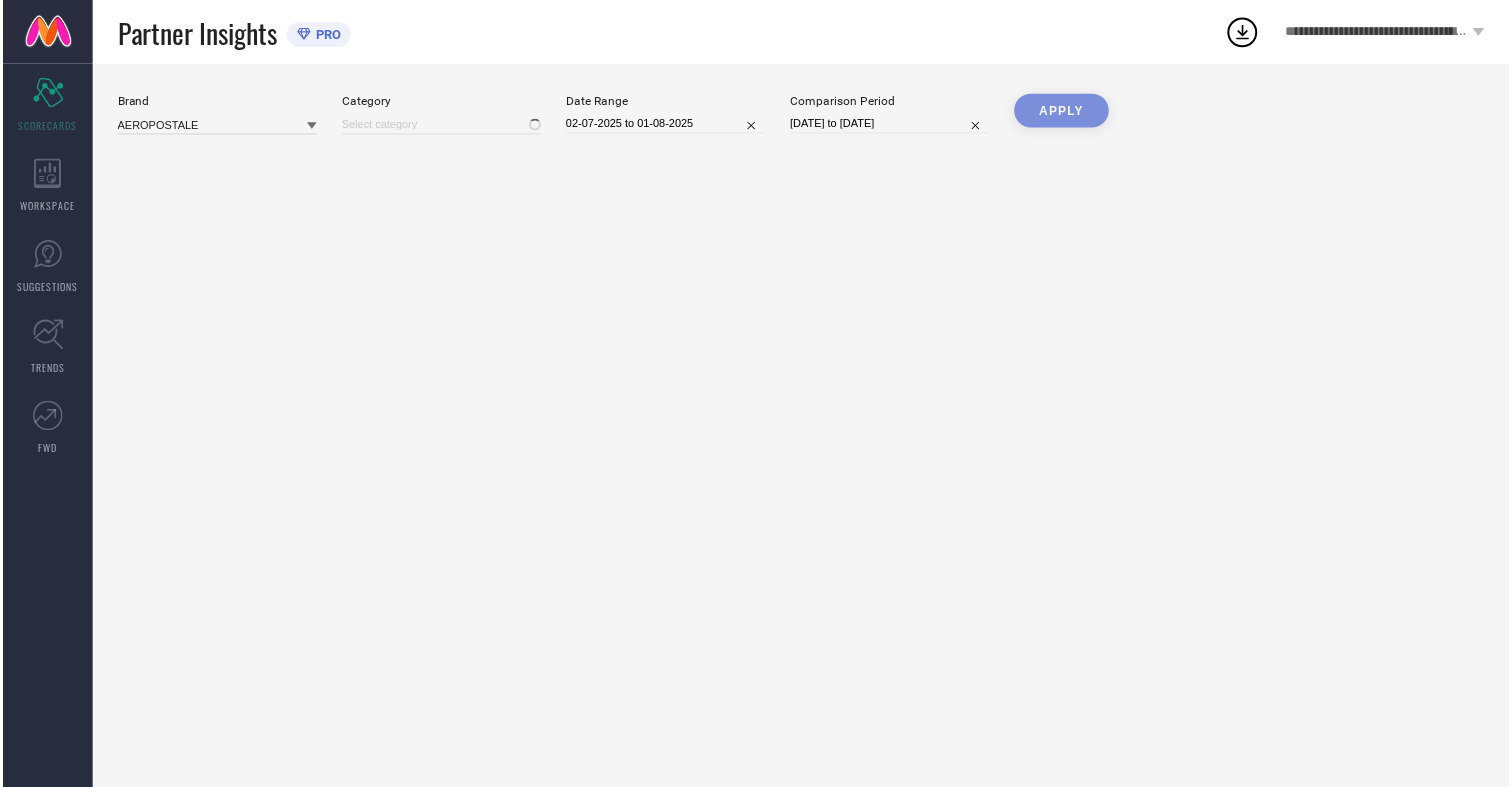 scroll, scrollTop: 0, scrollLeft: 0, axis: both 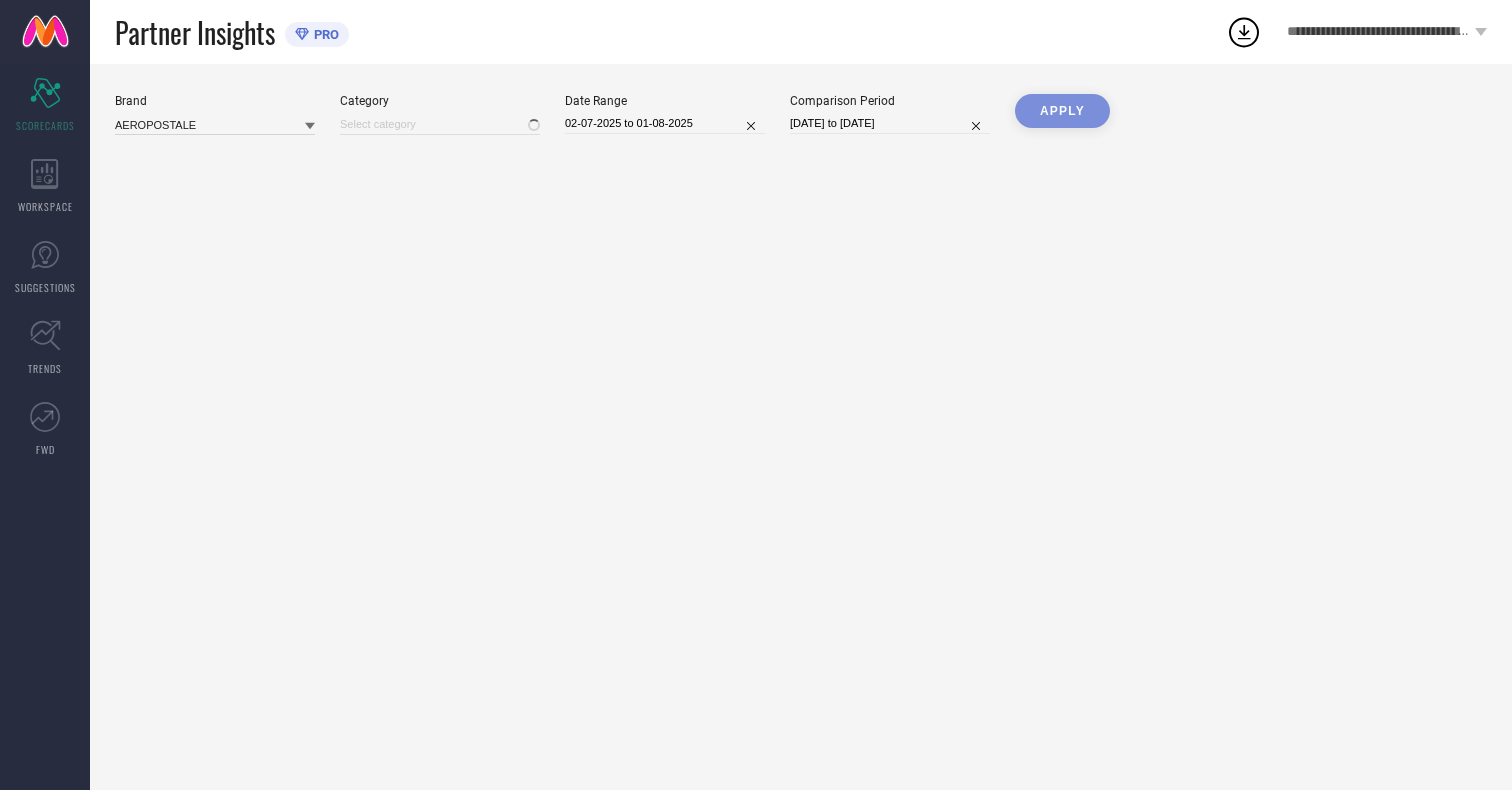 type on "All" 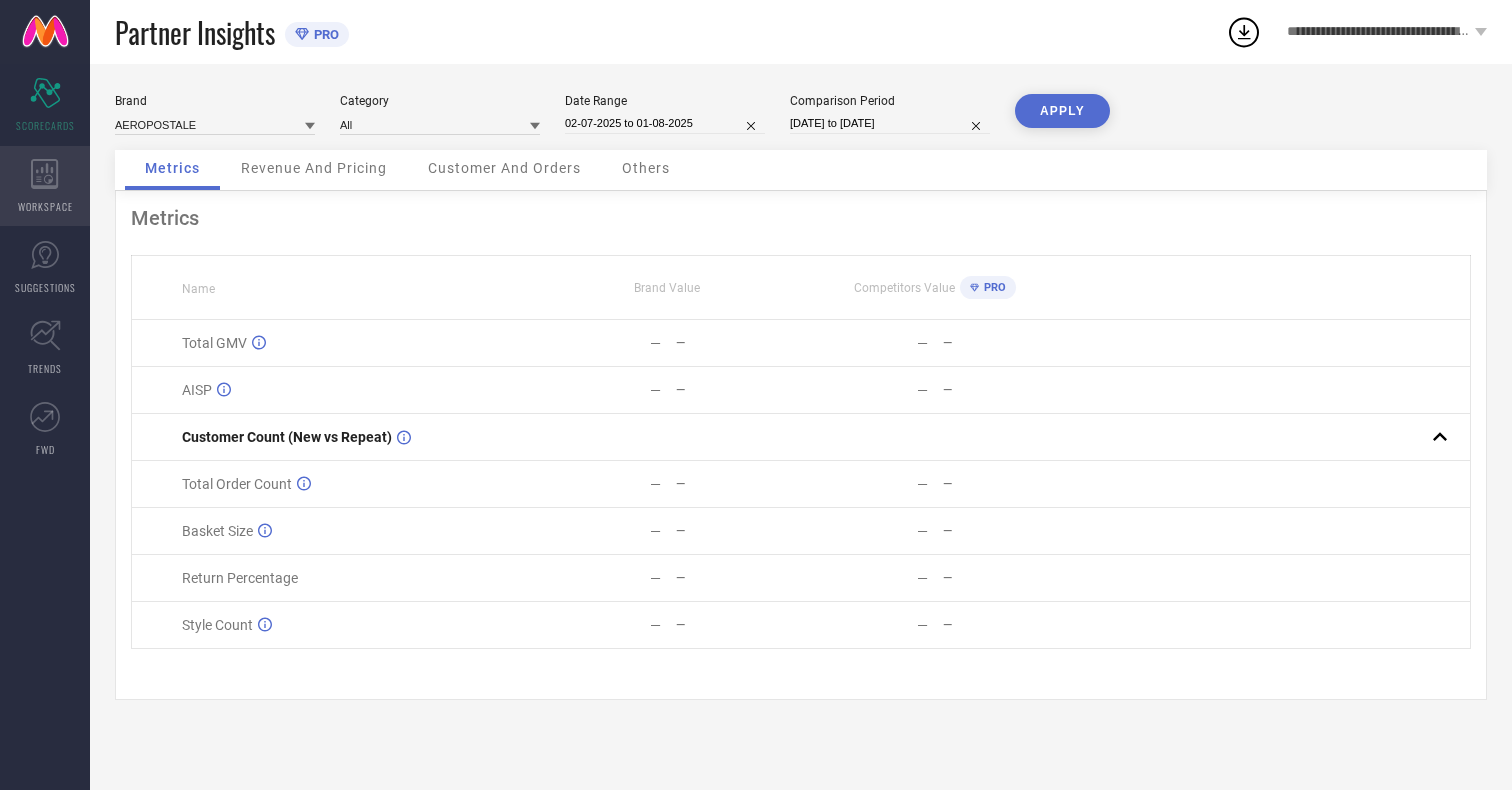click 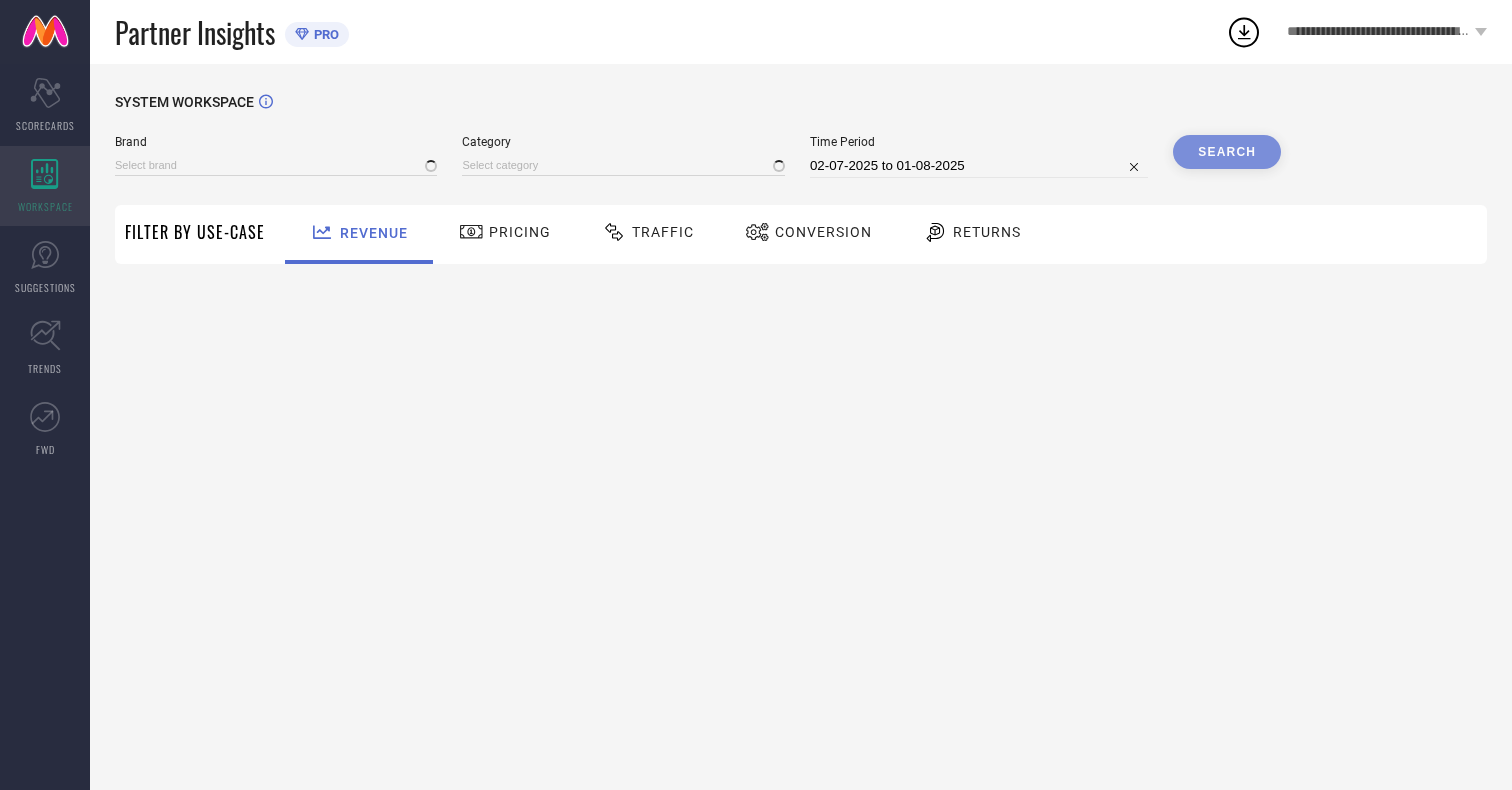 type on "AEROPOSTALE" 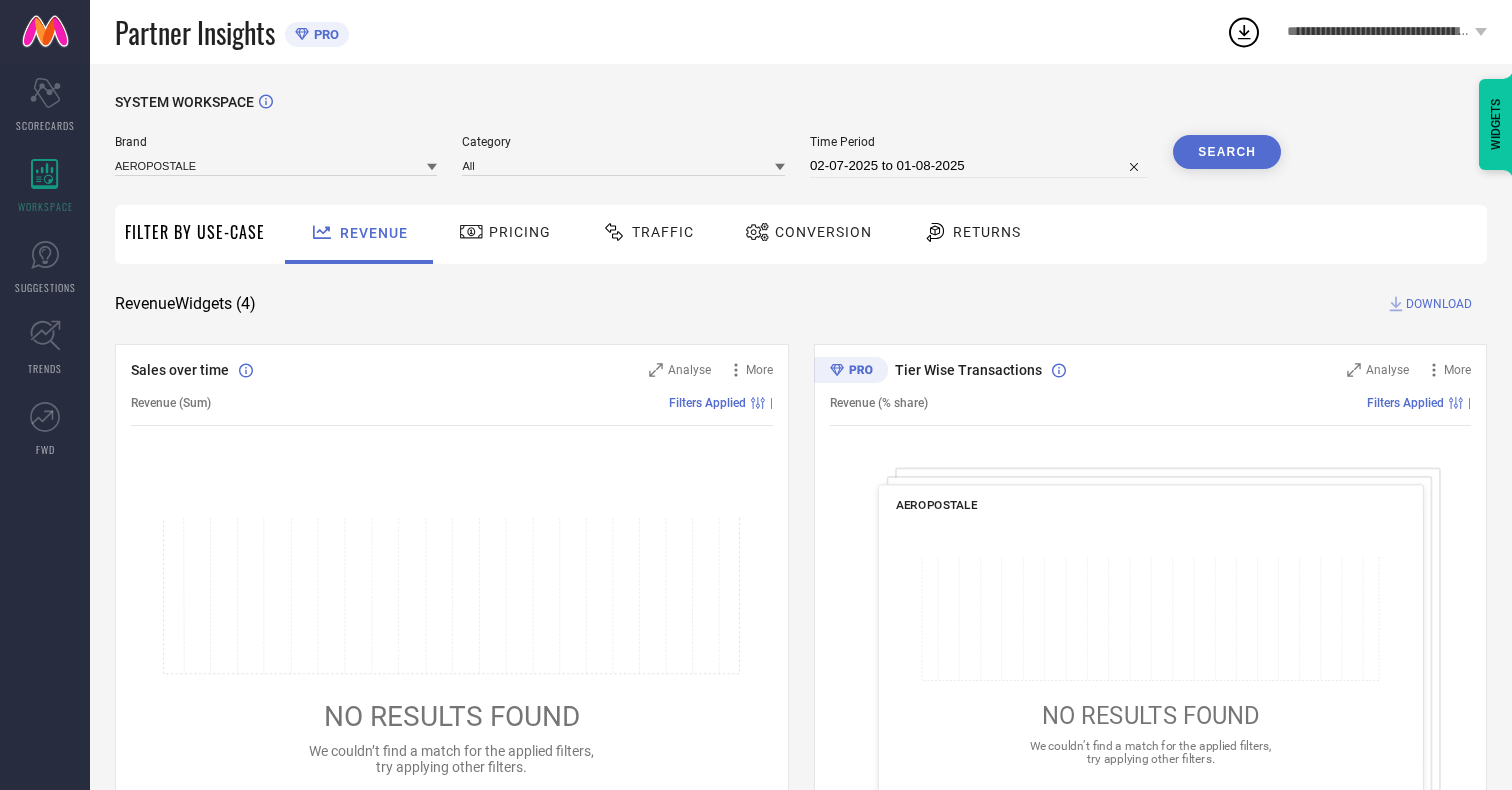 click on "Conversion" at bounding box center (823, 232) 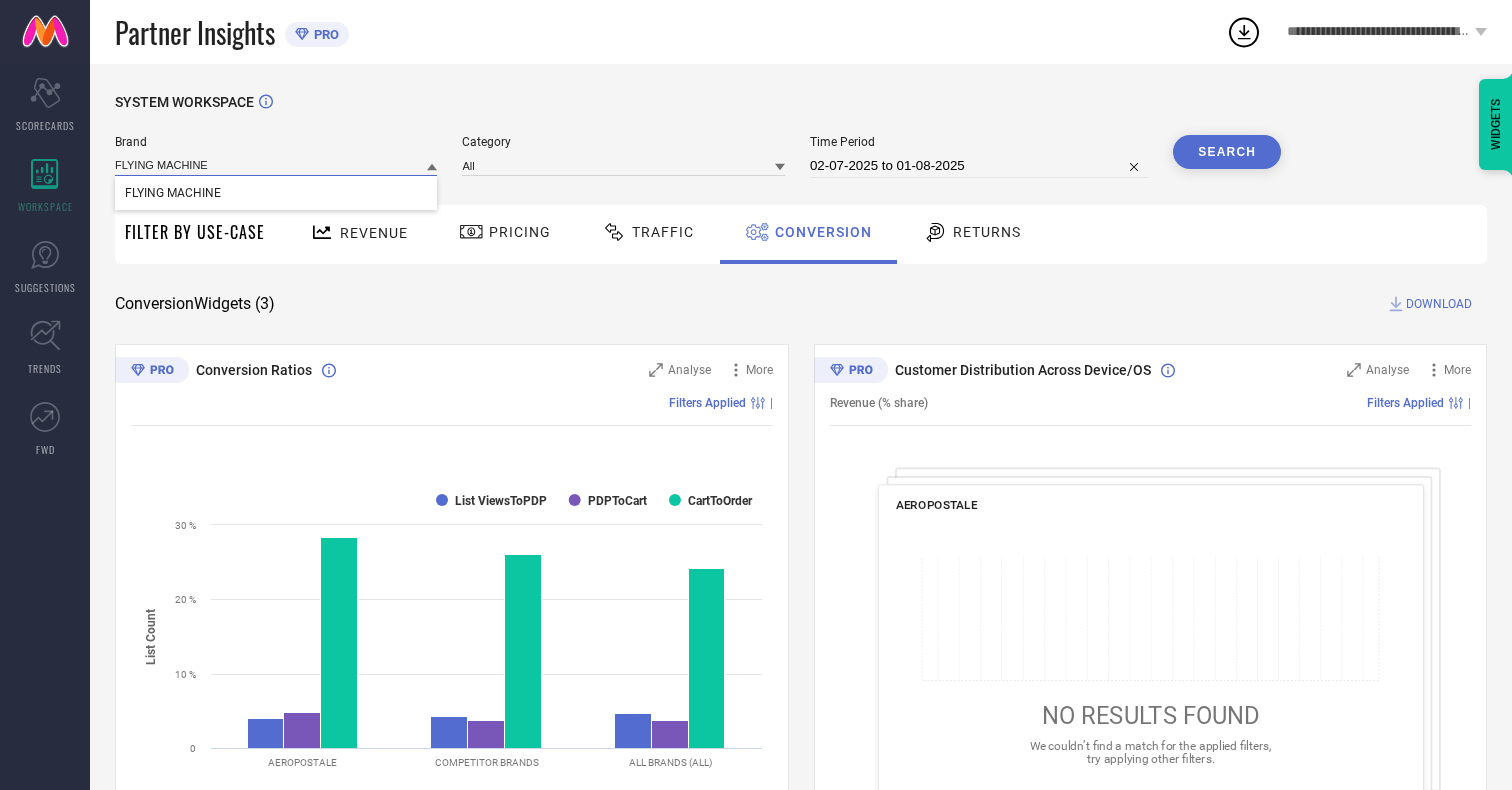 type on "FLYING MACHINE" 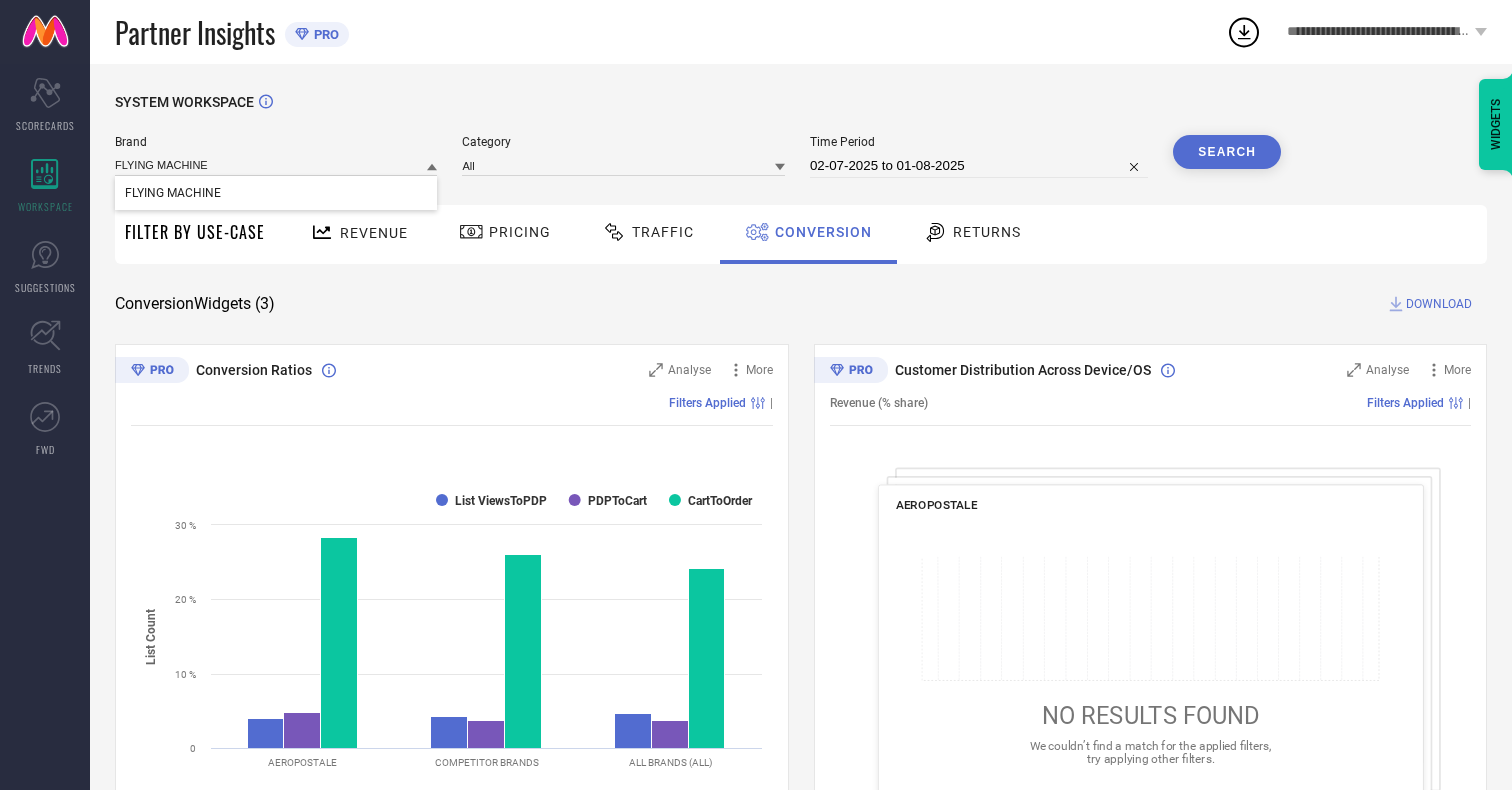 click on "FLYING MACHINE" at bounding box center [173, 193] 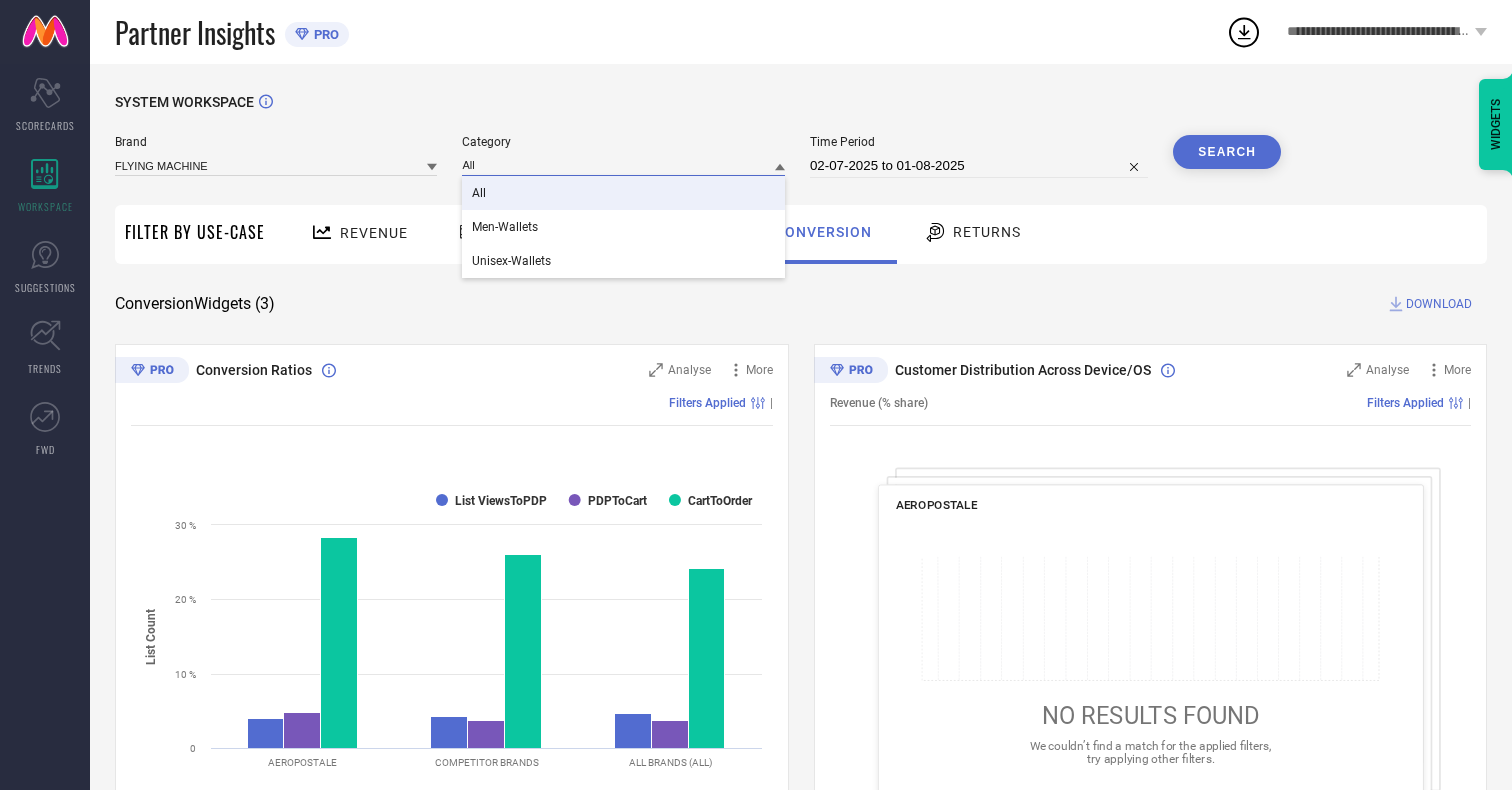 type on "All" 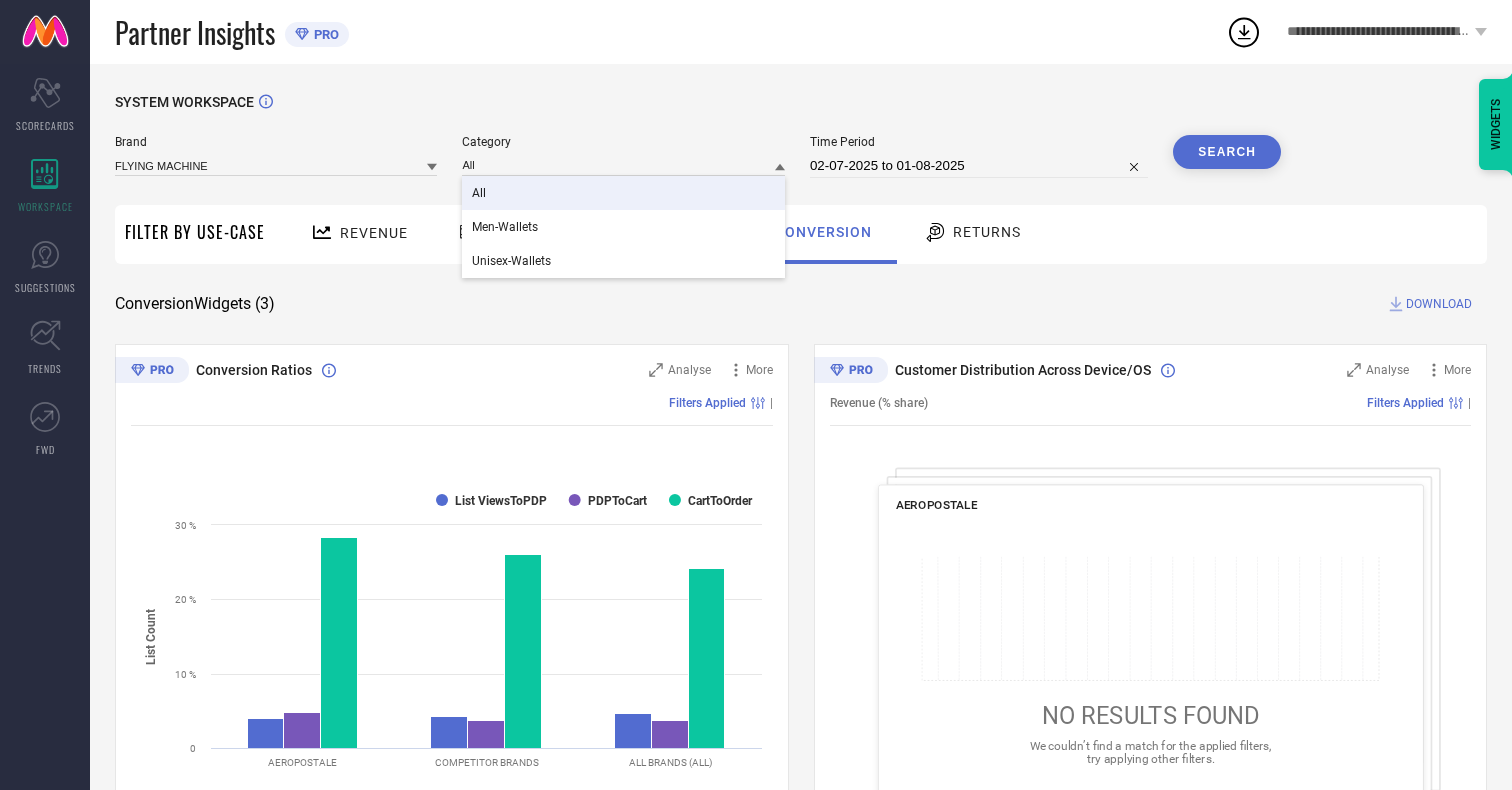 click on "All" at bounding box center [479, 193] 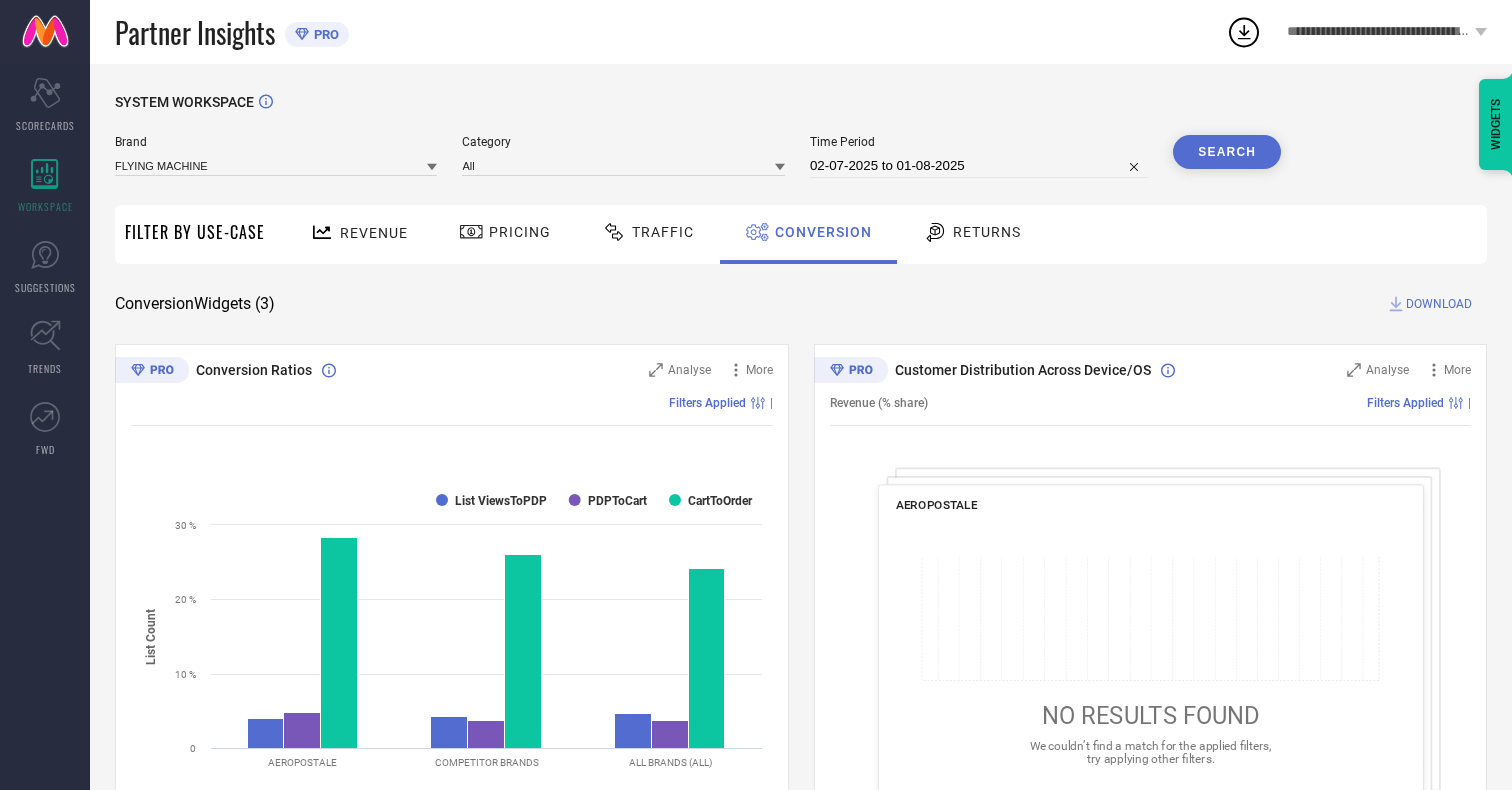 click on "02-07-2025 to 01-08-2025" at bounding box center [979, 166] 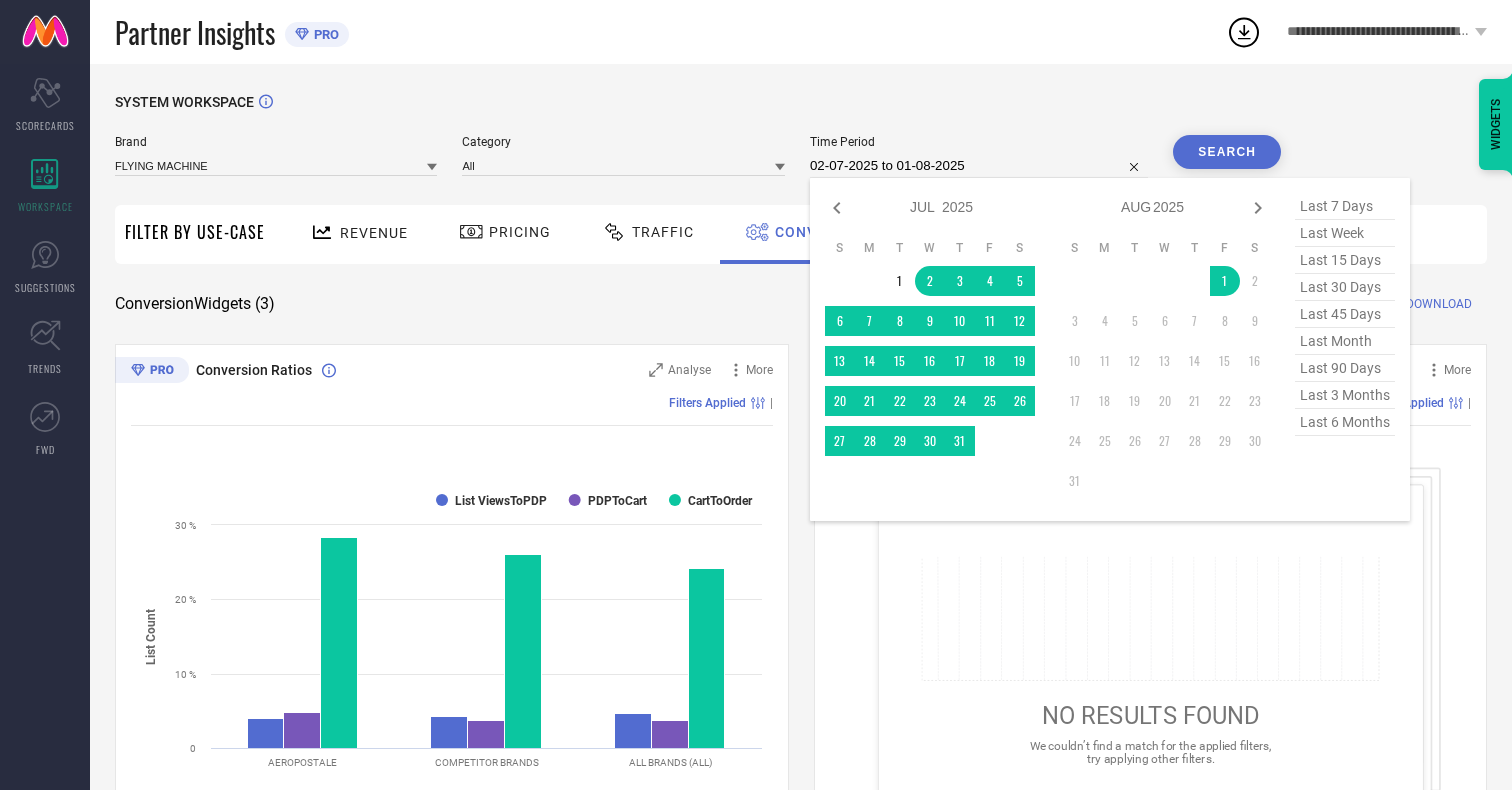 click on "1" at bounding box center [1225, 281] 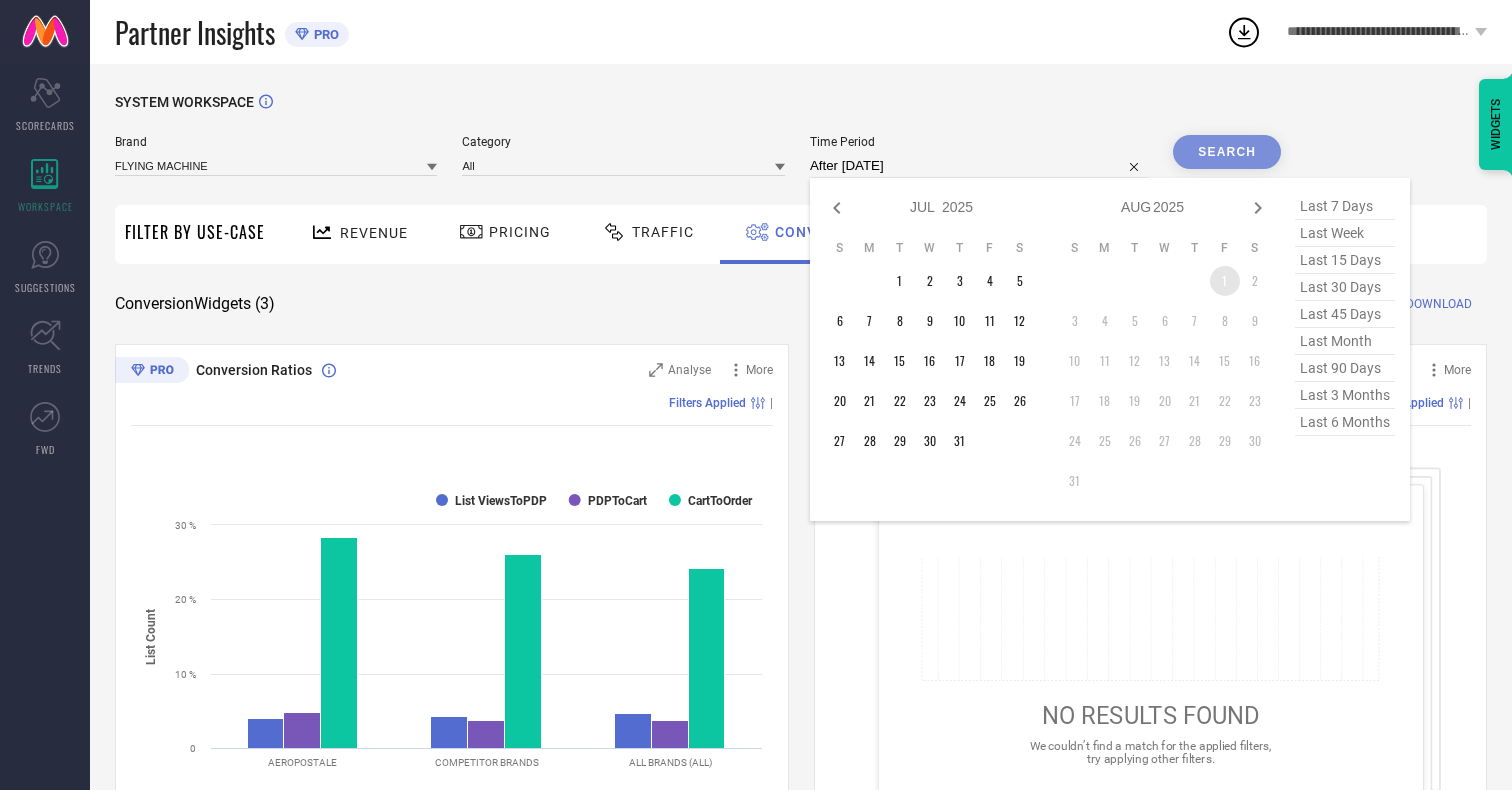 type on "[DATE] to [DATE]" 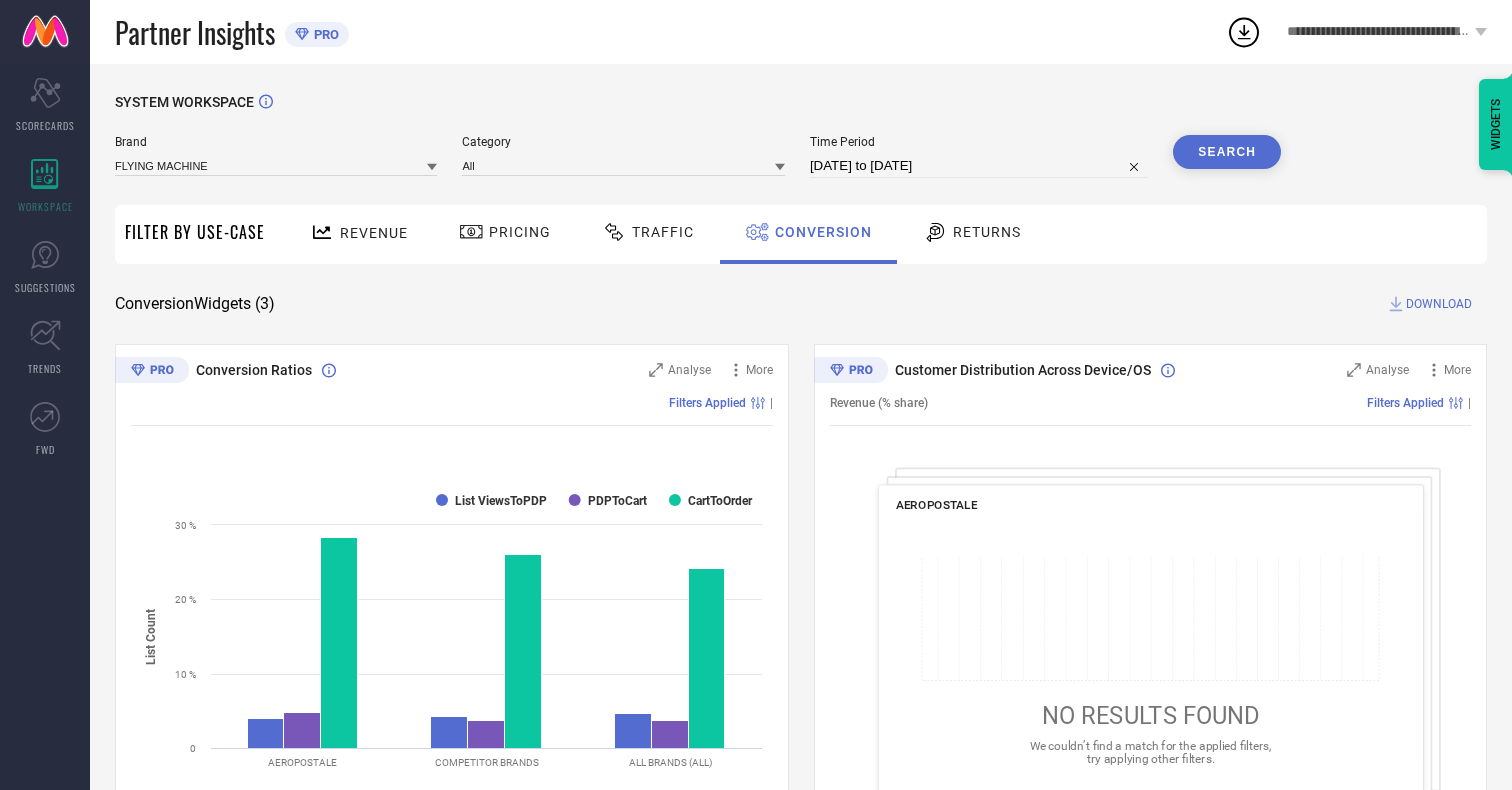click on "Search" at bounding box center [1227, 152] 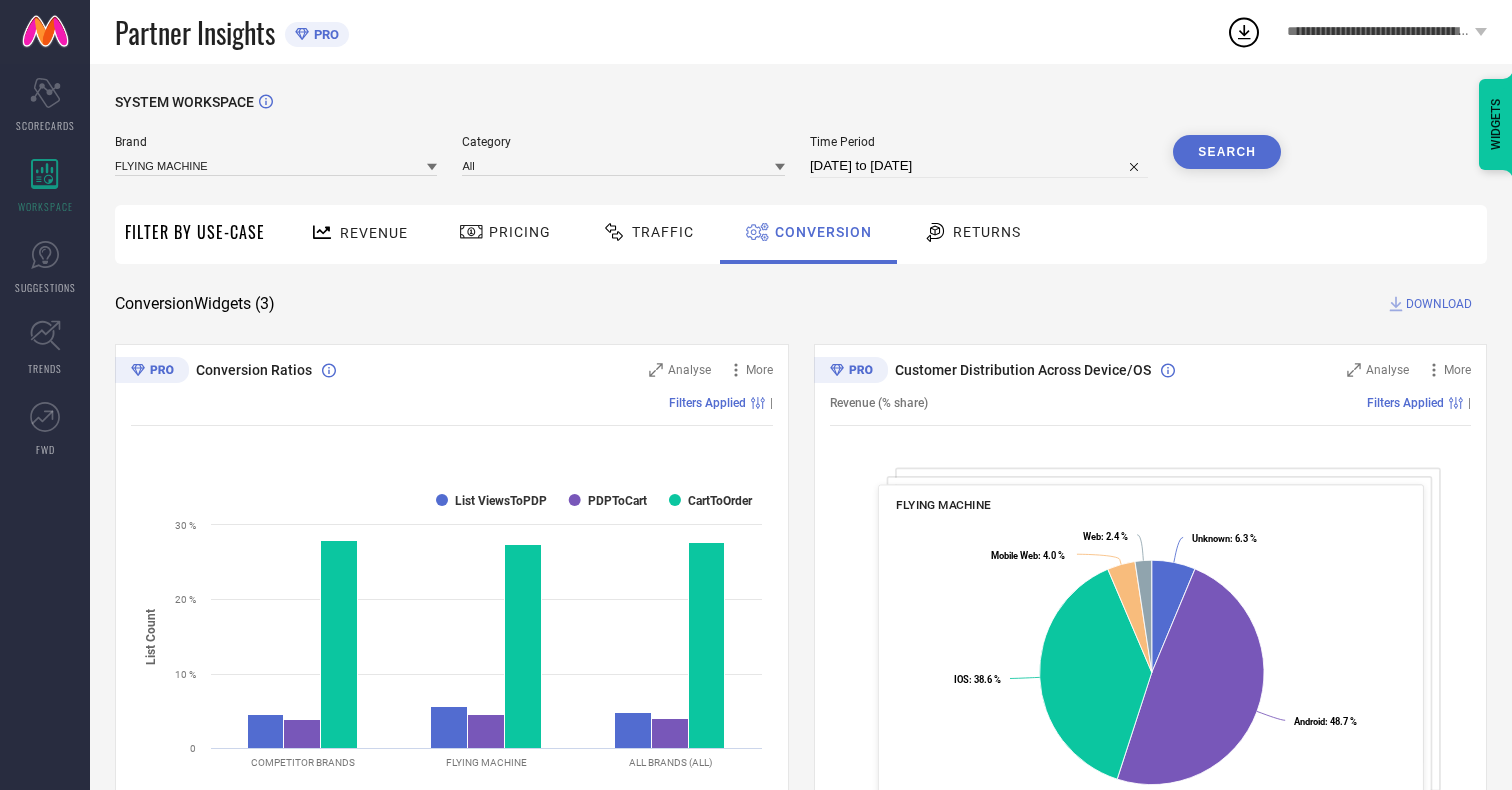 click on "DOWNLOAD" at bounding box center [1439, 304] 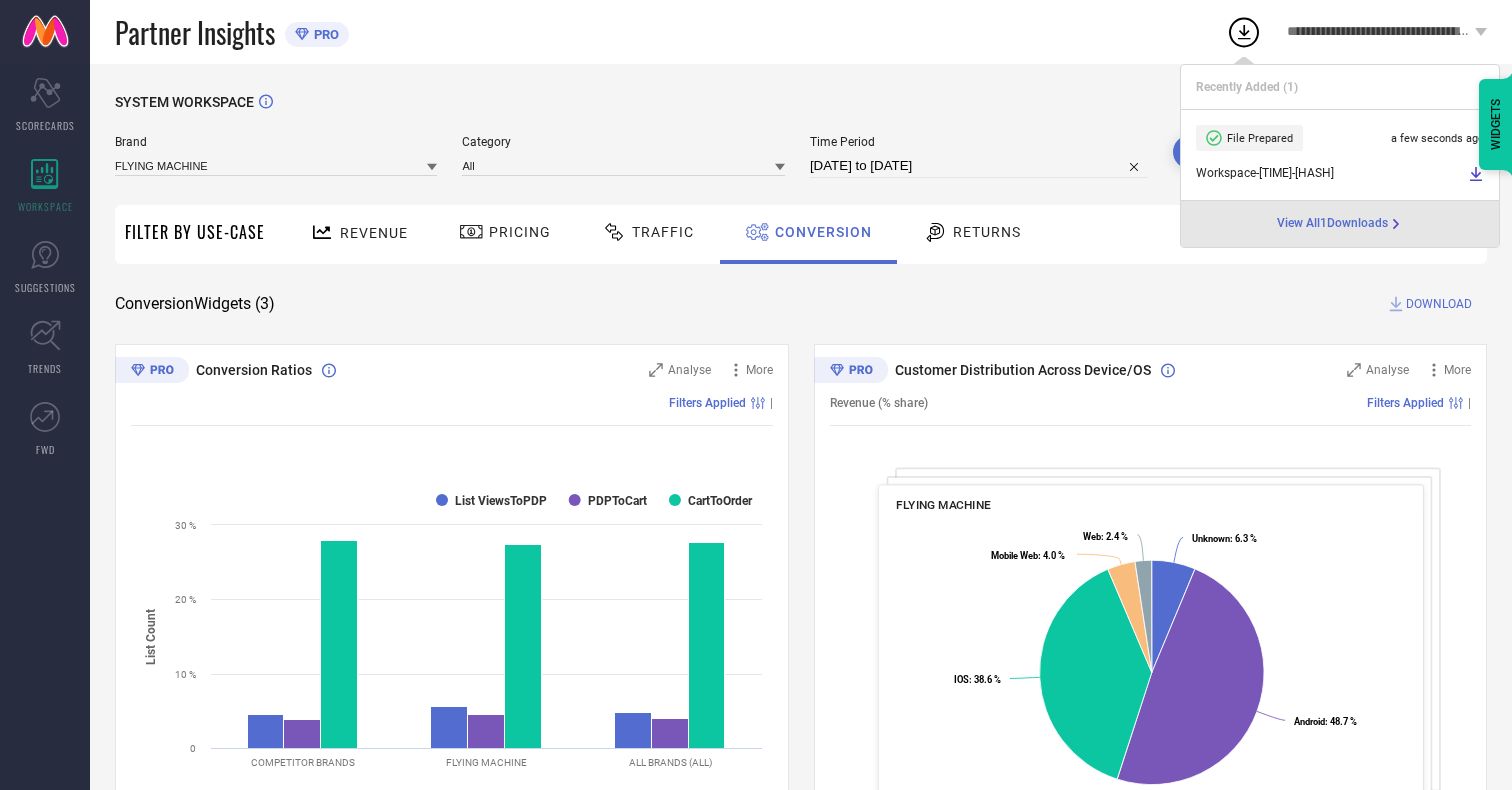 click on "Conversion" at bounding box center [823, 232] 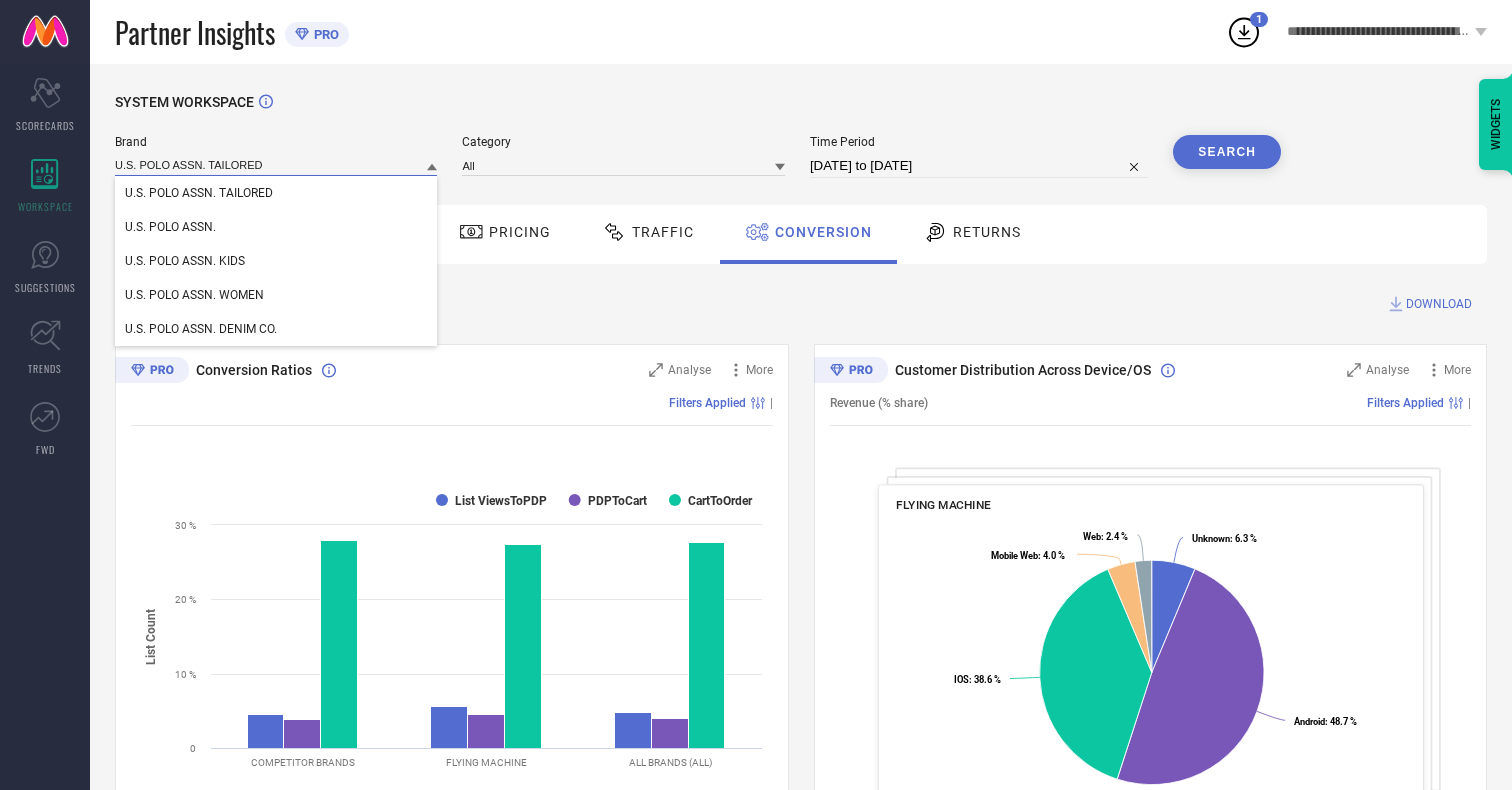 type on "U.S. POLO ASSN. TAILORED" 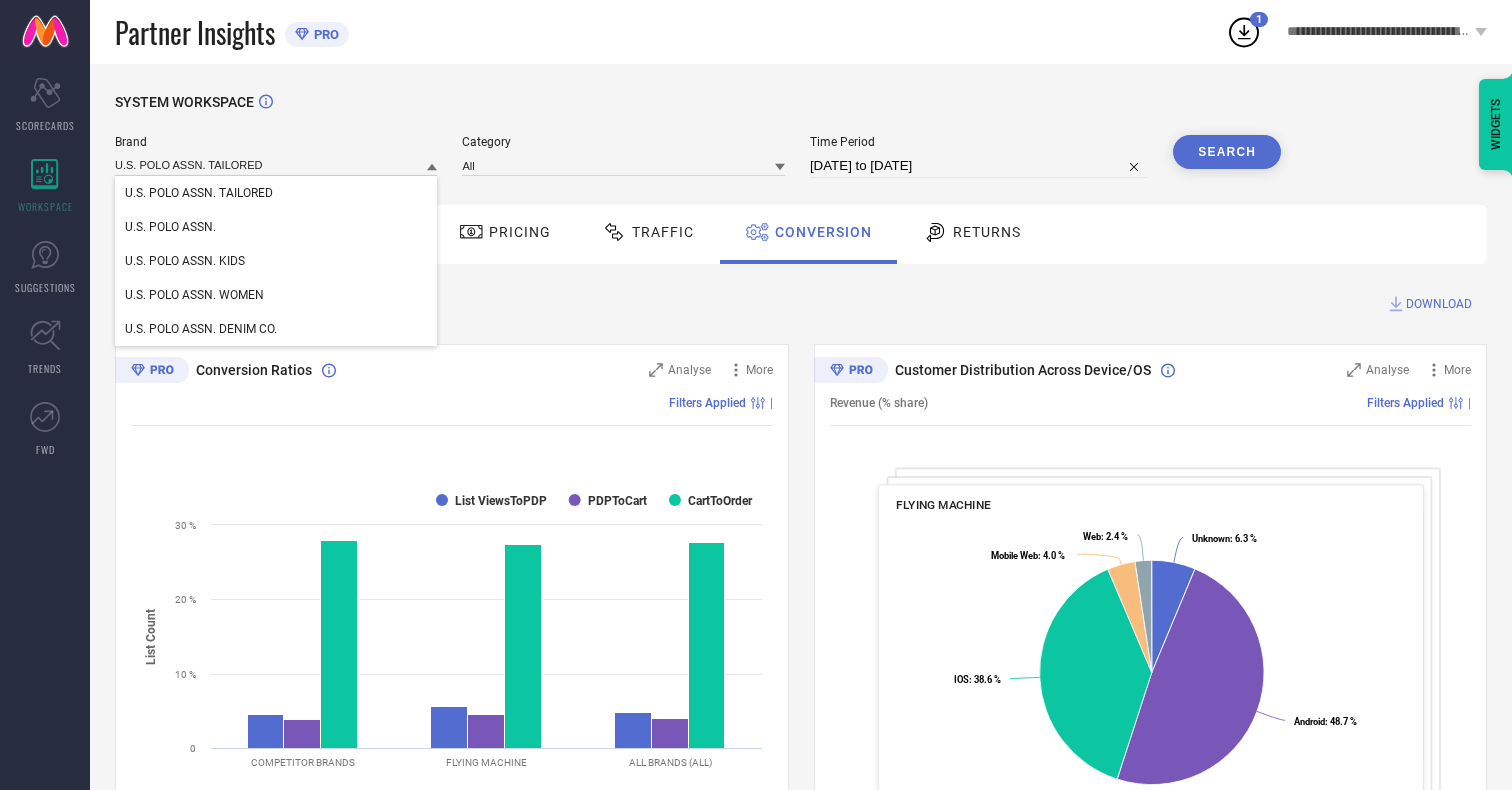 type 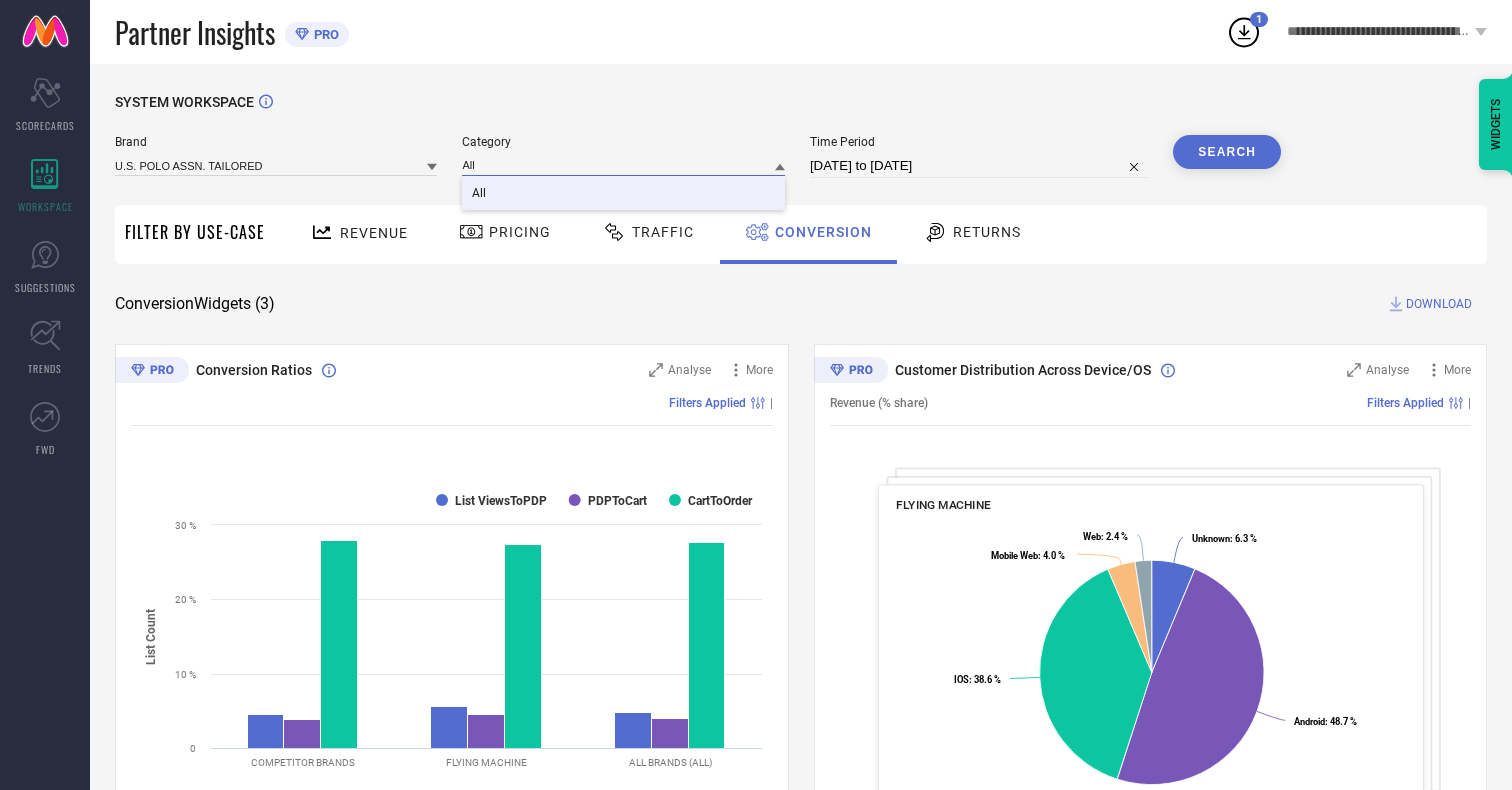 type on "All" 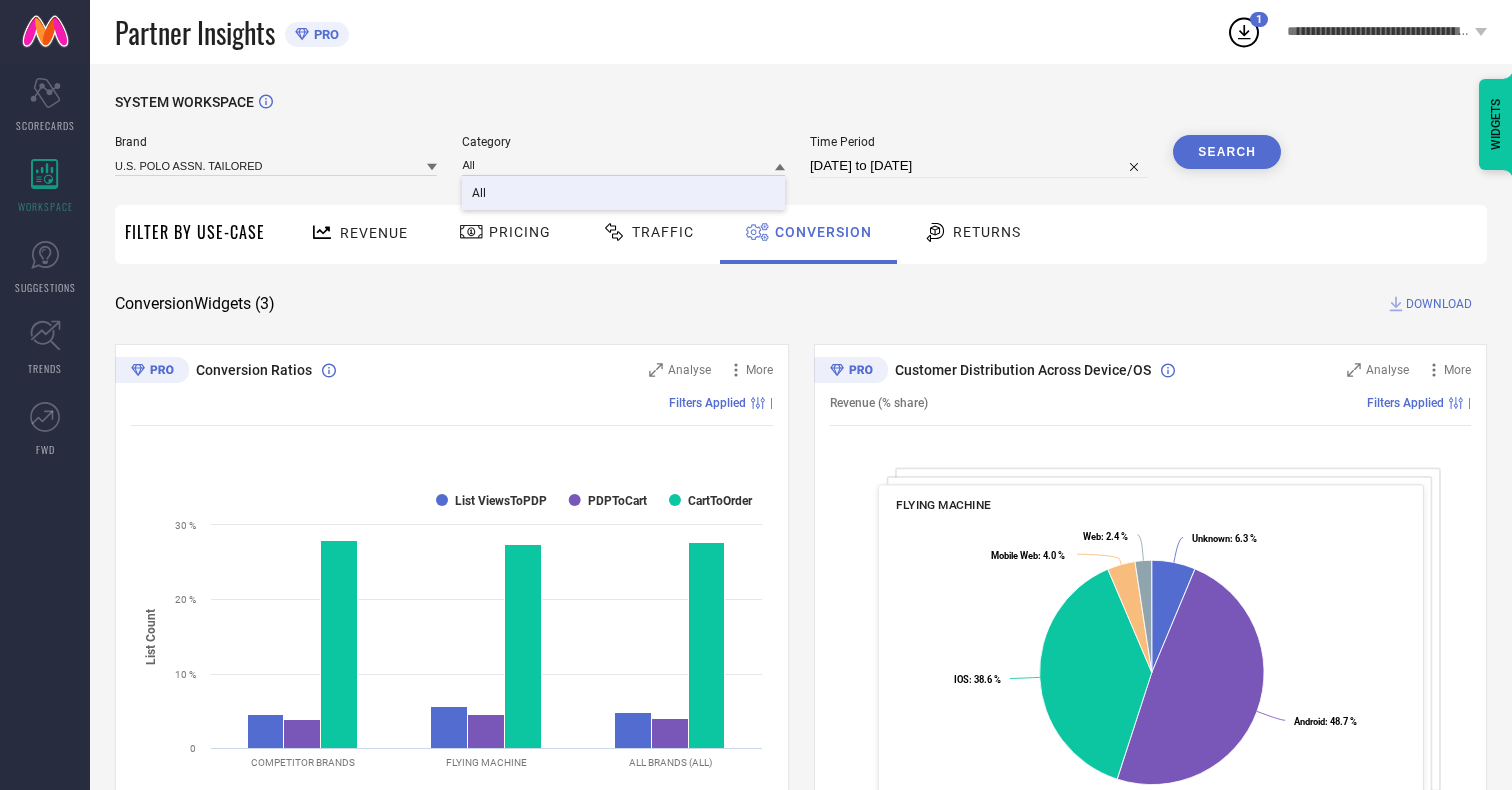 click on "All" at bounding box center (479, 193) 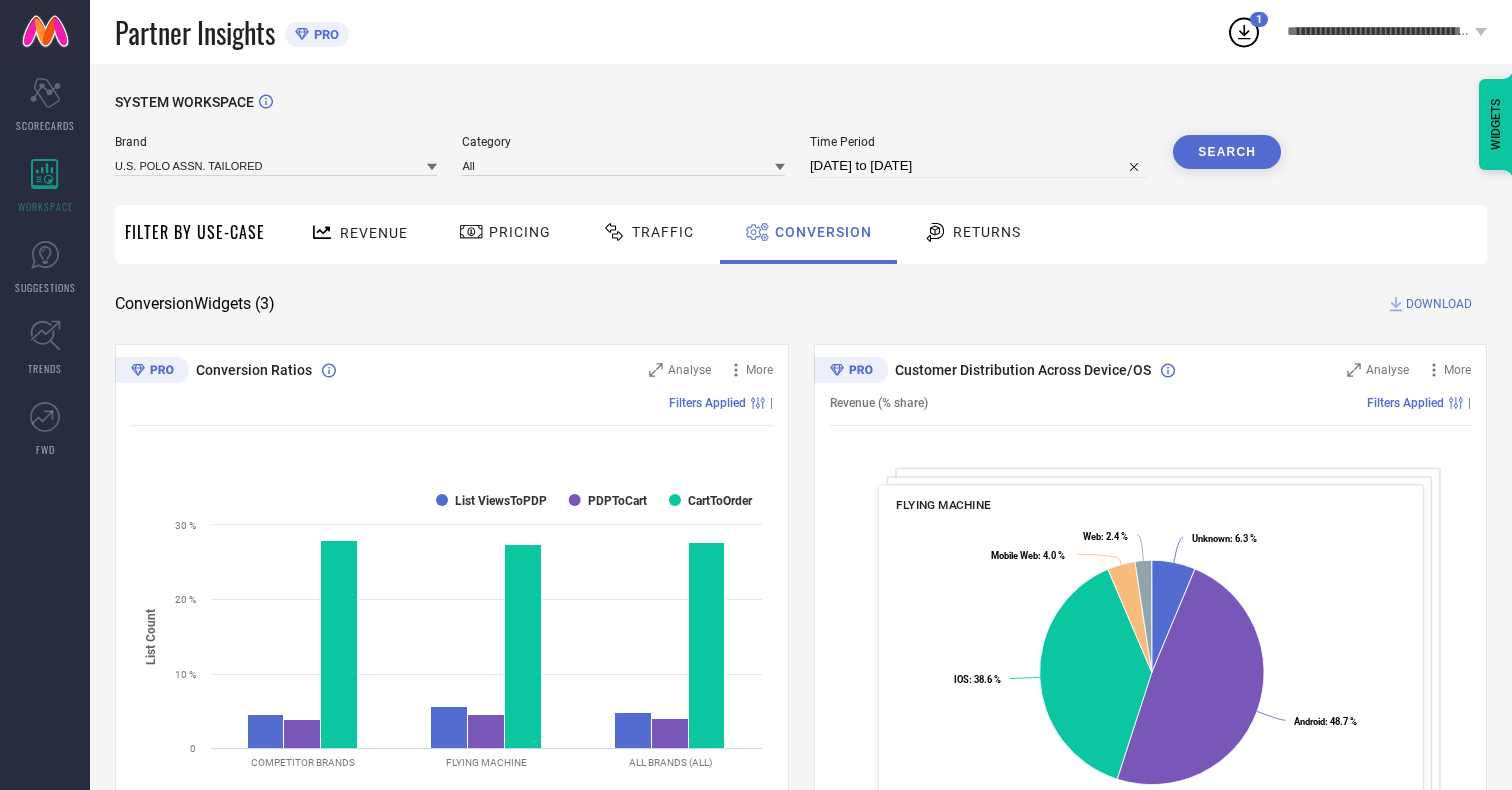 click on "Search" at bounding box center [1227, 152] 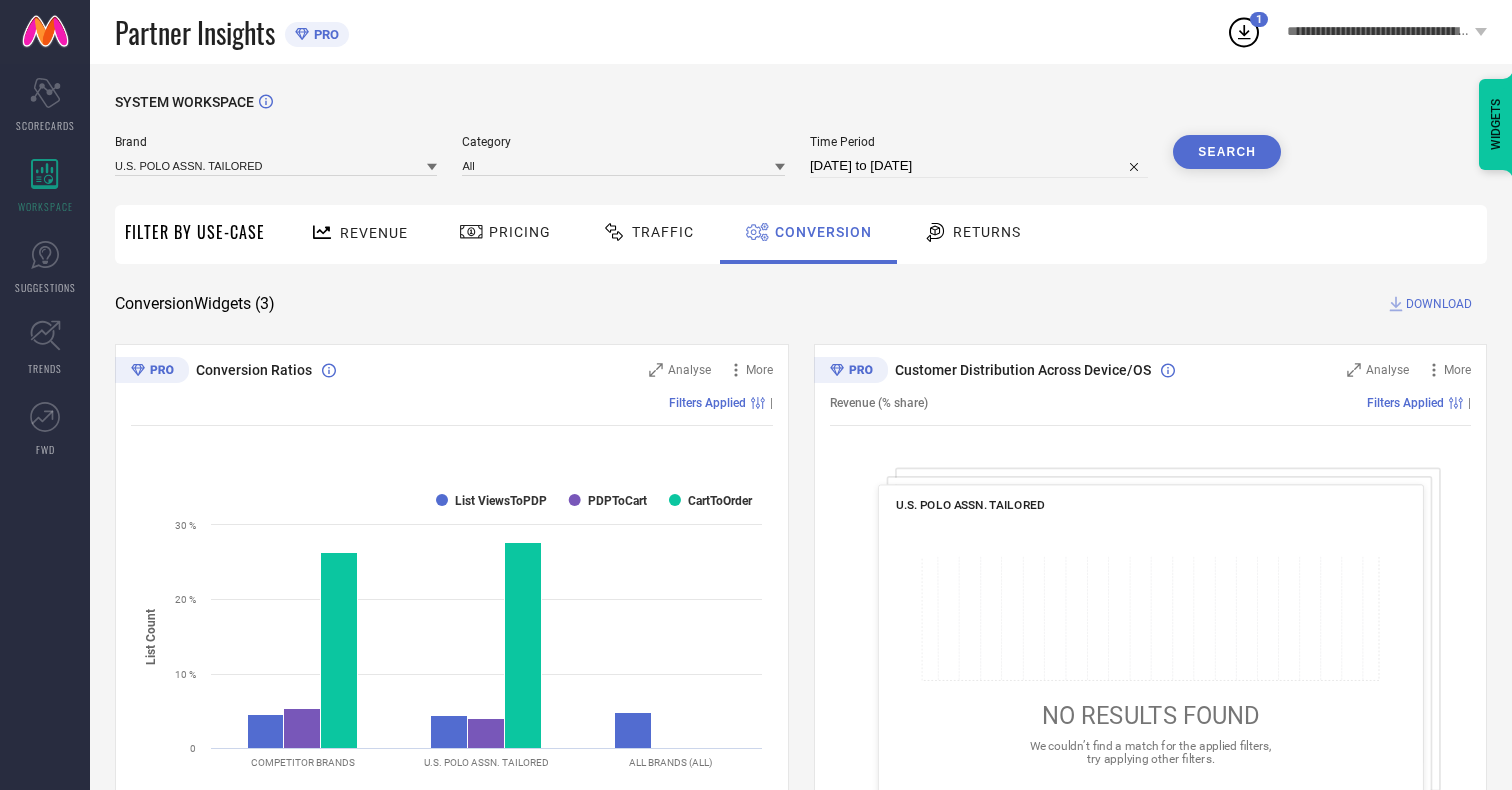 click on "DOWNLOAD" at bounding box center (1439, 304) 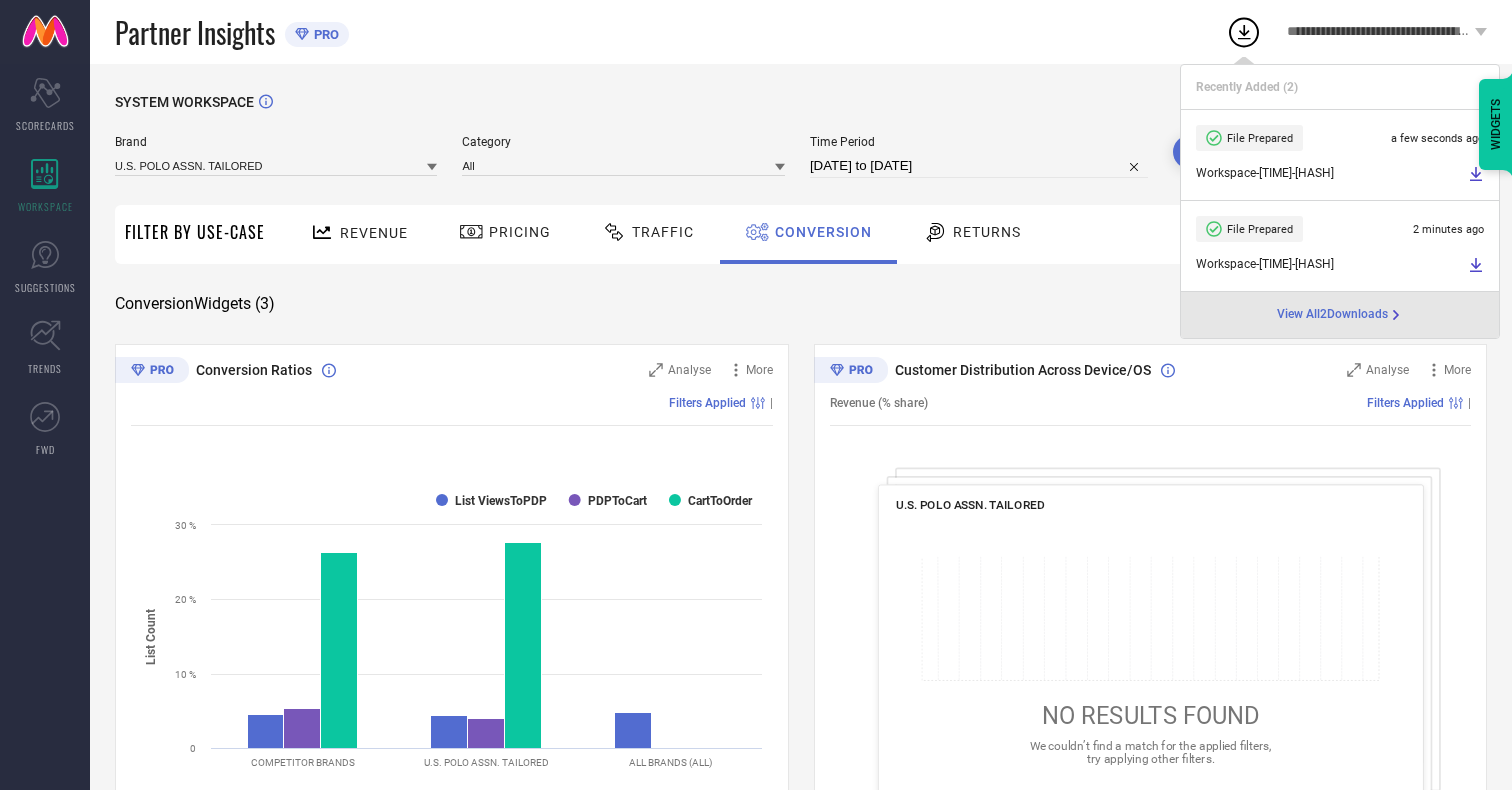 click on "Conversion" at bounding box center (823, 232) 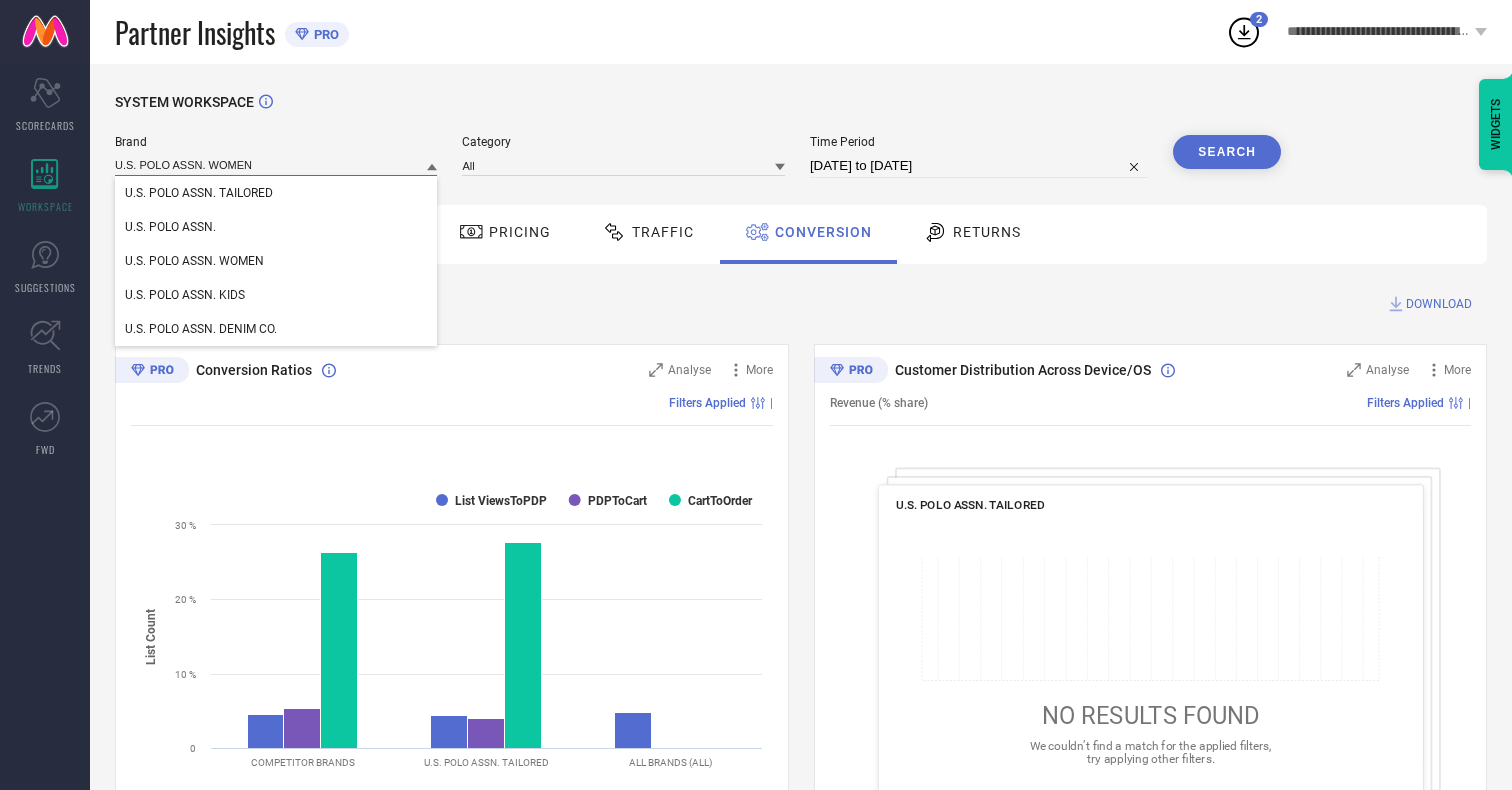 type on "U.S. POLO ASSN. WOMEN" 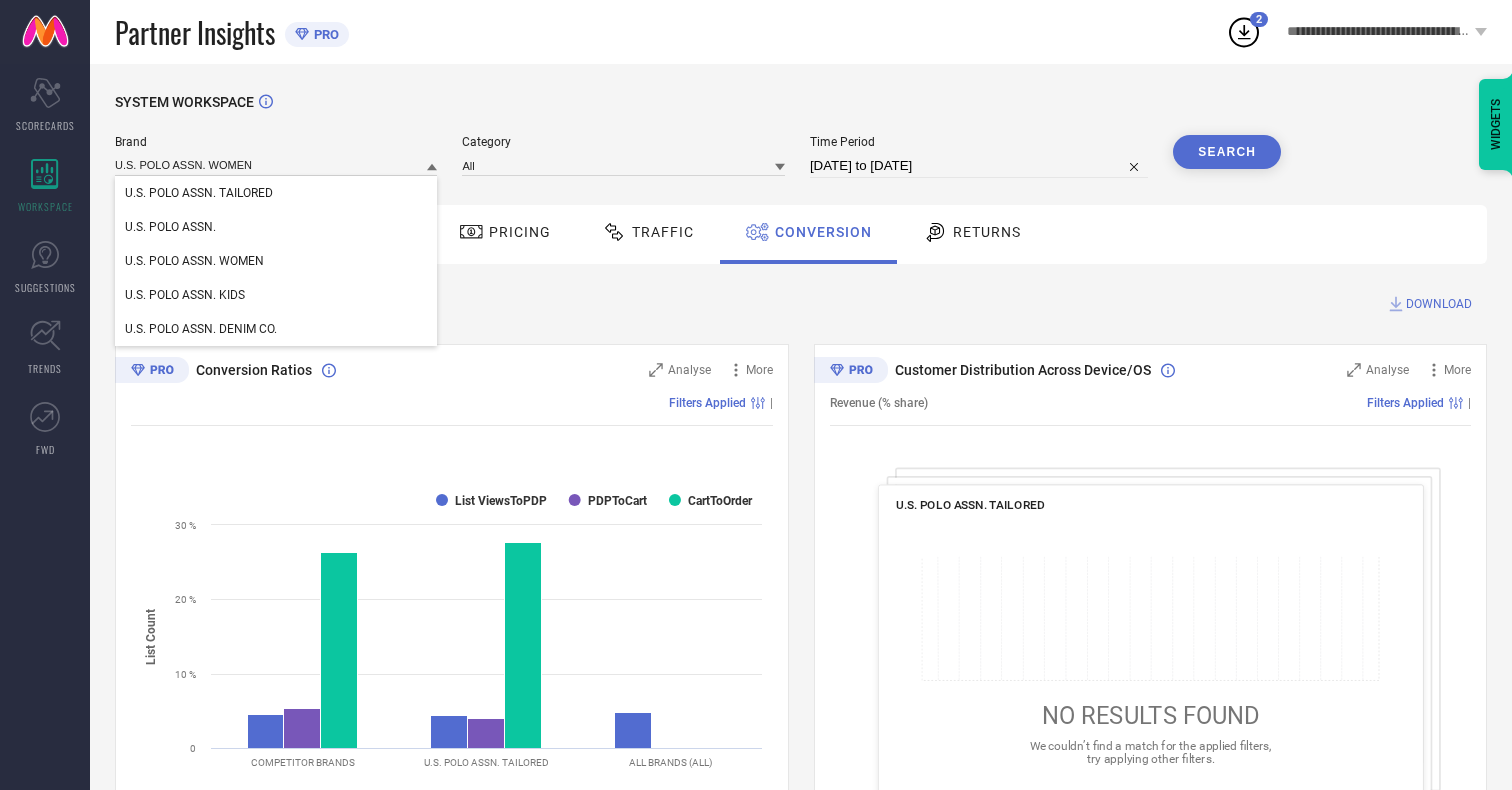 click on "U.S. POLO ASSN. WOMEN" at bounding box center (194, 261) 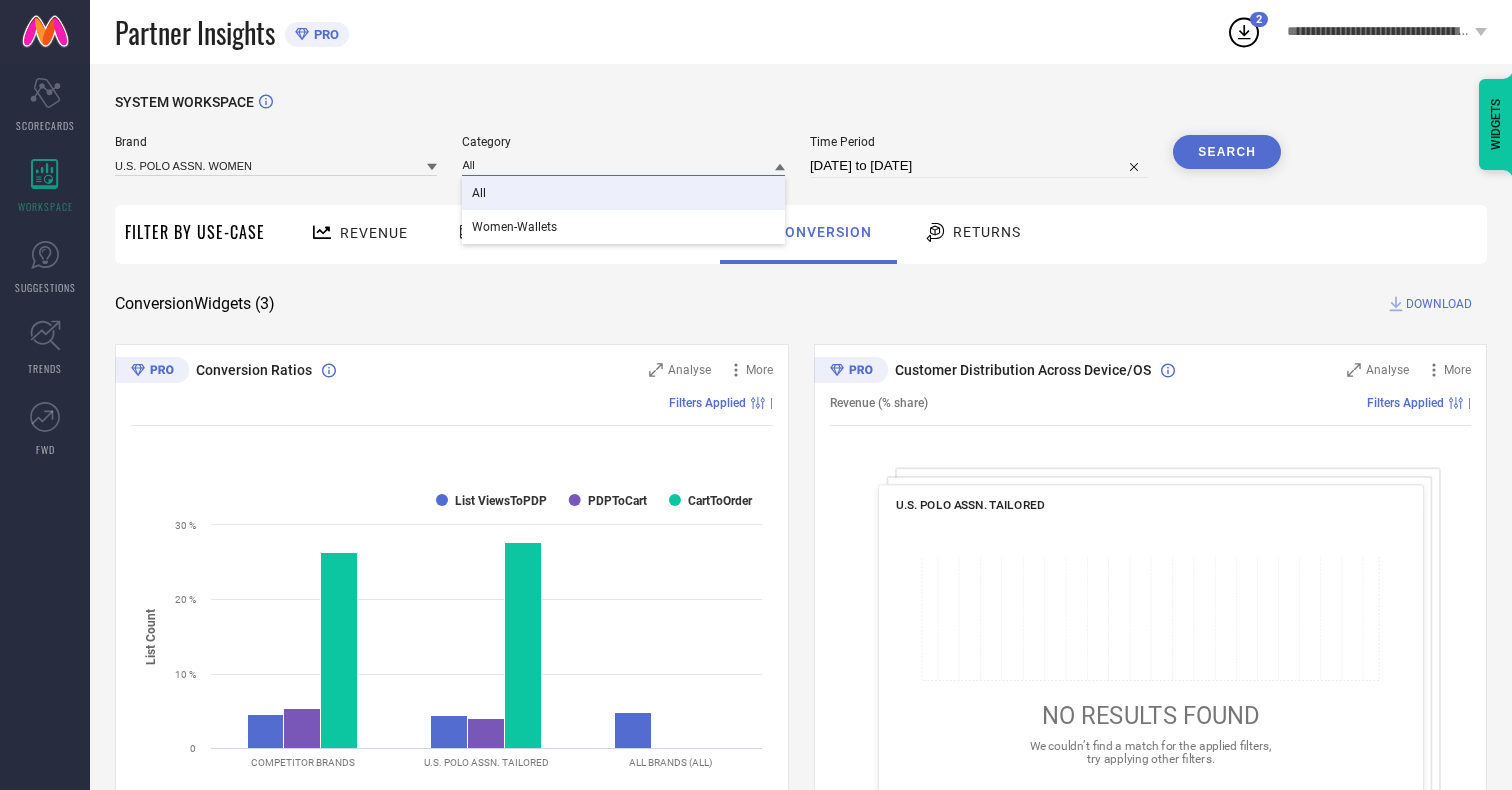 type on "All" 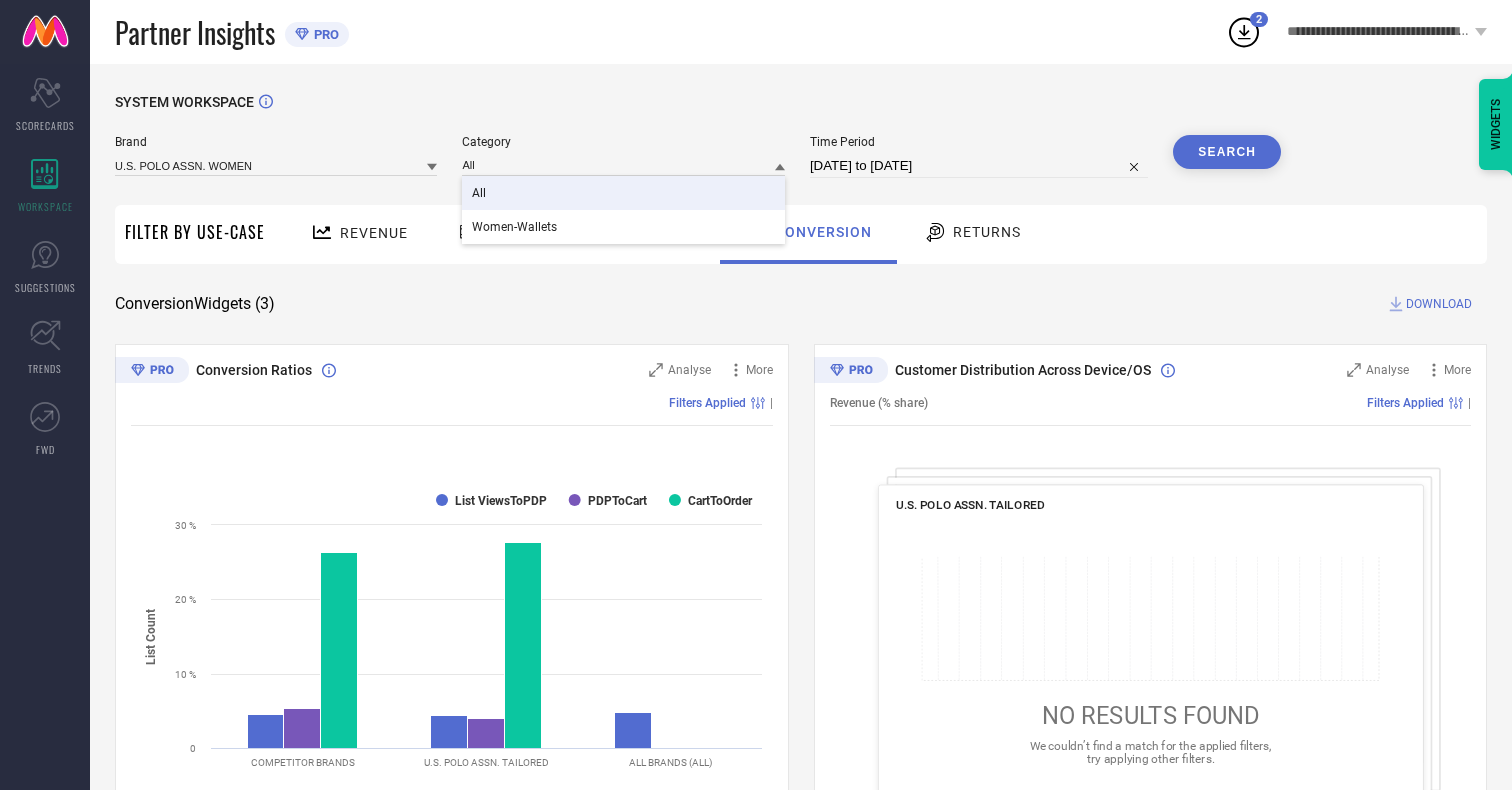 click on "All" at bounding box center [479, 193] 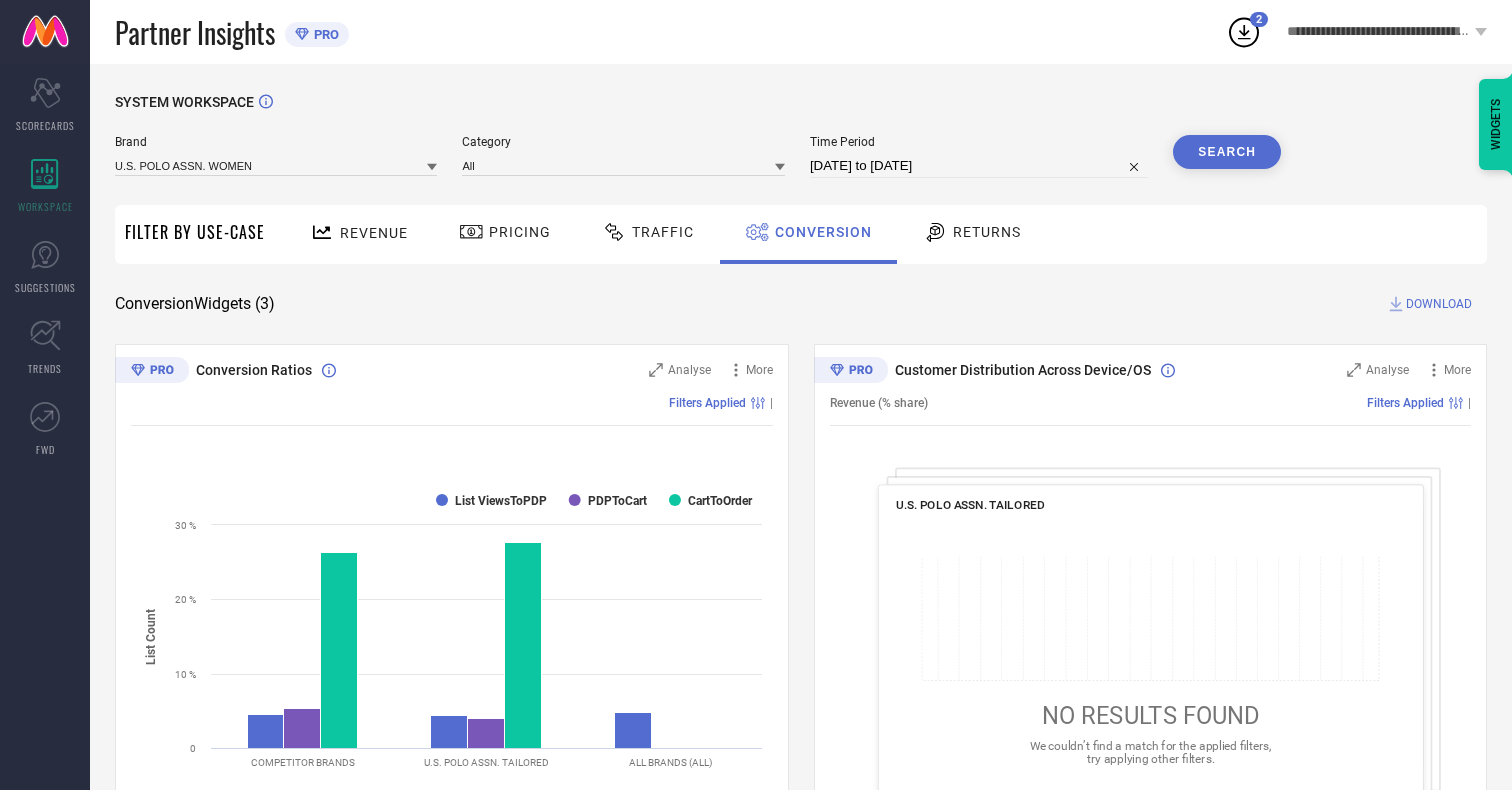 click on "Search" at bounding box center (1227, 152) 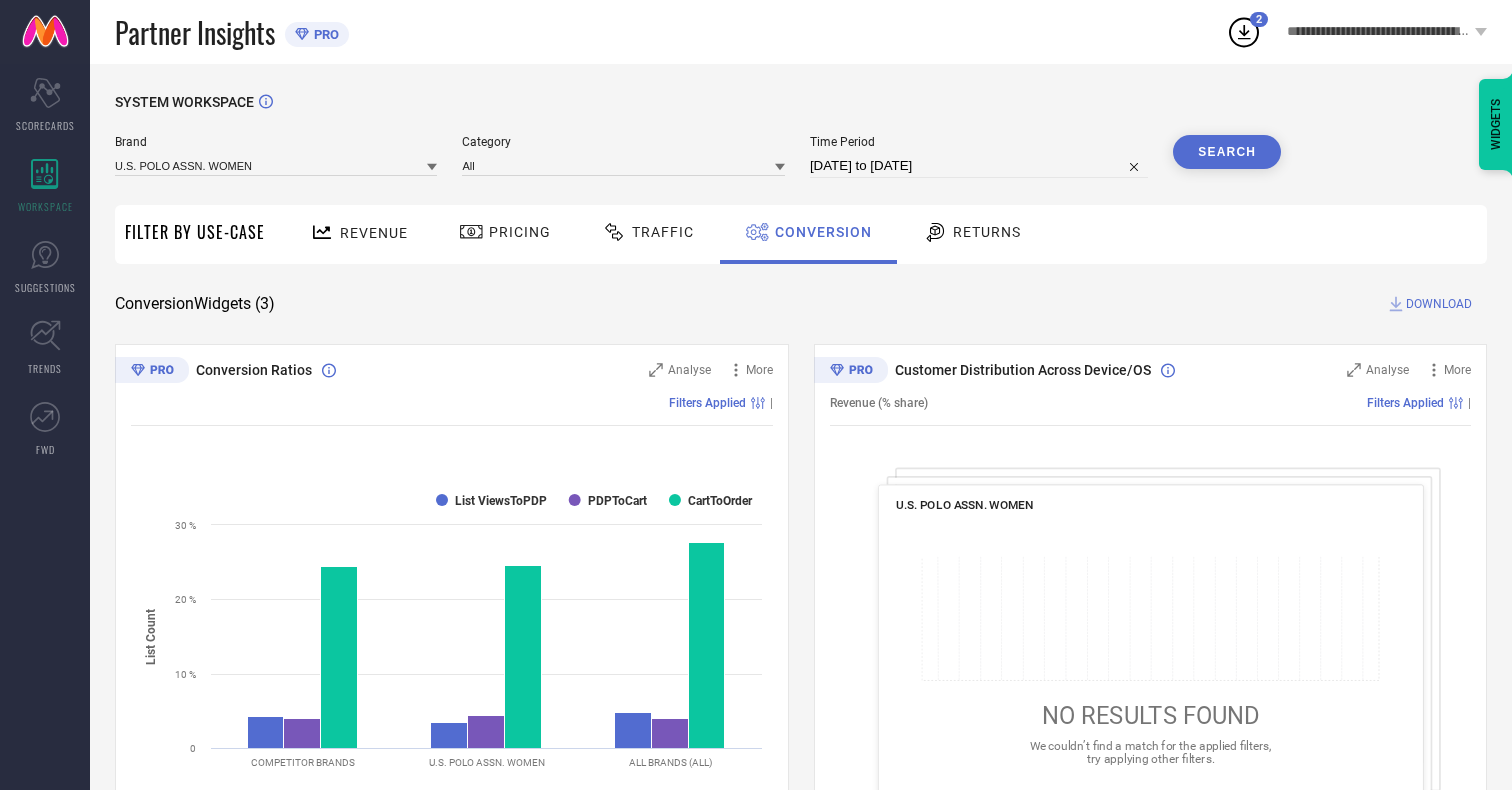 click on "DOWNLOAD" at bounding box center (1439, 304) 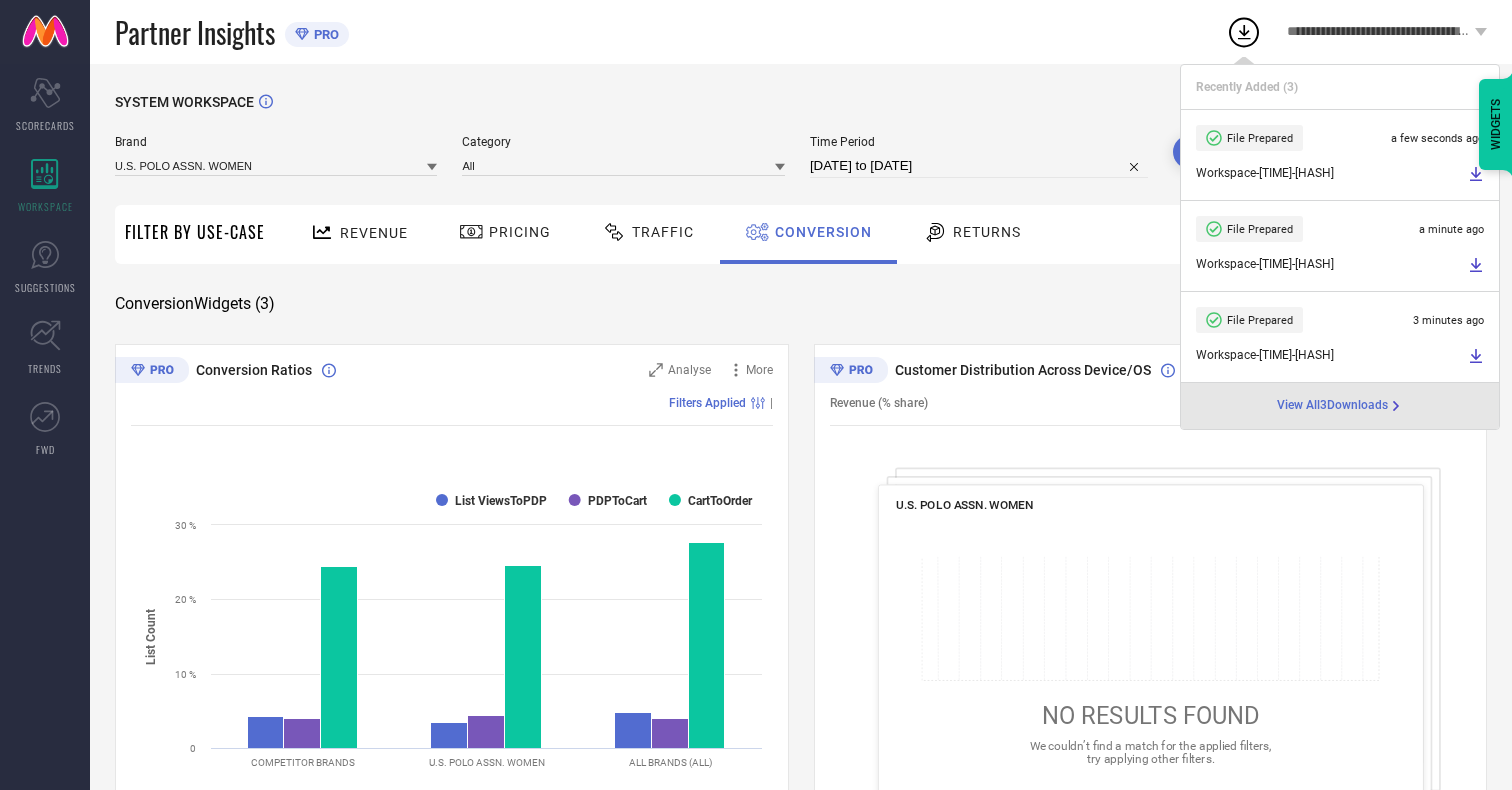 click on "Conversion" at bounding box center (823, 232) 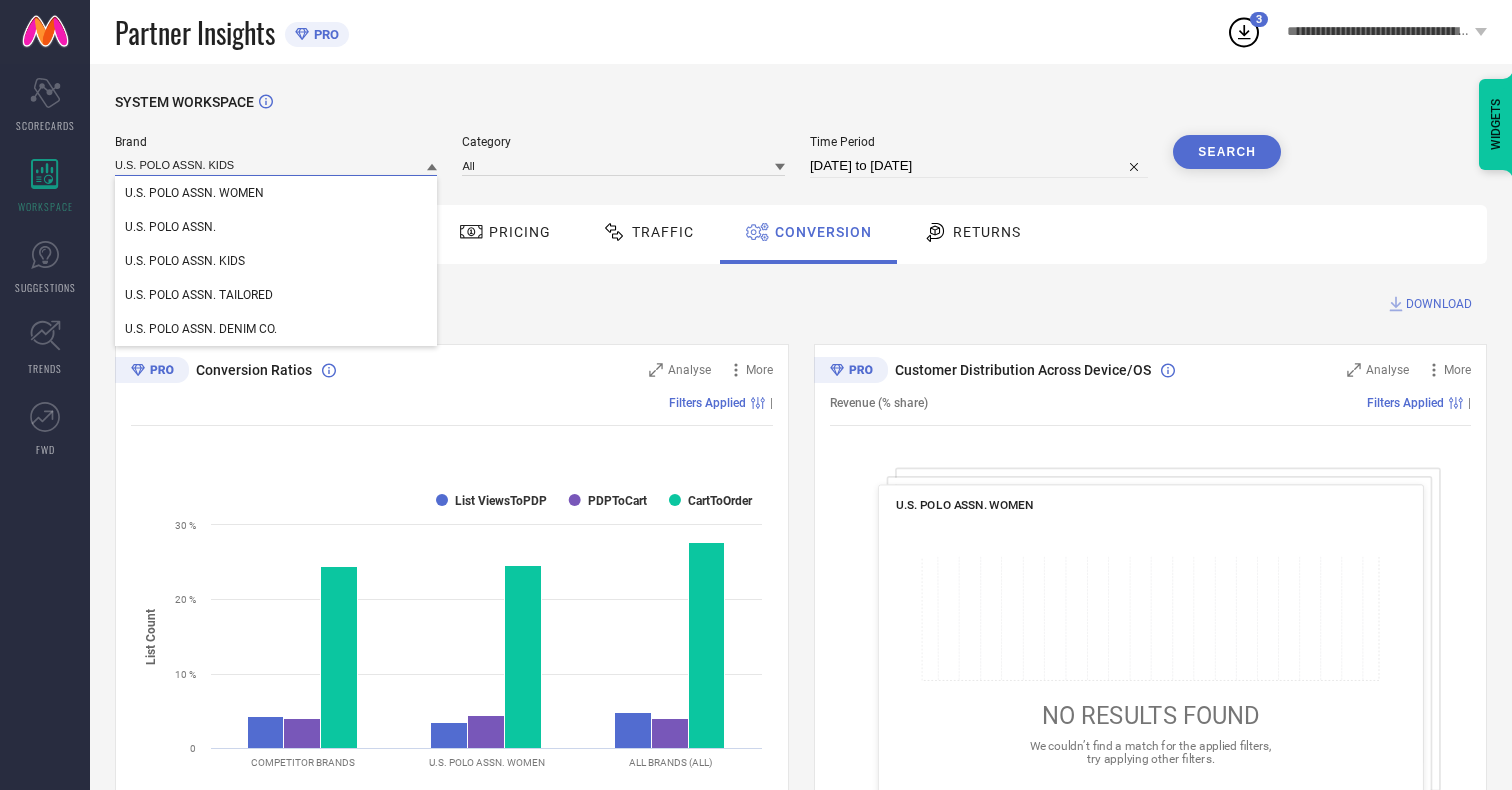 type on "U.S. POLO ASSN. KIDS" 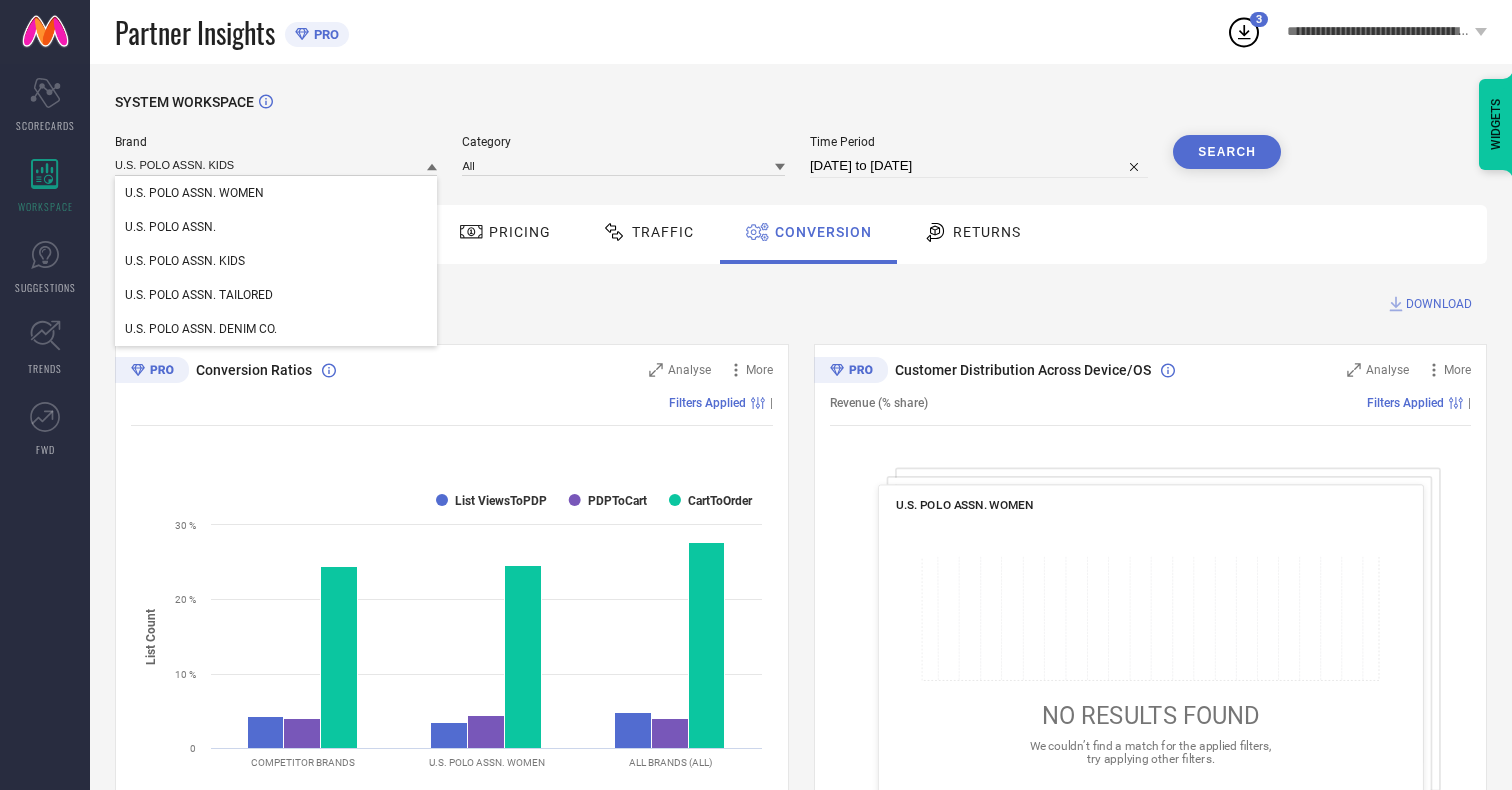 type 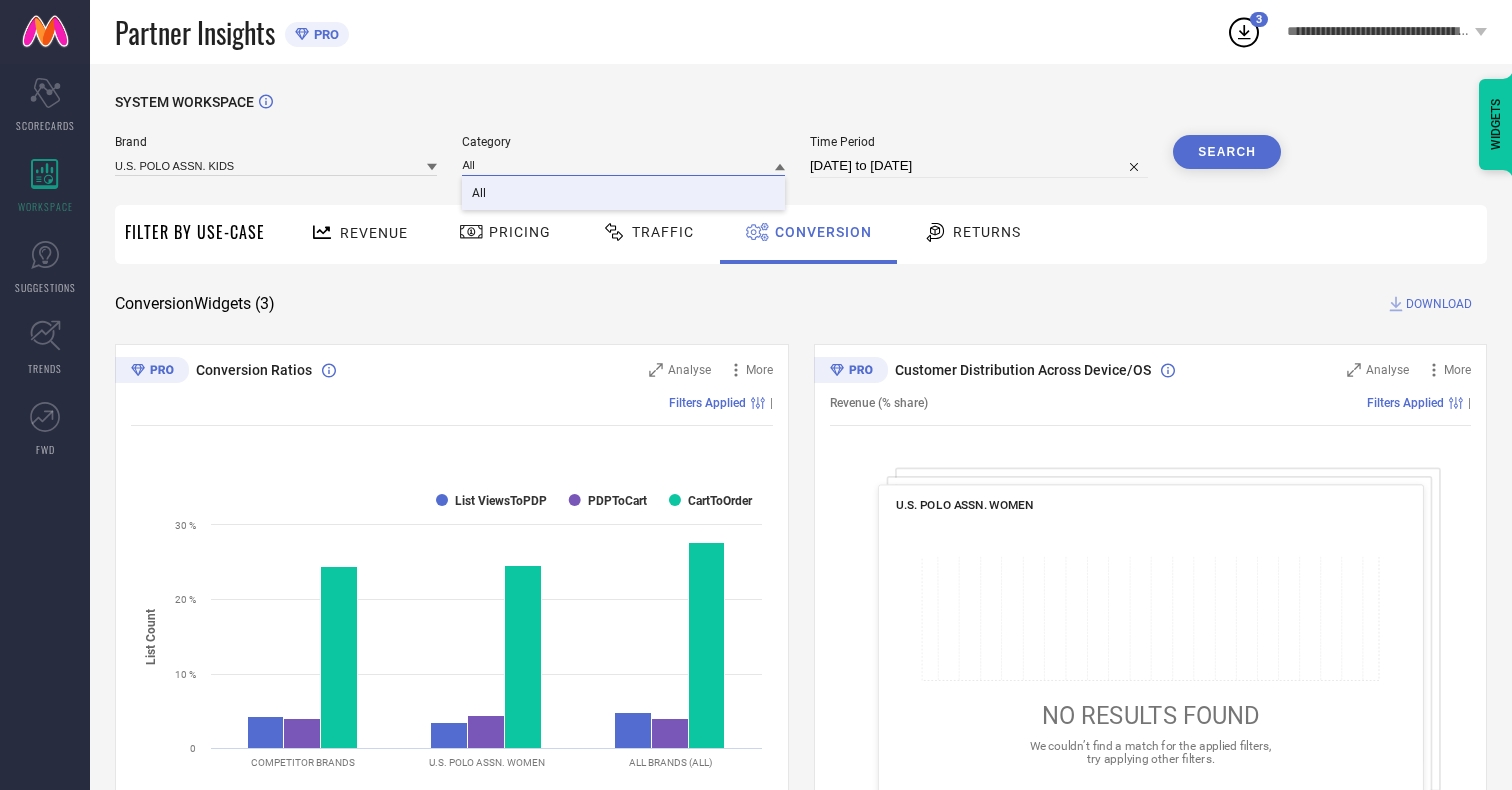 type on "All" 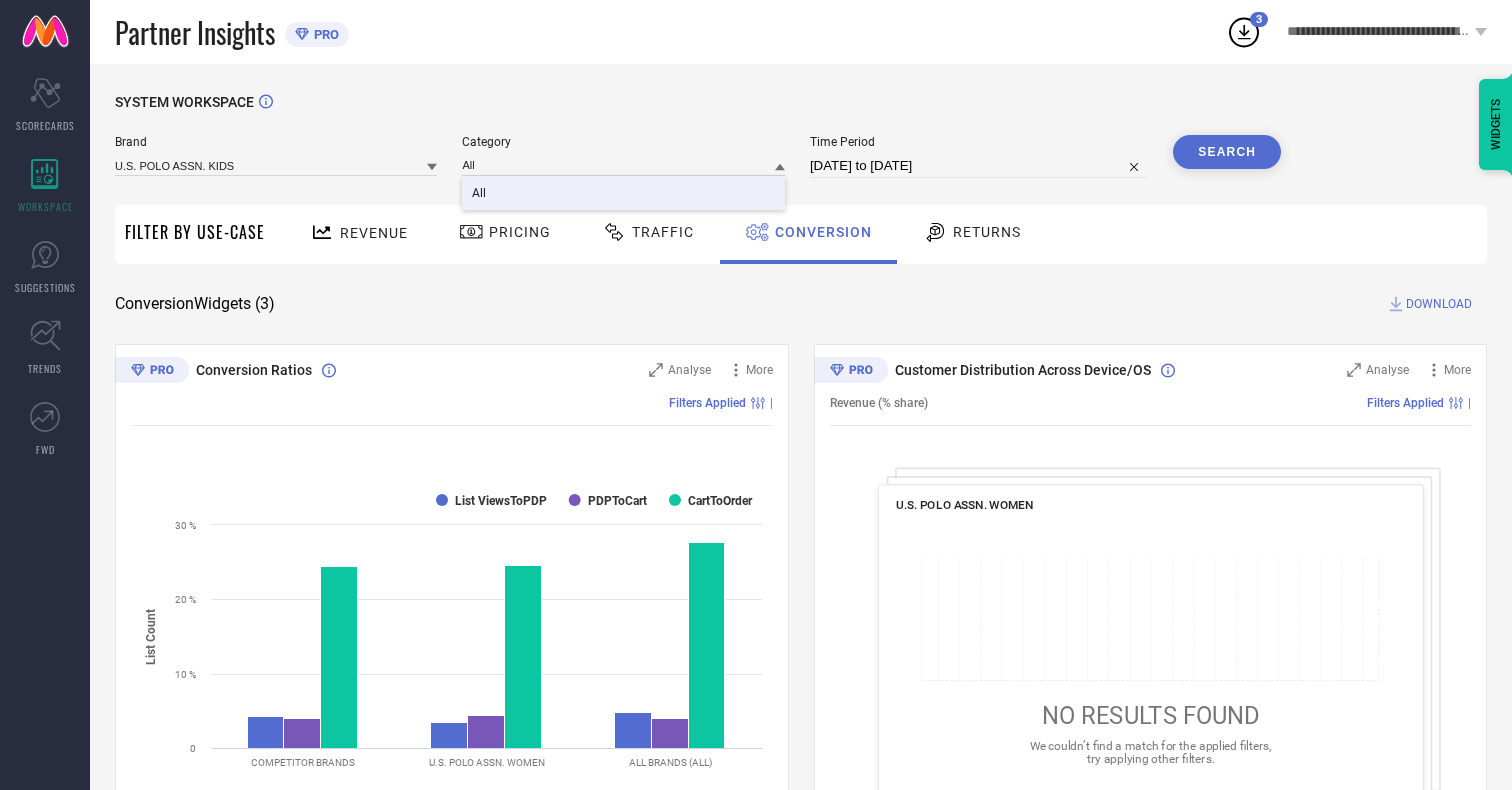 click on "All" at bounding box center (479, 193) 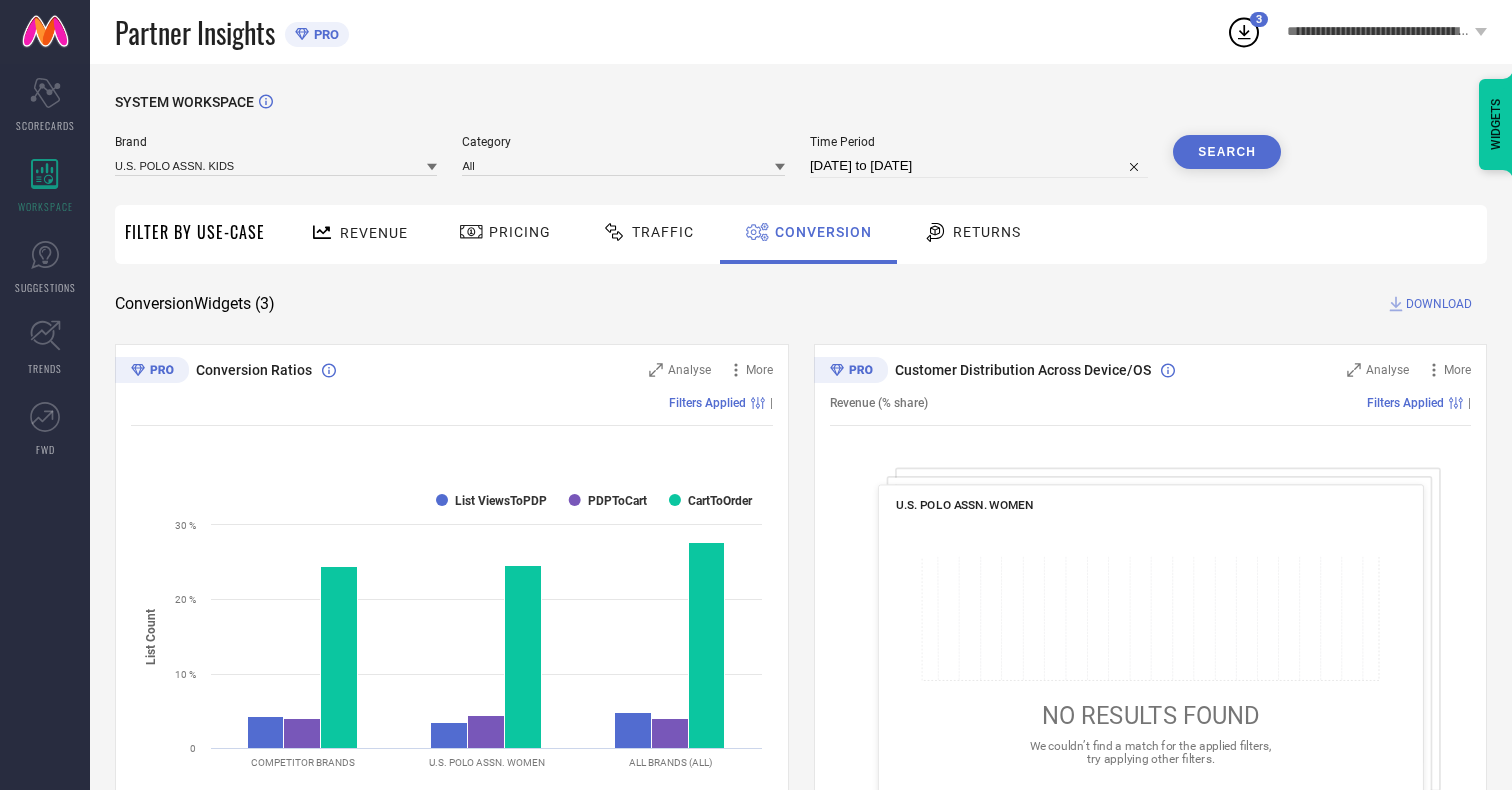 click on "Search" at bounding box center (1227, 152) 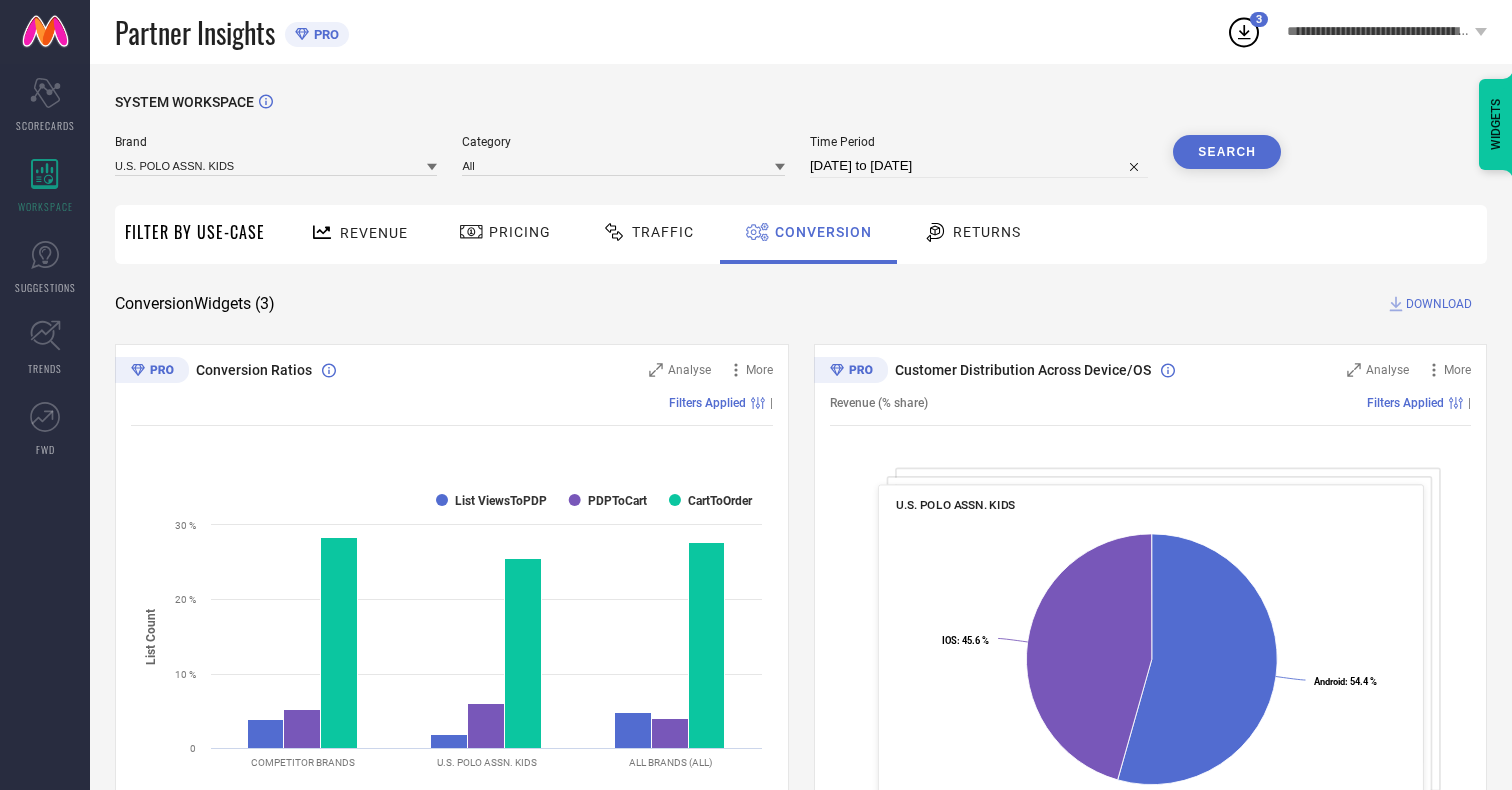 click on "DOWNLOAD" at bounding box center [1439, 304] 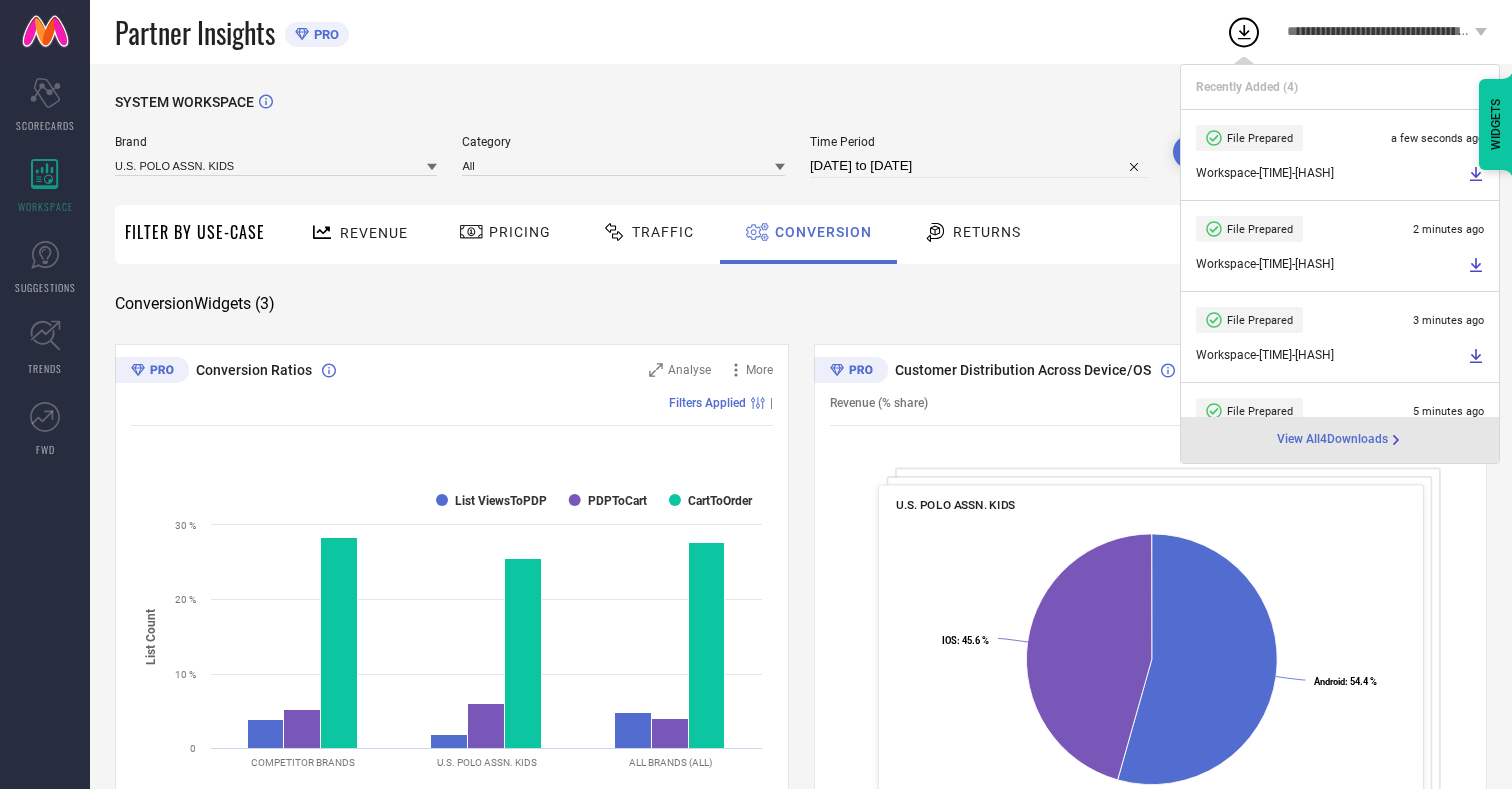 click on "Conversion" at bounding box center [823, 232] 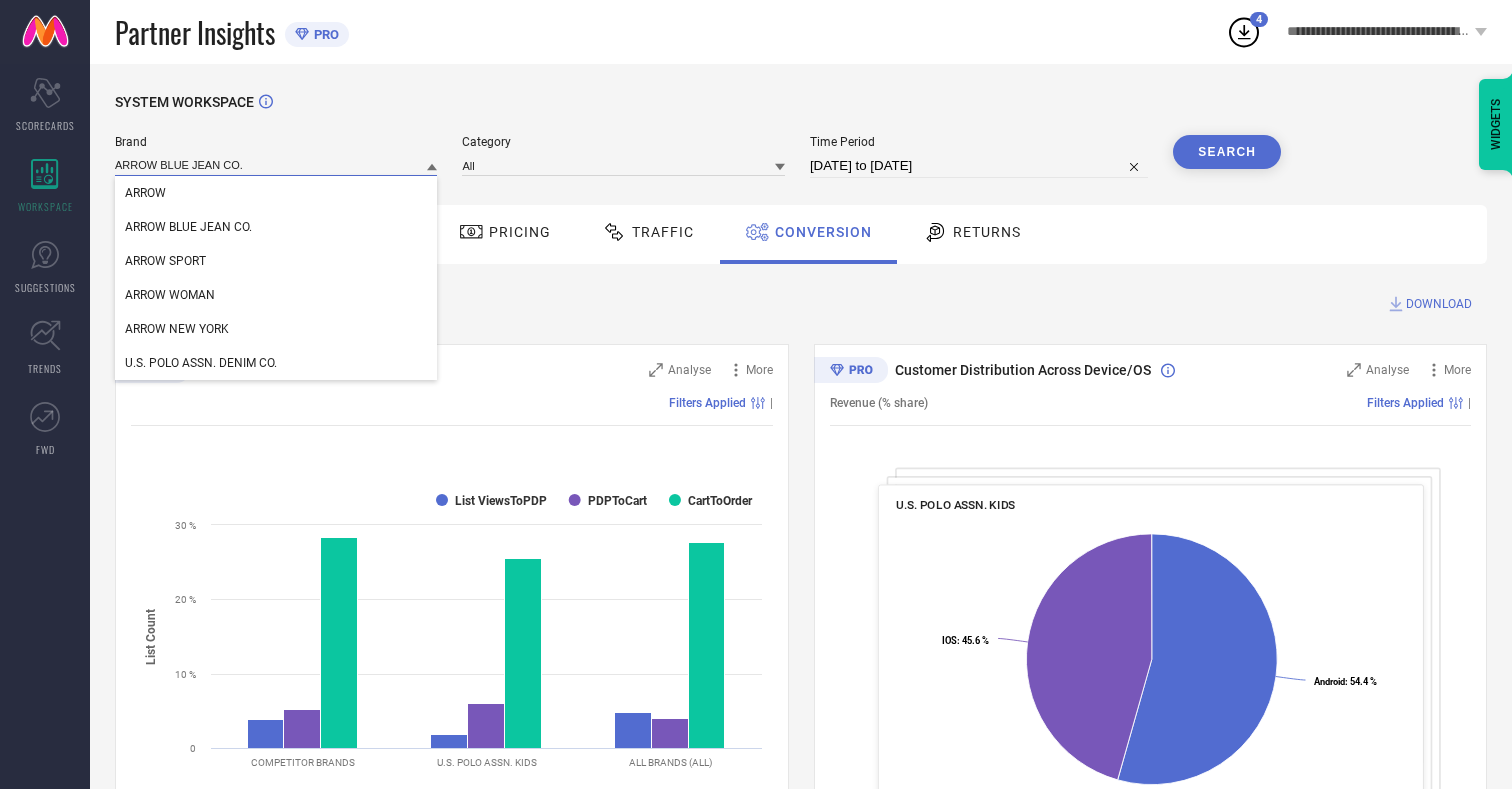 type on "ARROW BLUE JEAN CO." 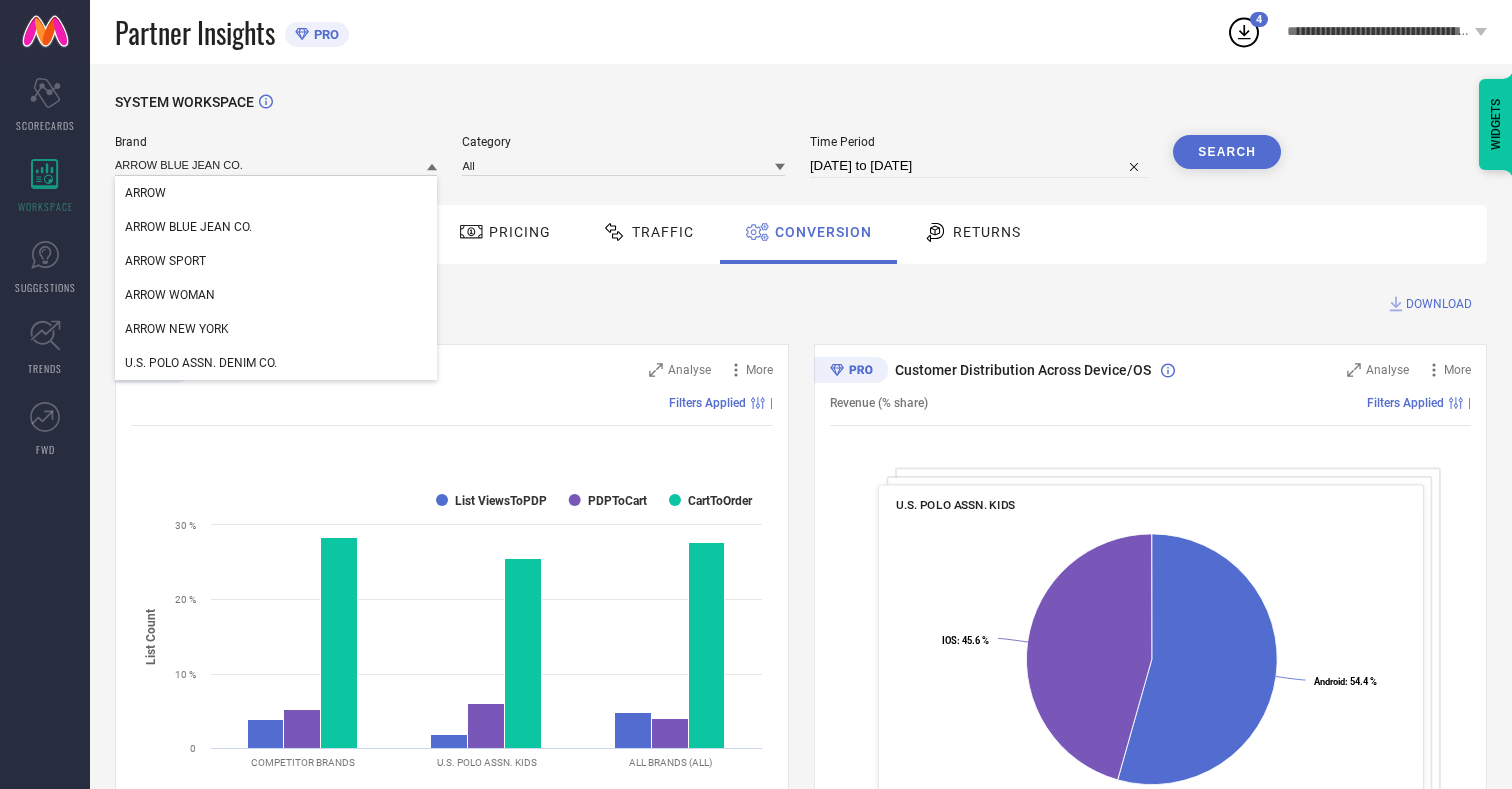 type 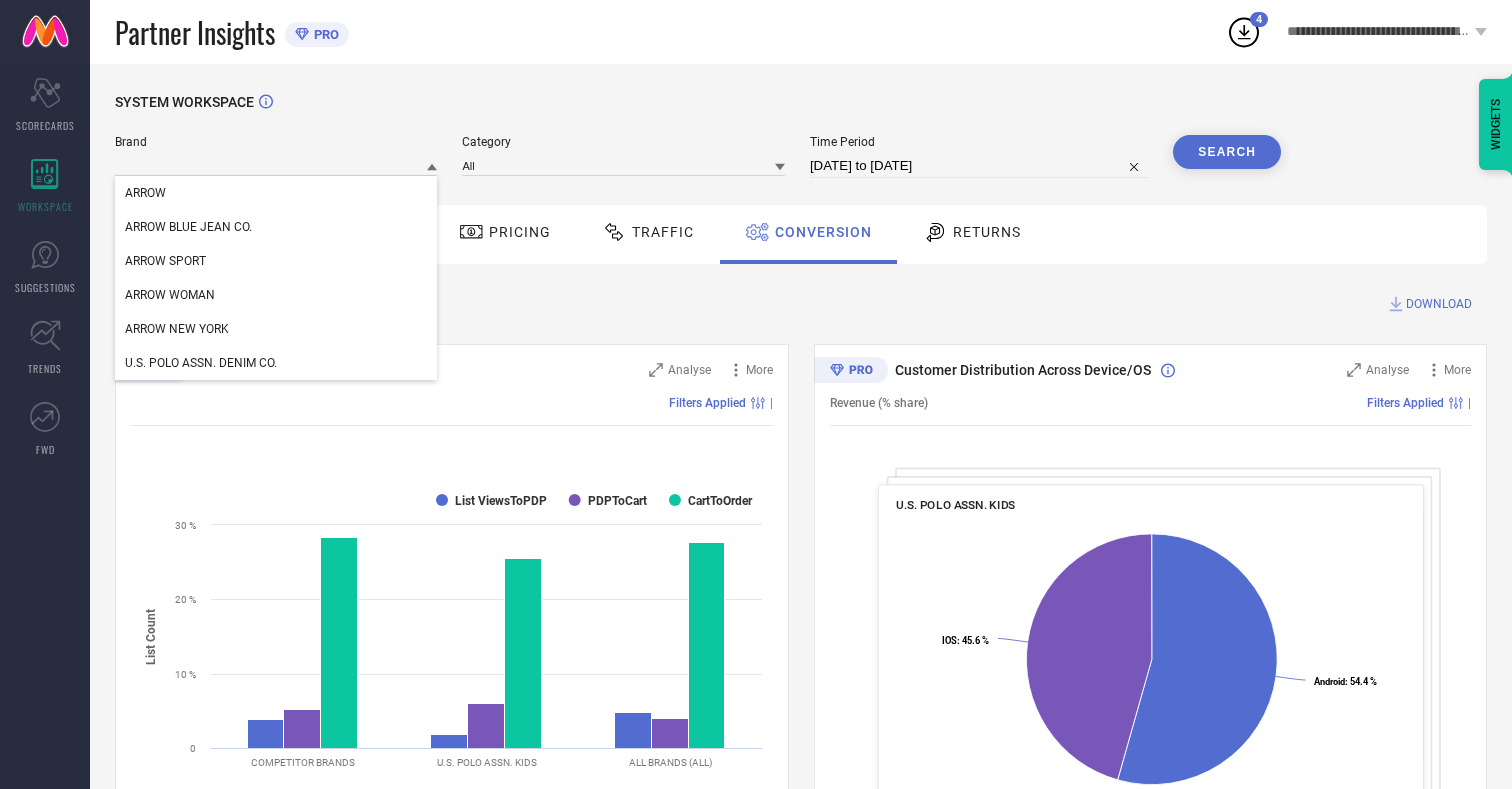 type 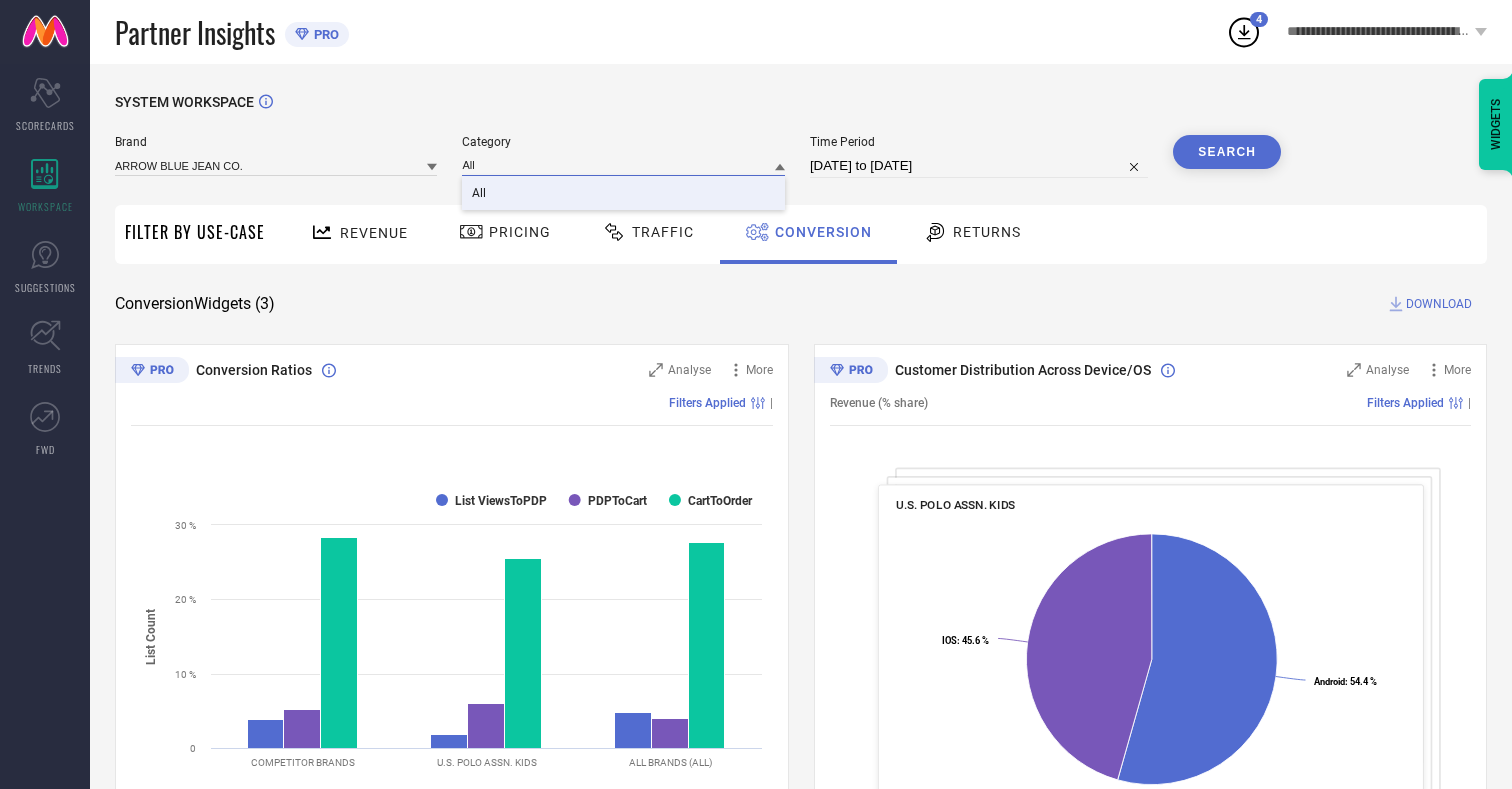 type on "All" 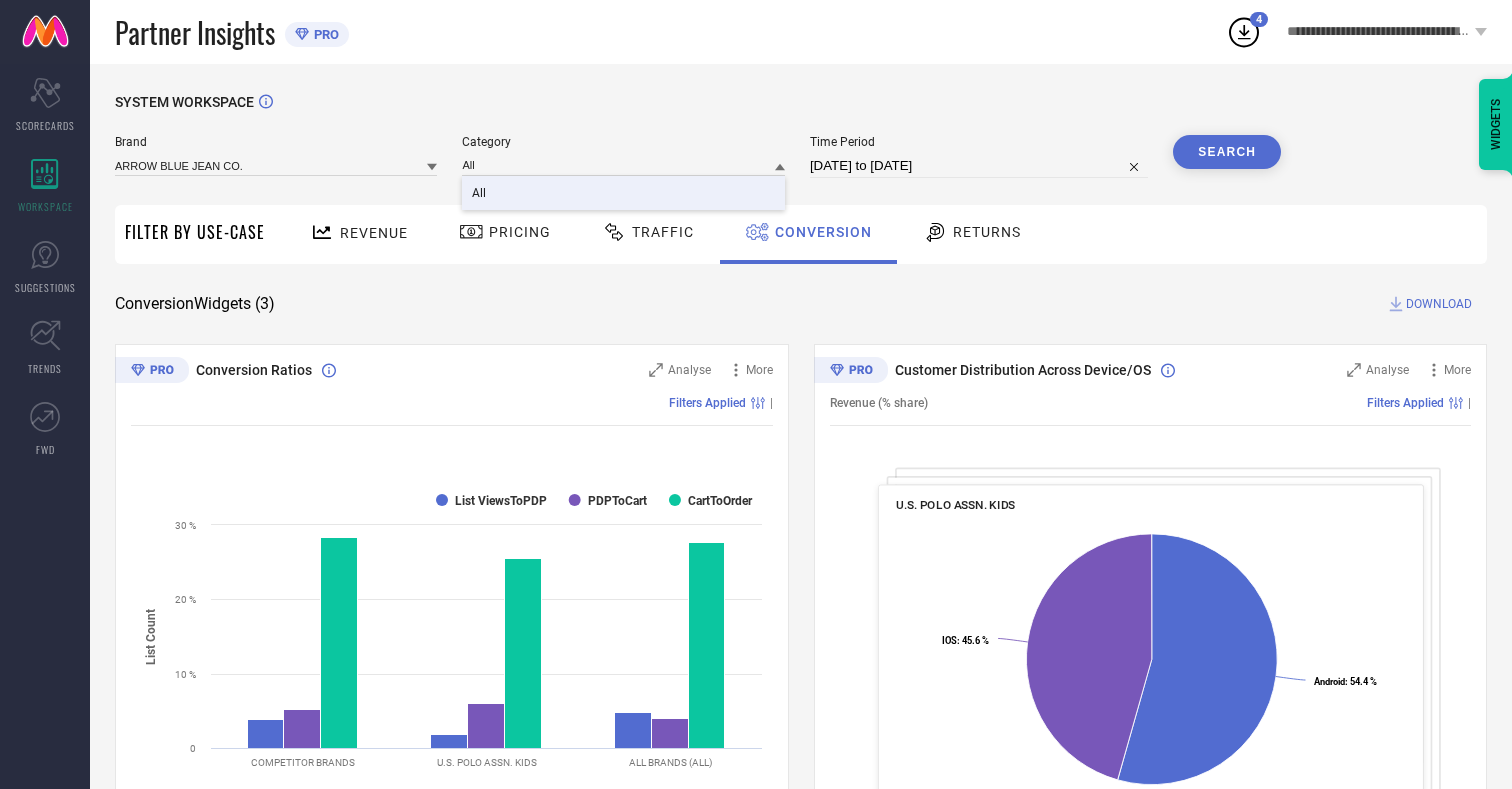 click on "All" at bounding box center (479, 193) 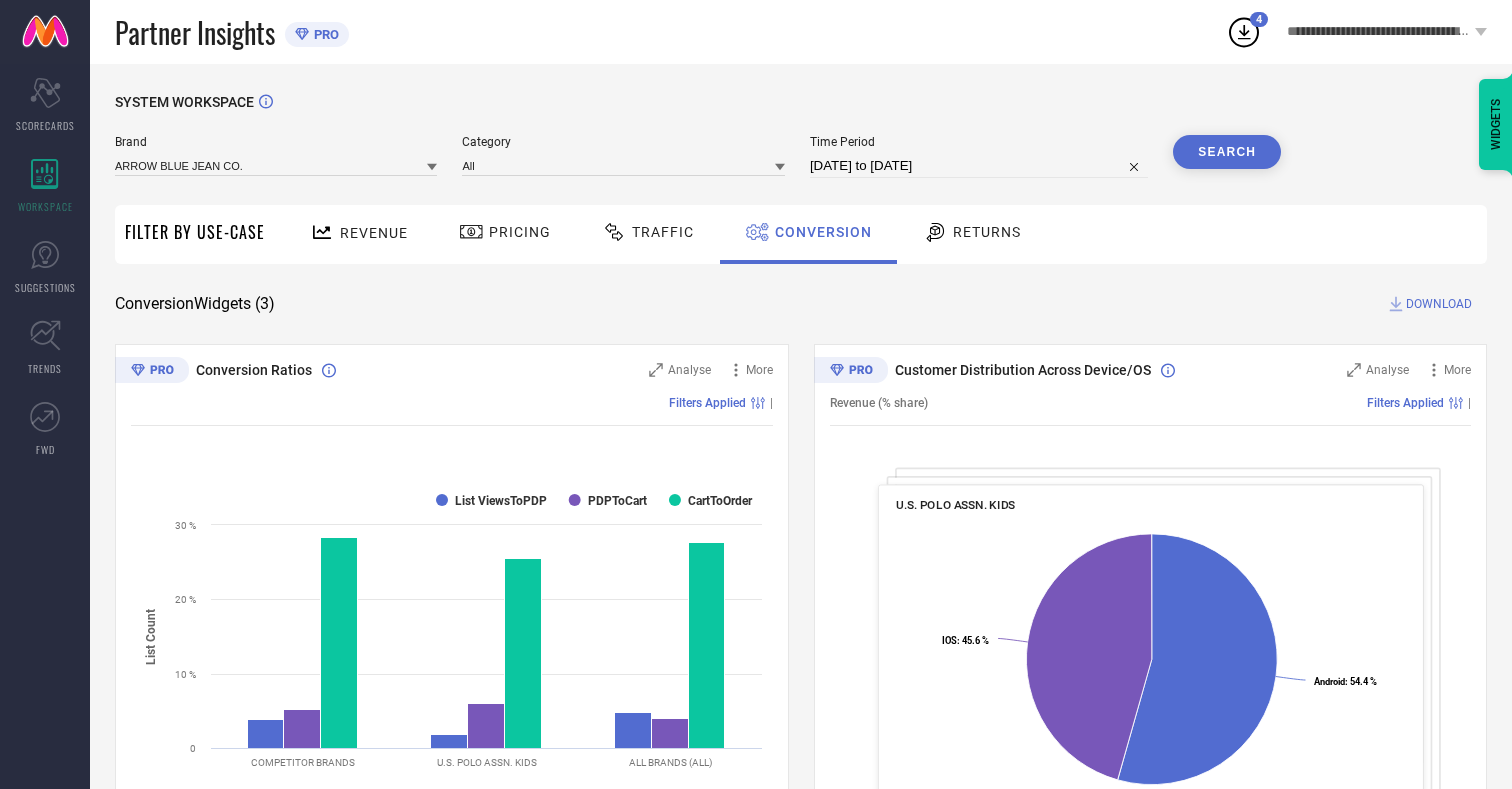 click on "Search" at bounding box center (1227, 152) 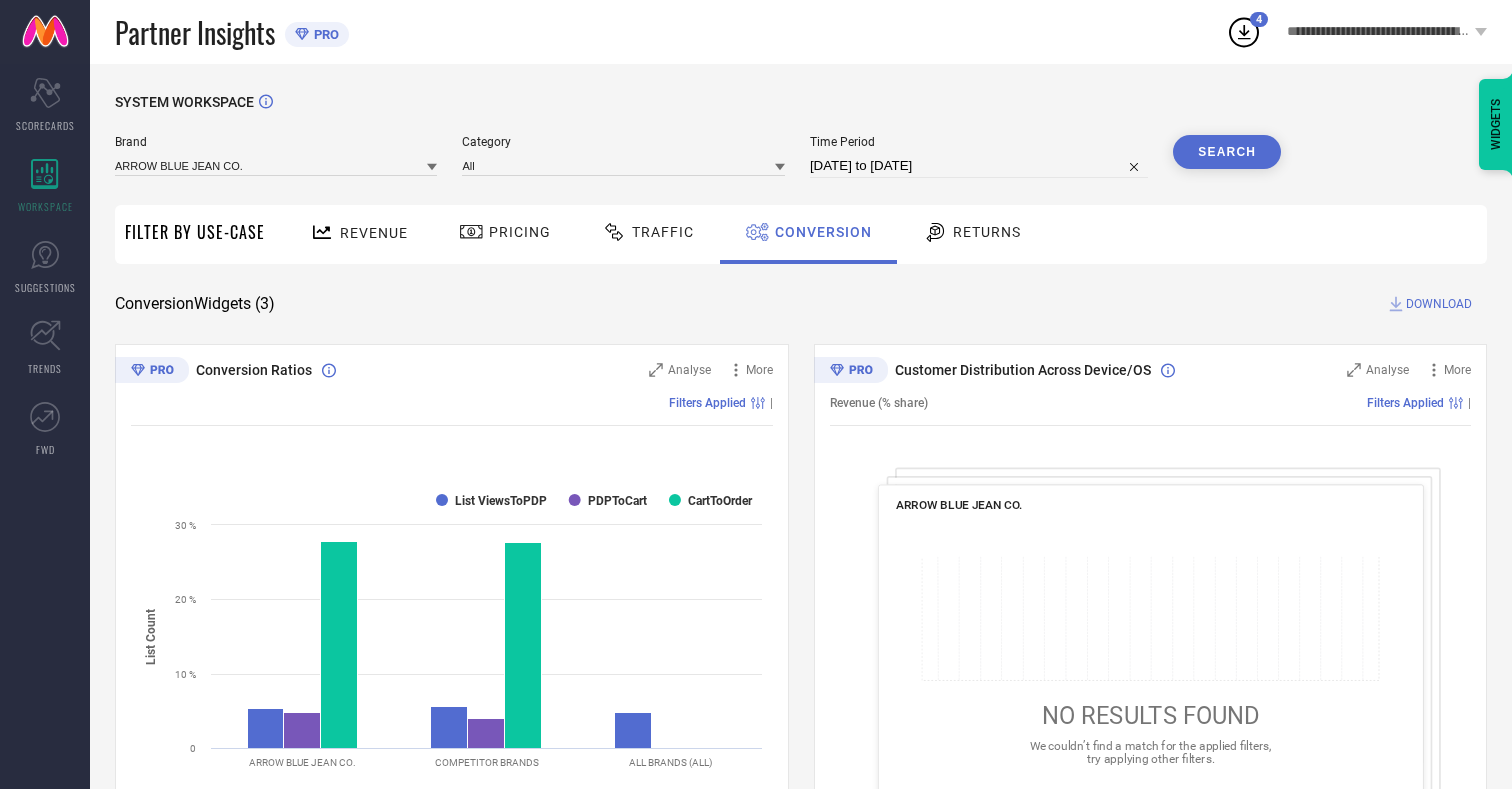 click on "DOWNLOAD" at bounding box center (1439, 304) 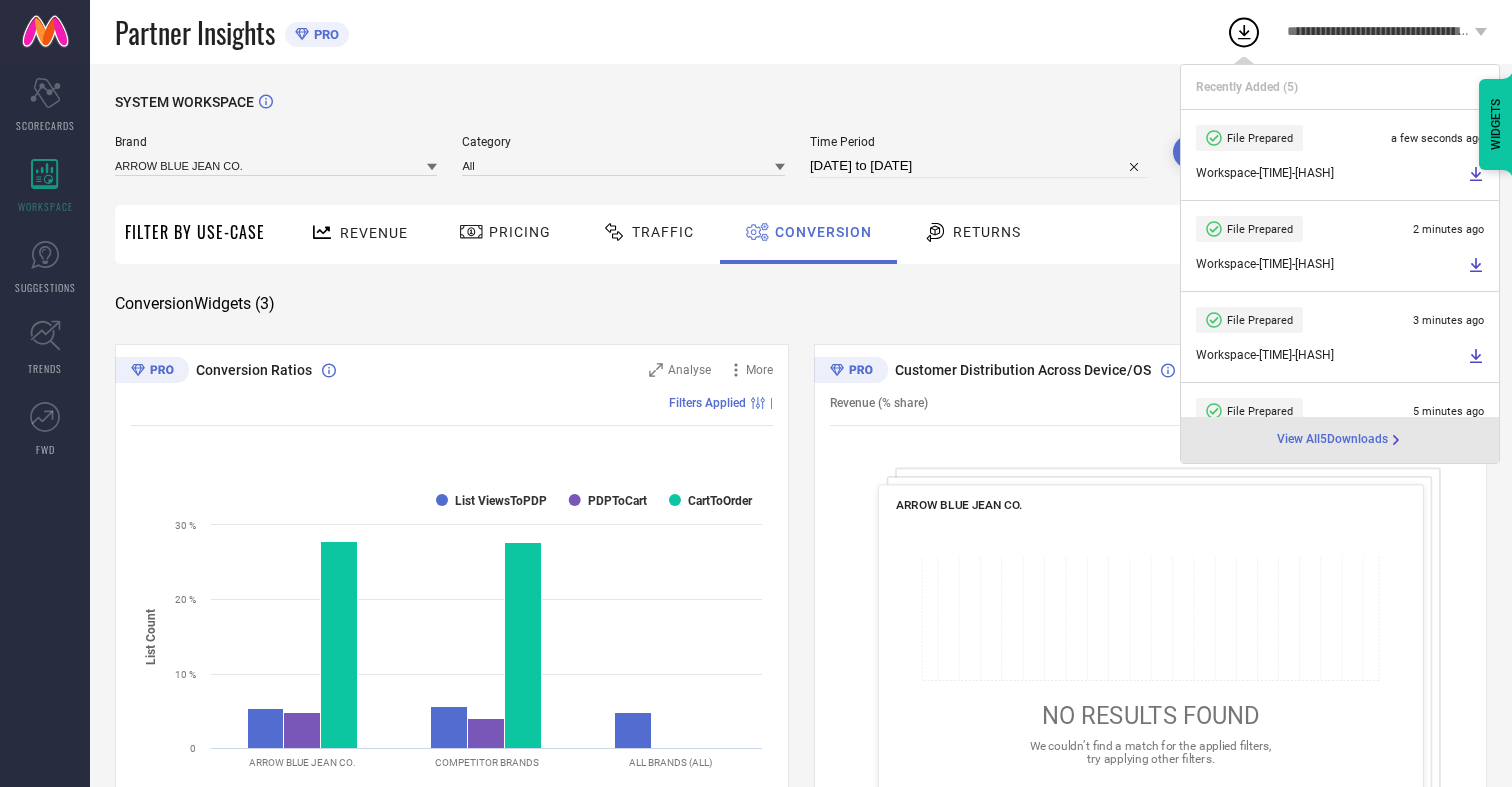 click on "Conversion" at bounding box center (823, 232) 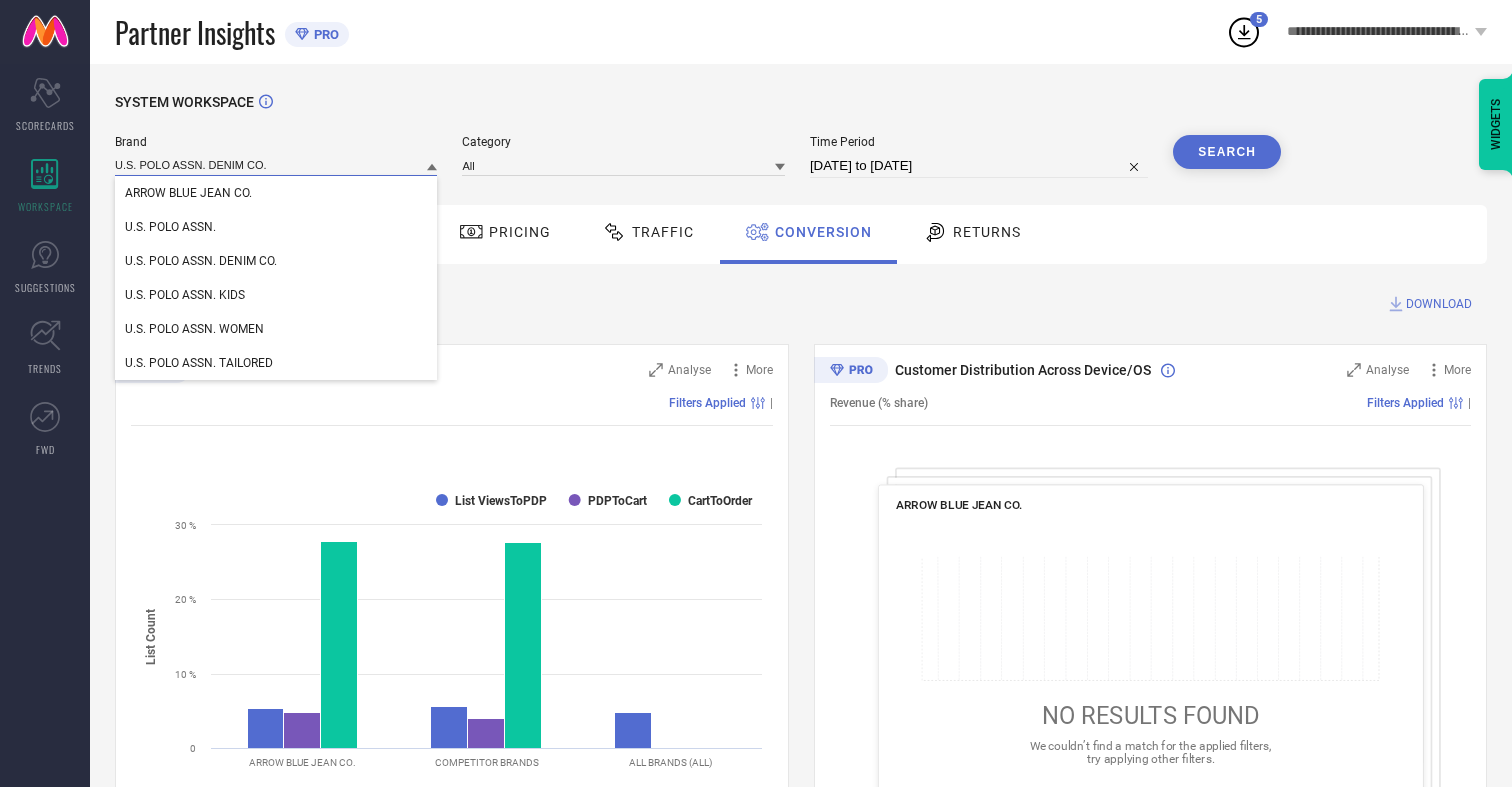 type on "U.S. POLO ASSN. DENIM CO." 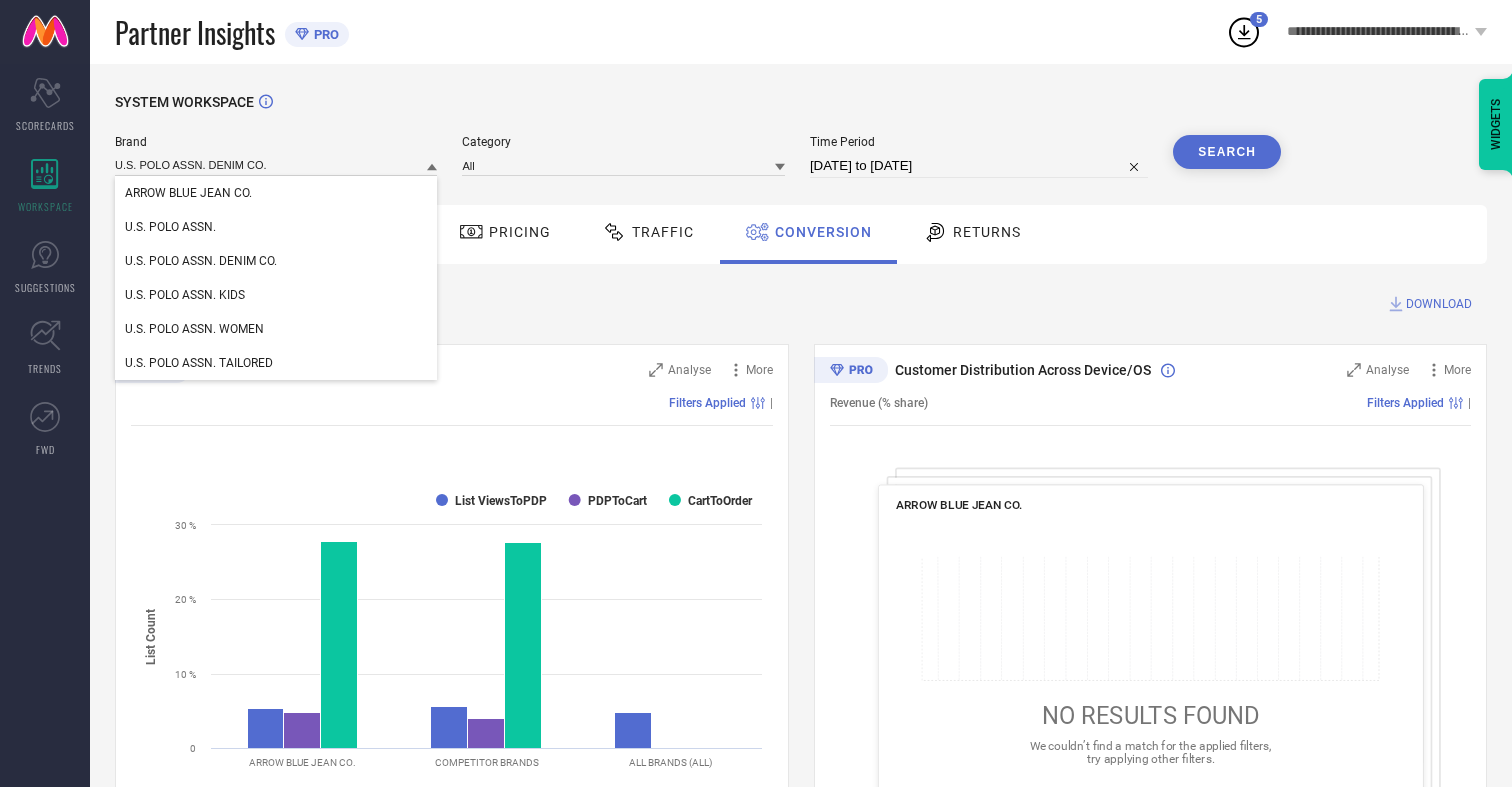 type 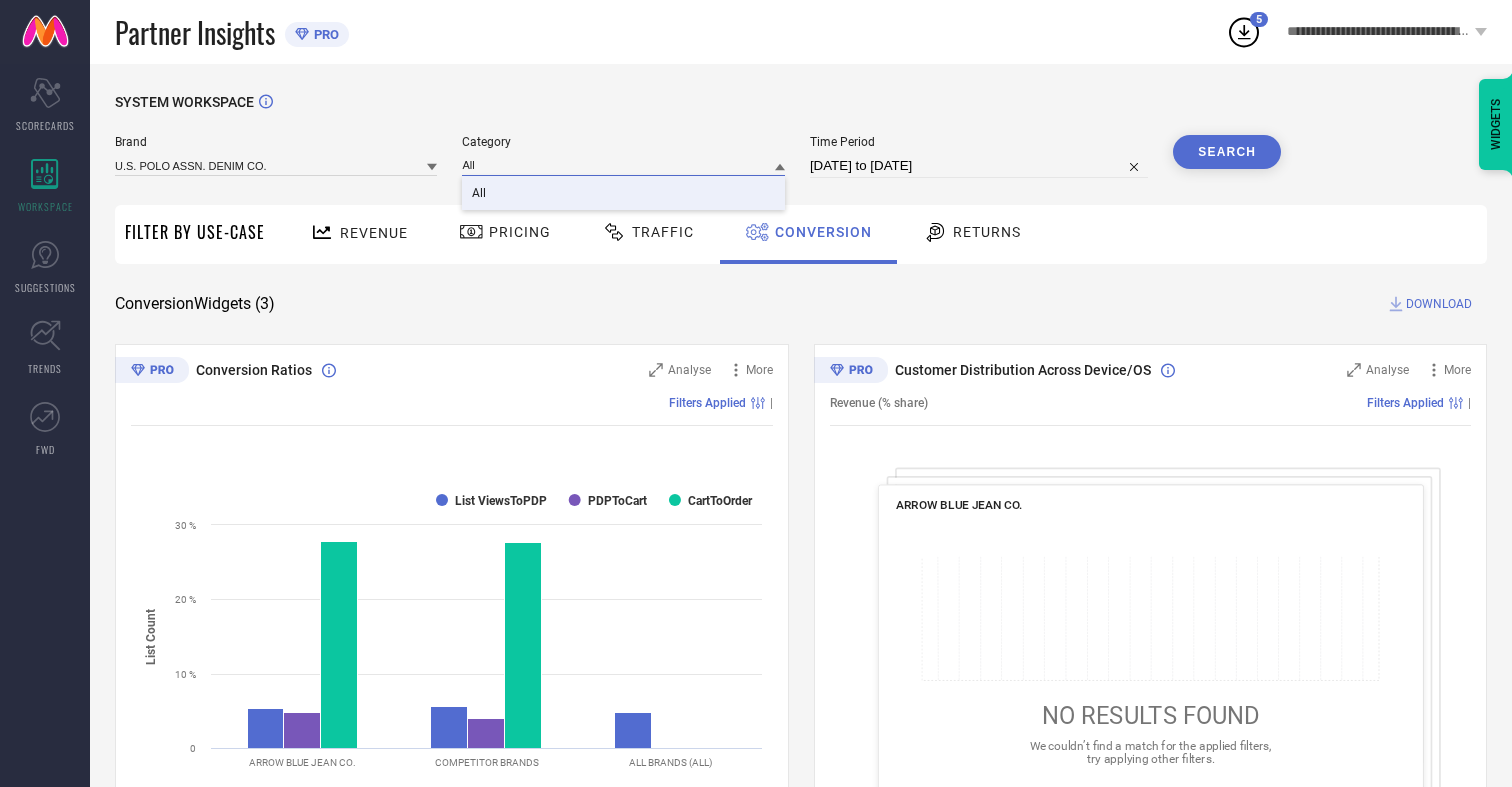 type on "All" 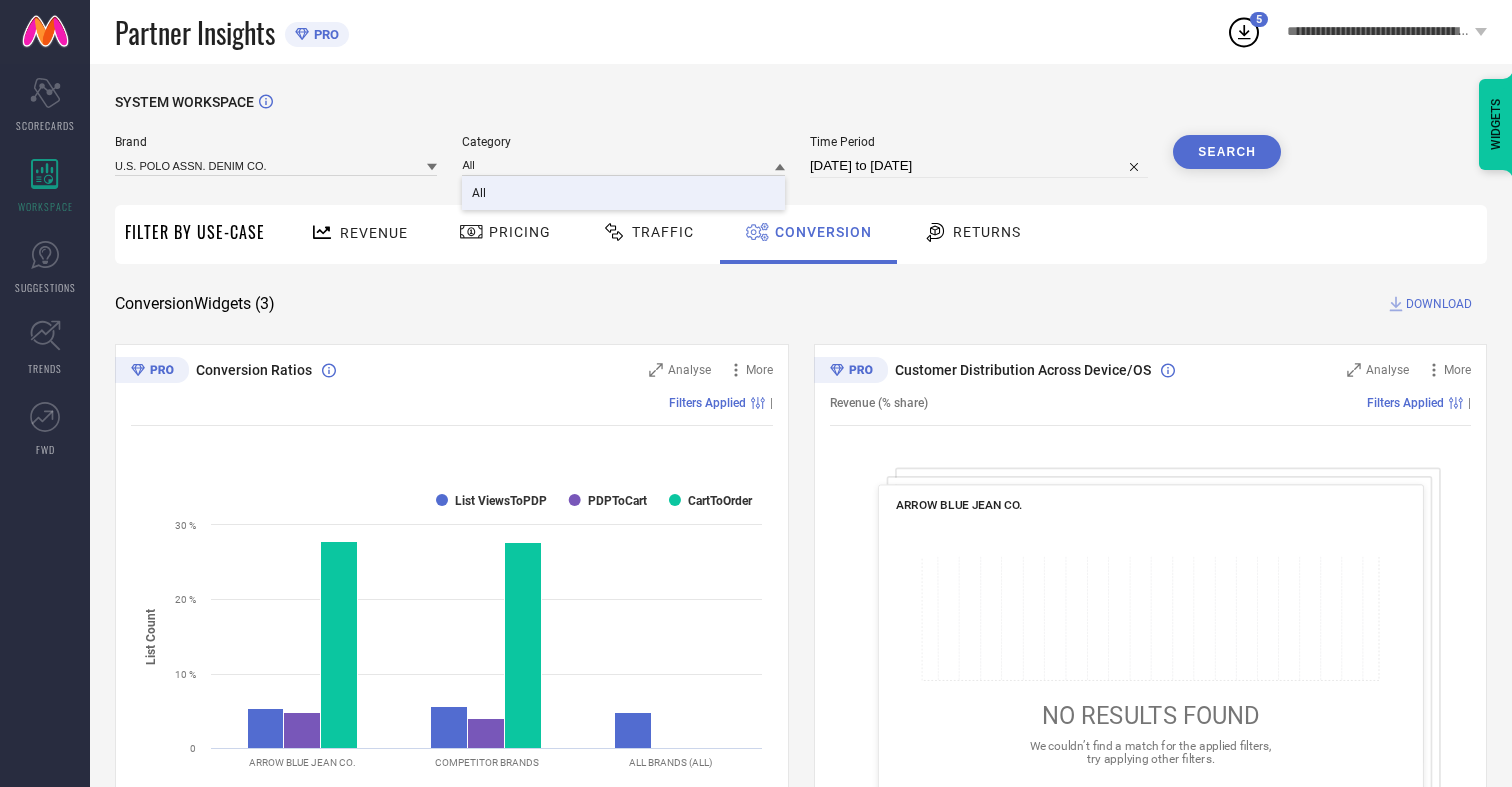 click on "All" at bounding box center [479, 193] 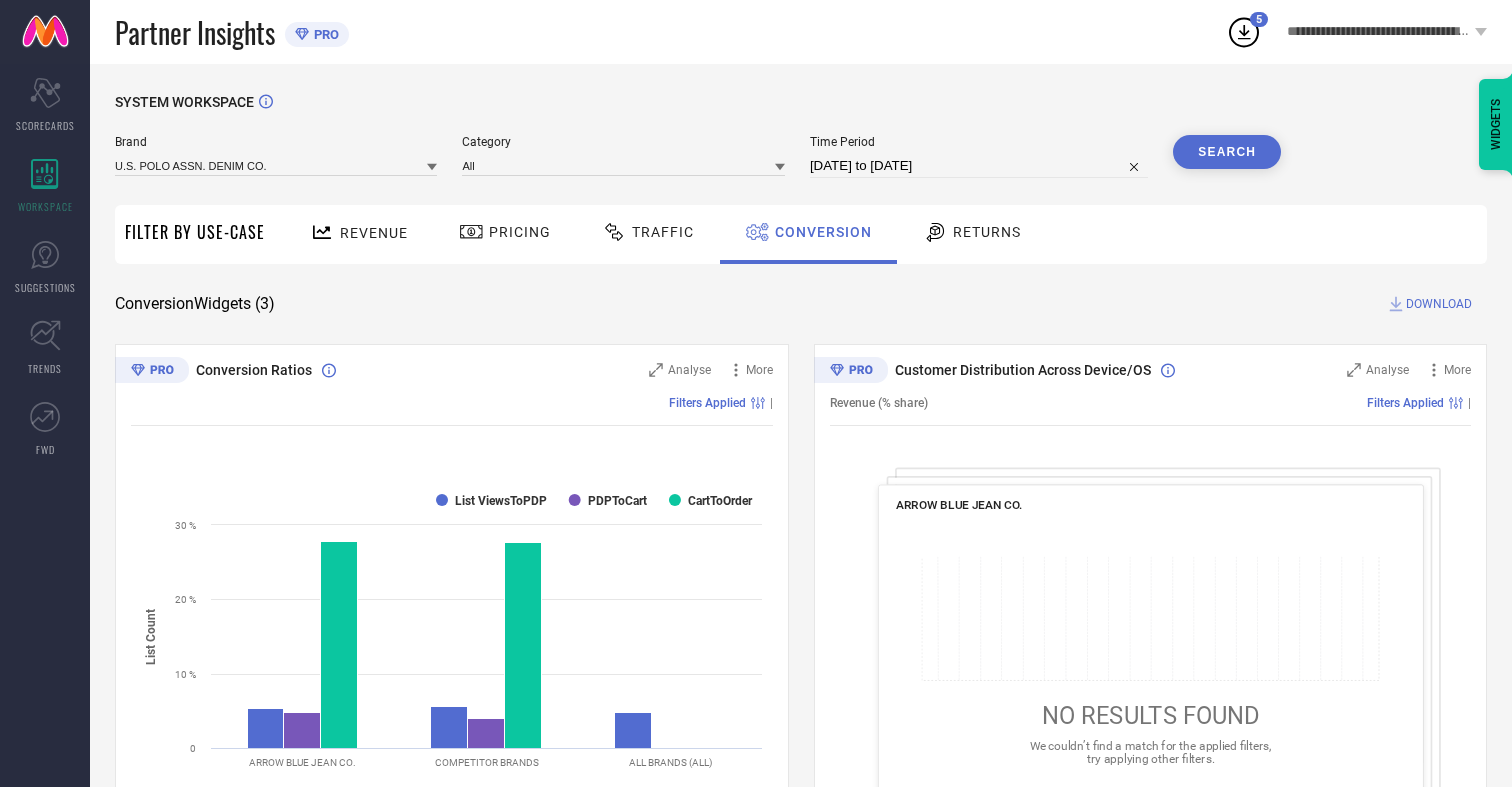 click on "Search" at bounding box center [1227, 152] 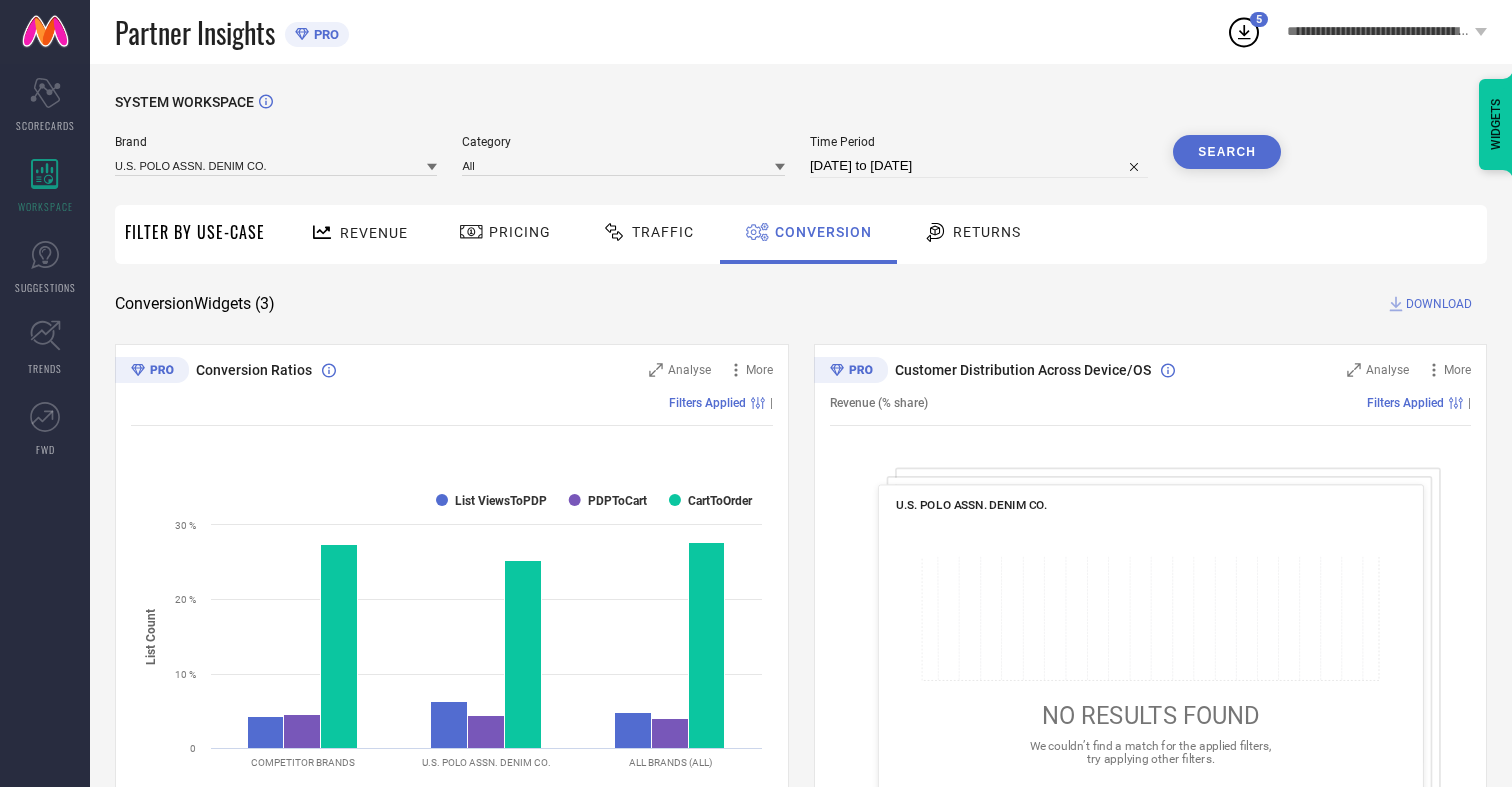 click on "DOWNLOAD" at bounding box center (1439, 304) 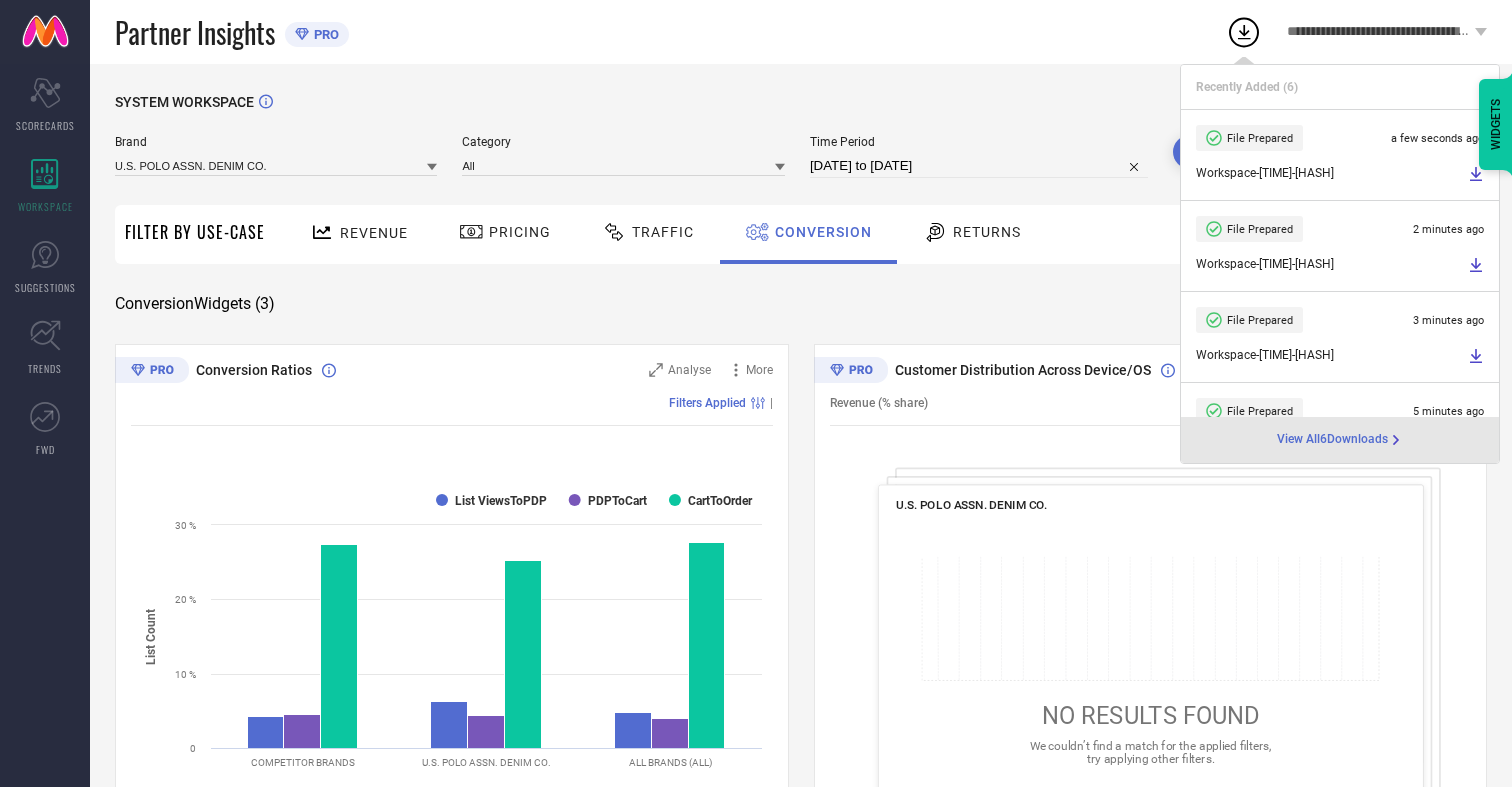 click on "Conversion" at bounding box center (823, 232) 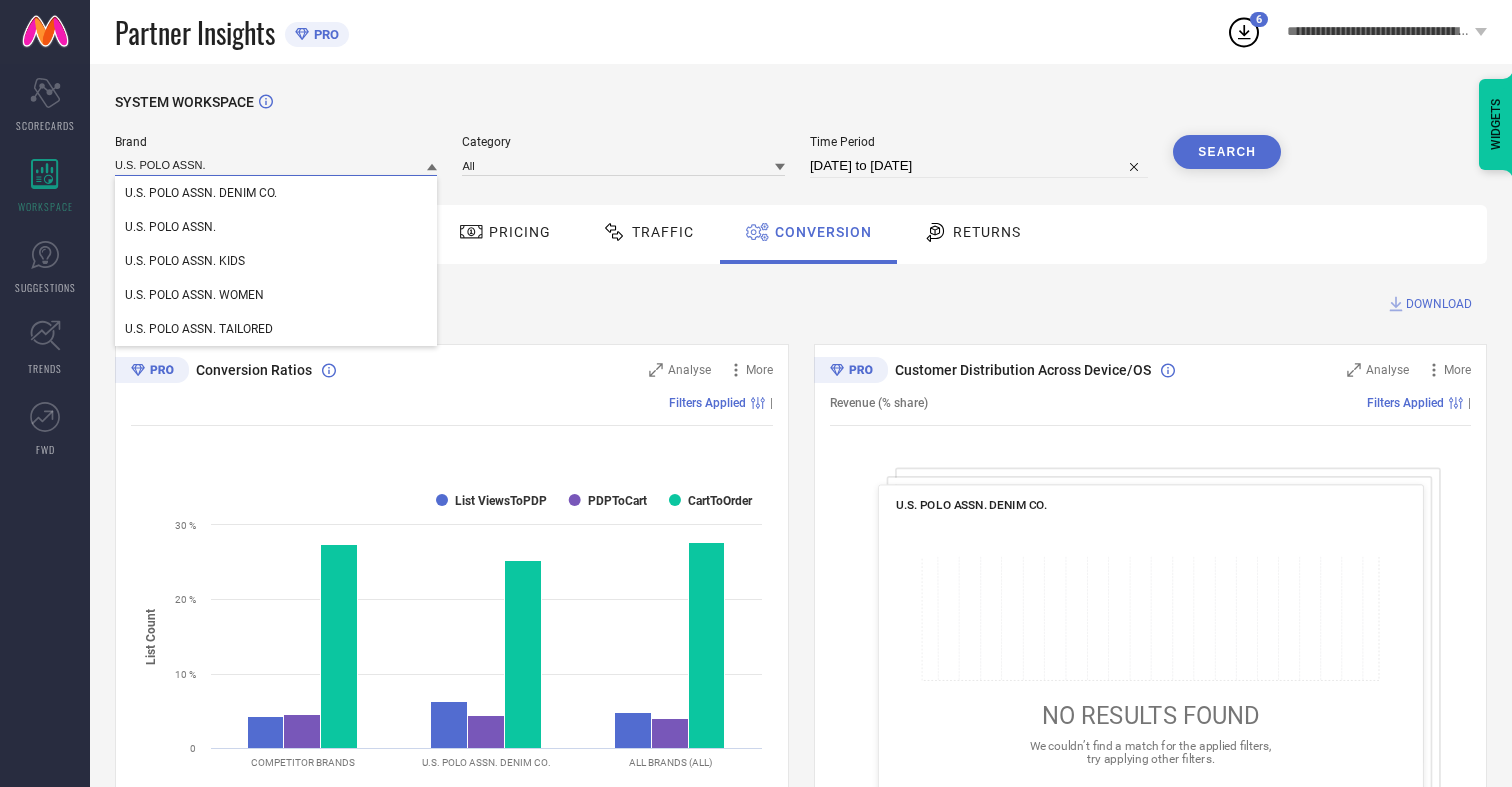 type on "U.S. POLO ASSN." 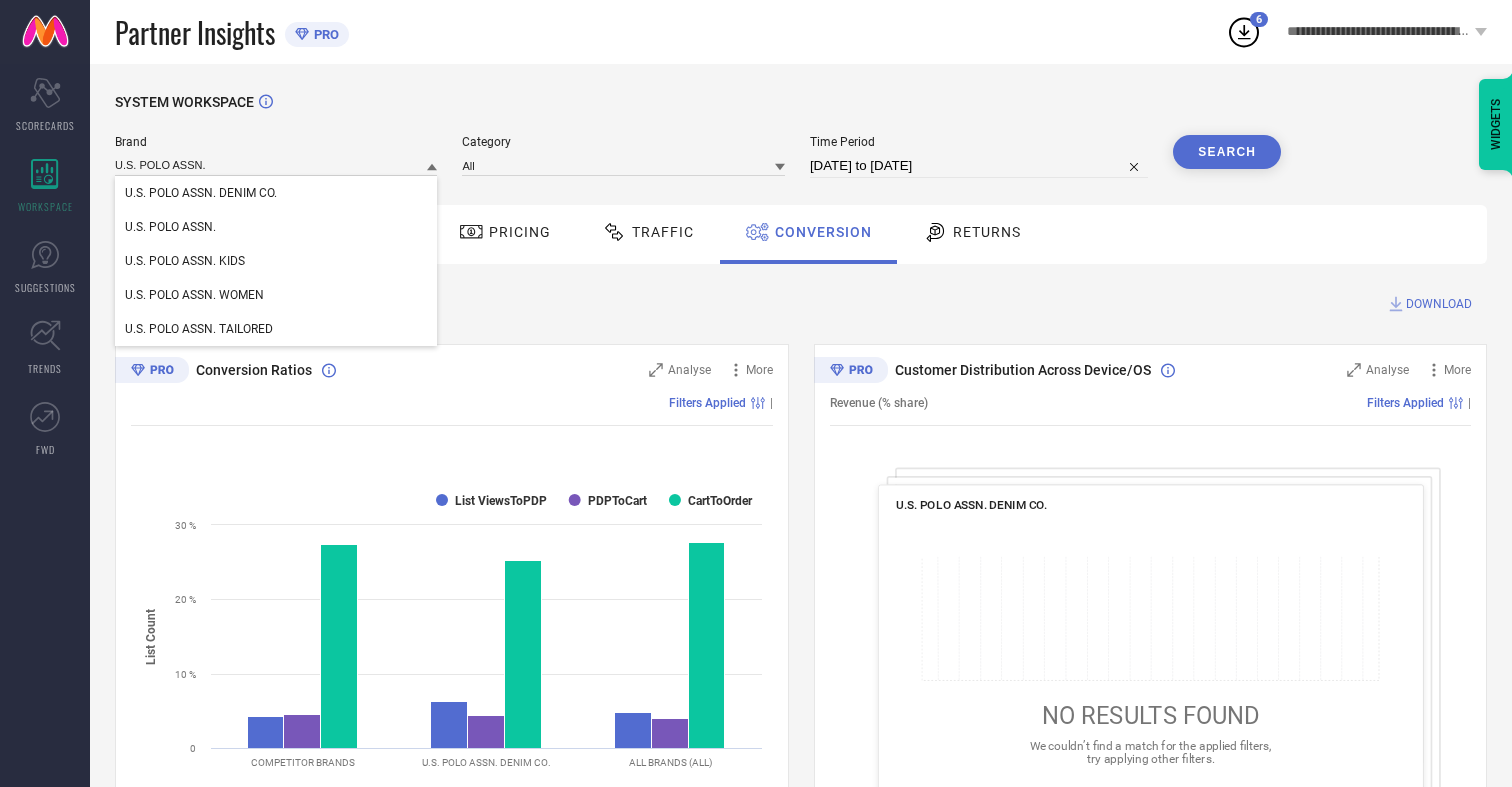 click on "U.S. POLO ASSN." at bounding box center (170, 227) 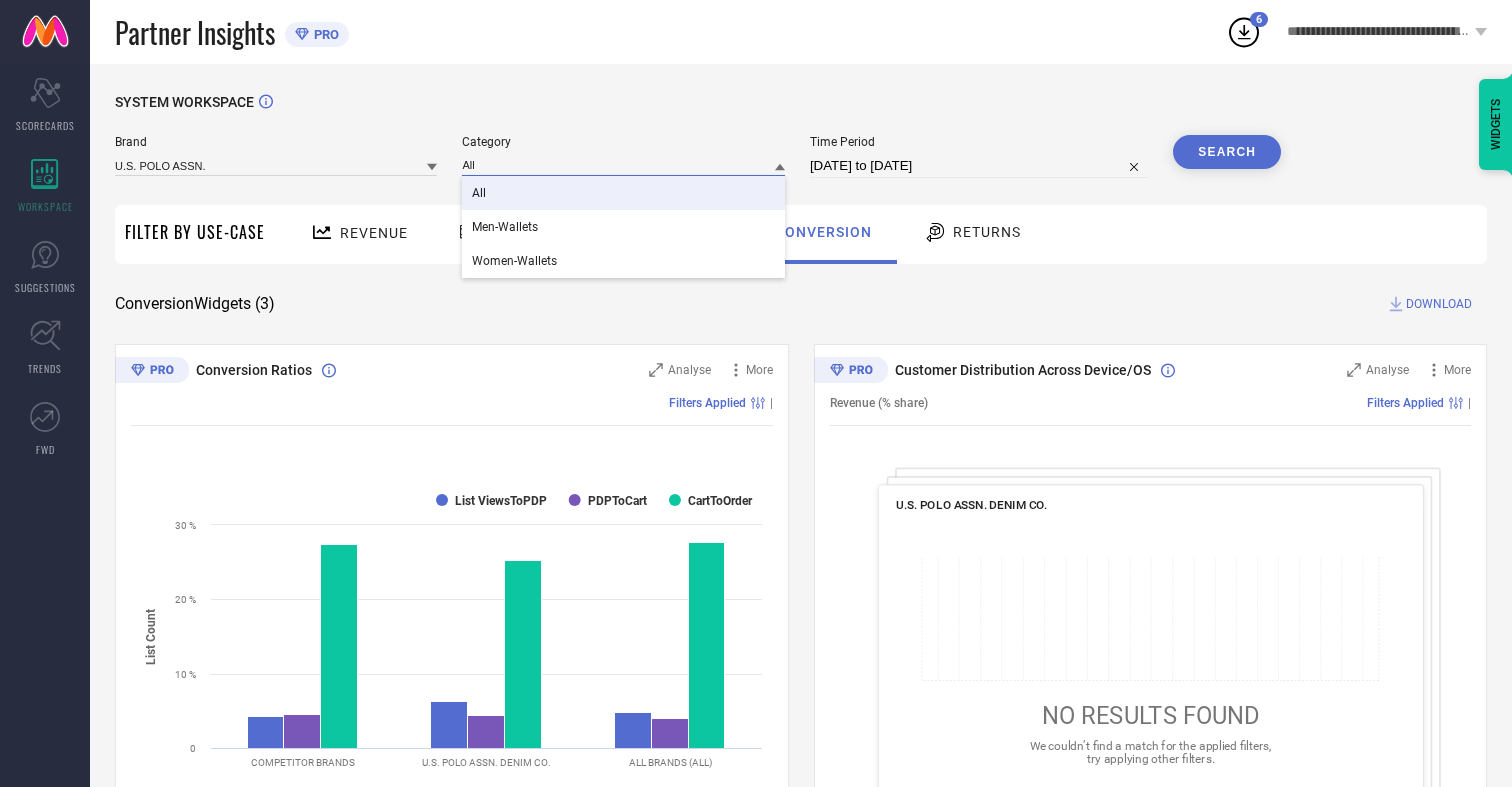type on "All" 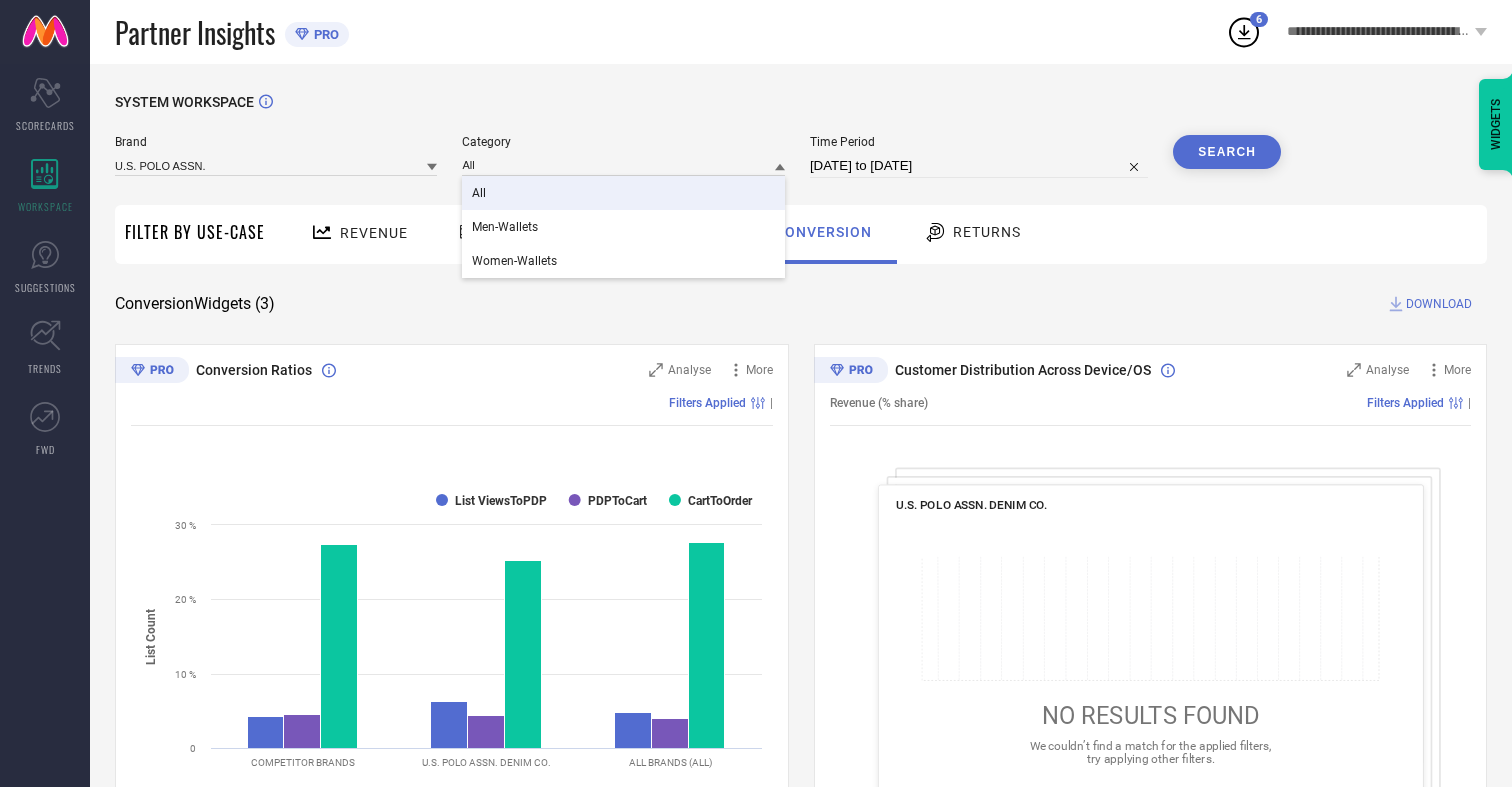 click on "All" at bounding box center (479, 193) 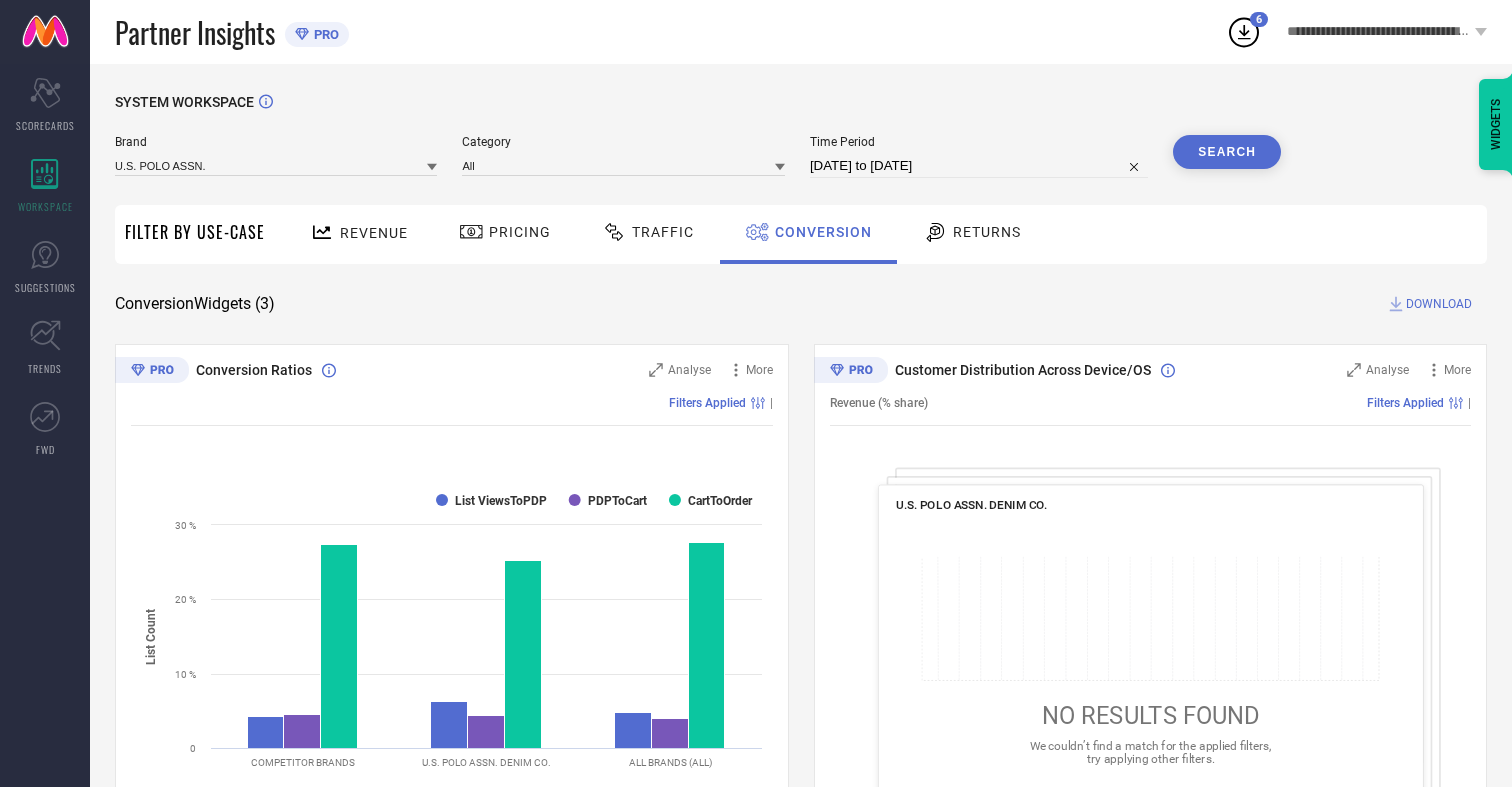 click on "Search" at bounding box center [1227, 152] 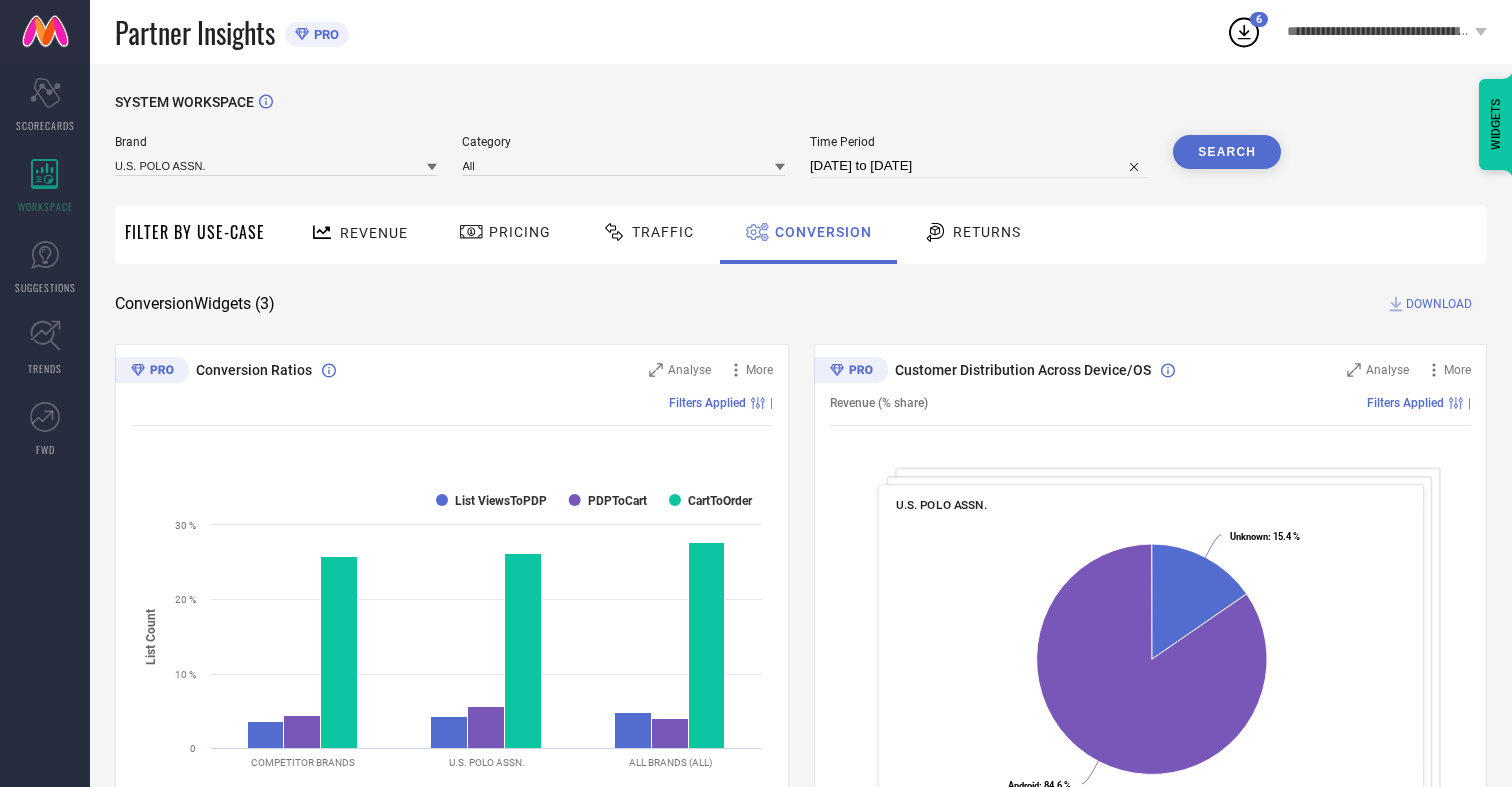 click on "DOWNLOAD" at bounding box center (1439, 304) 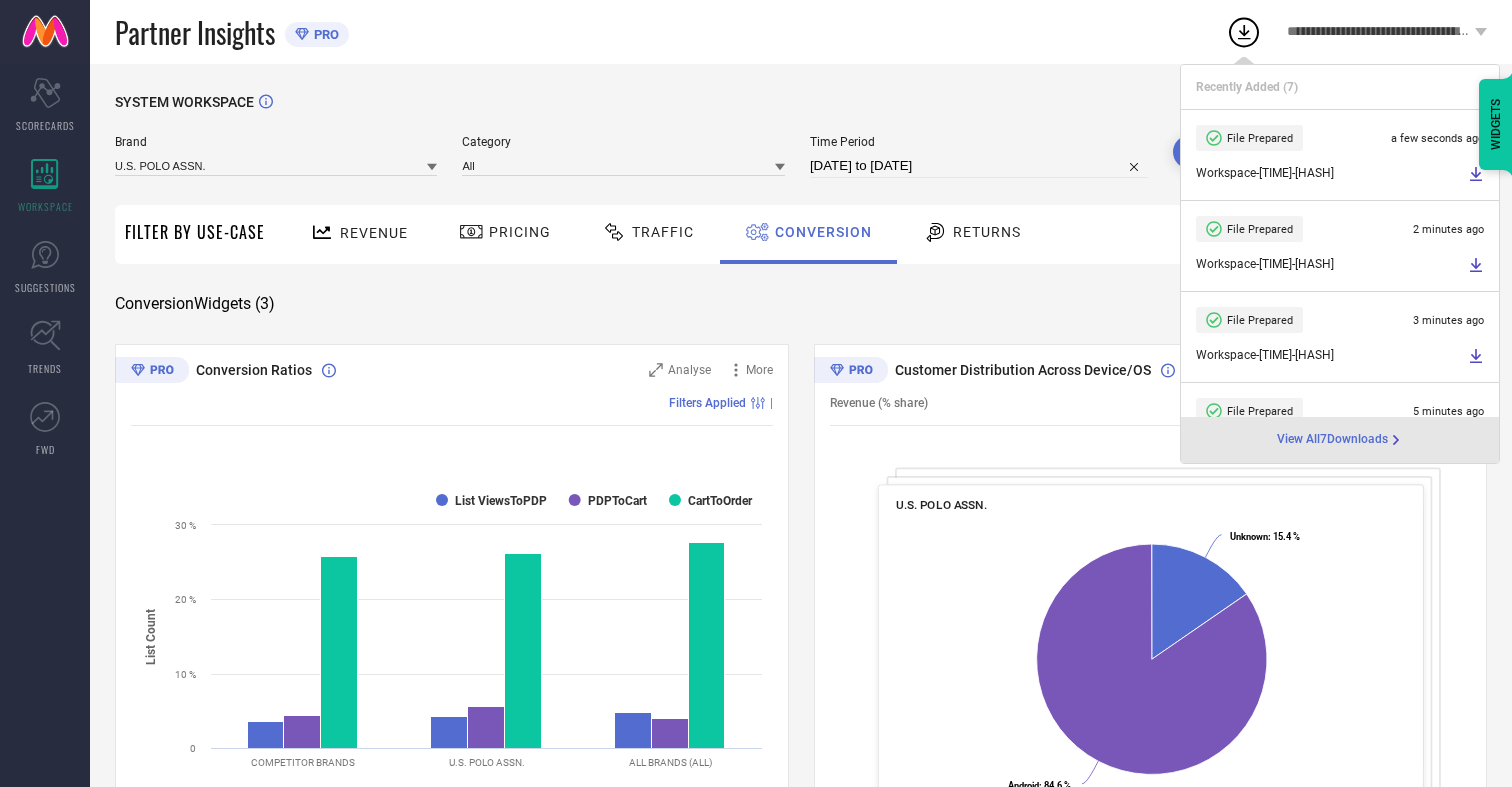 click on "Conversion" at bounding box center [823, 232] 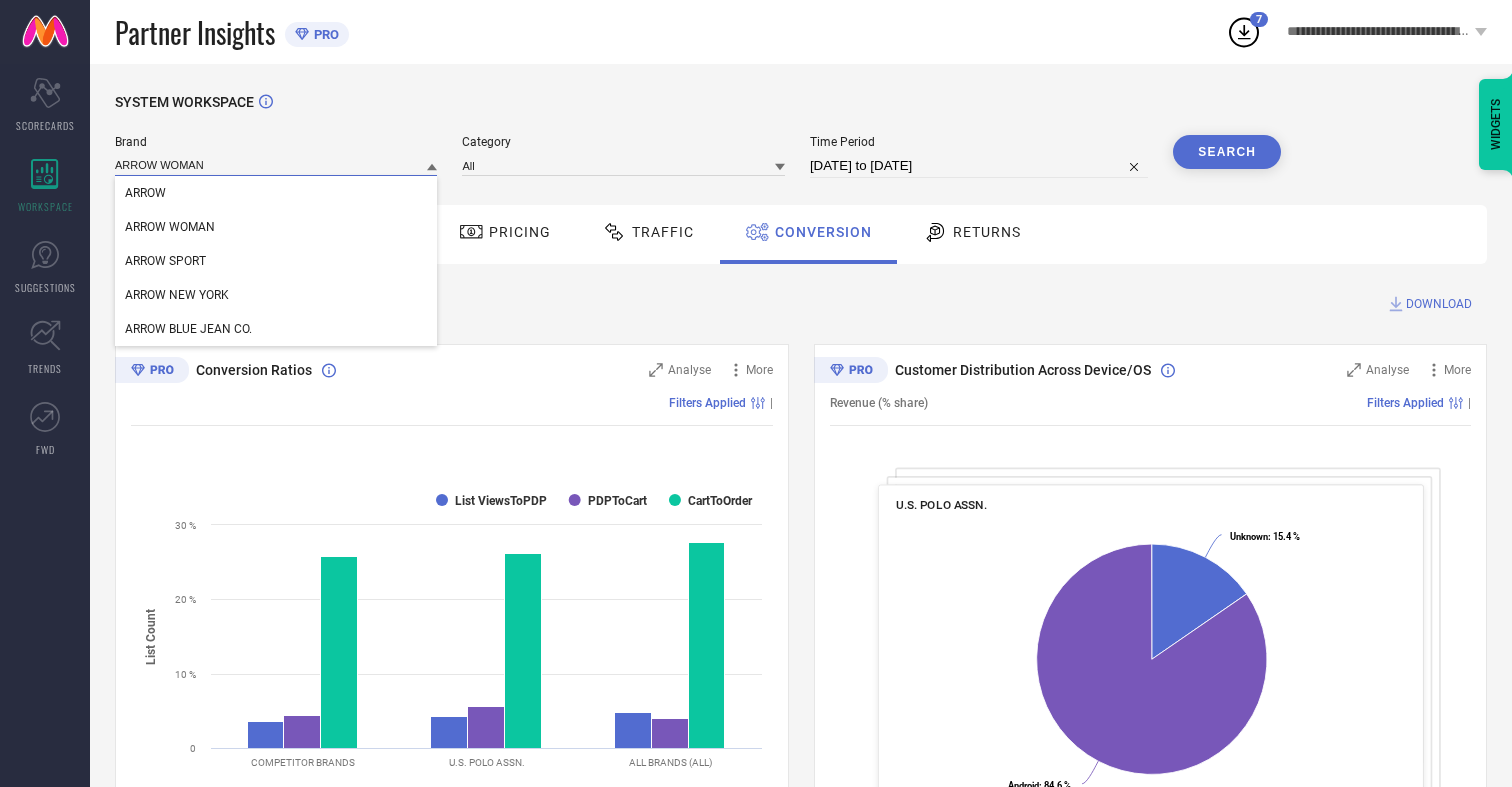 type on "ARROW WOMAN" 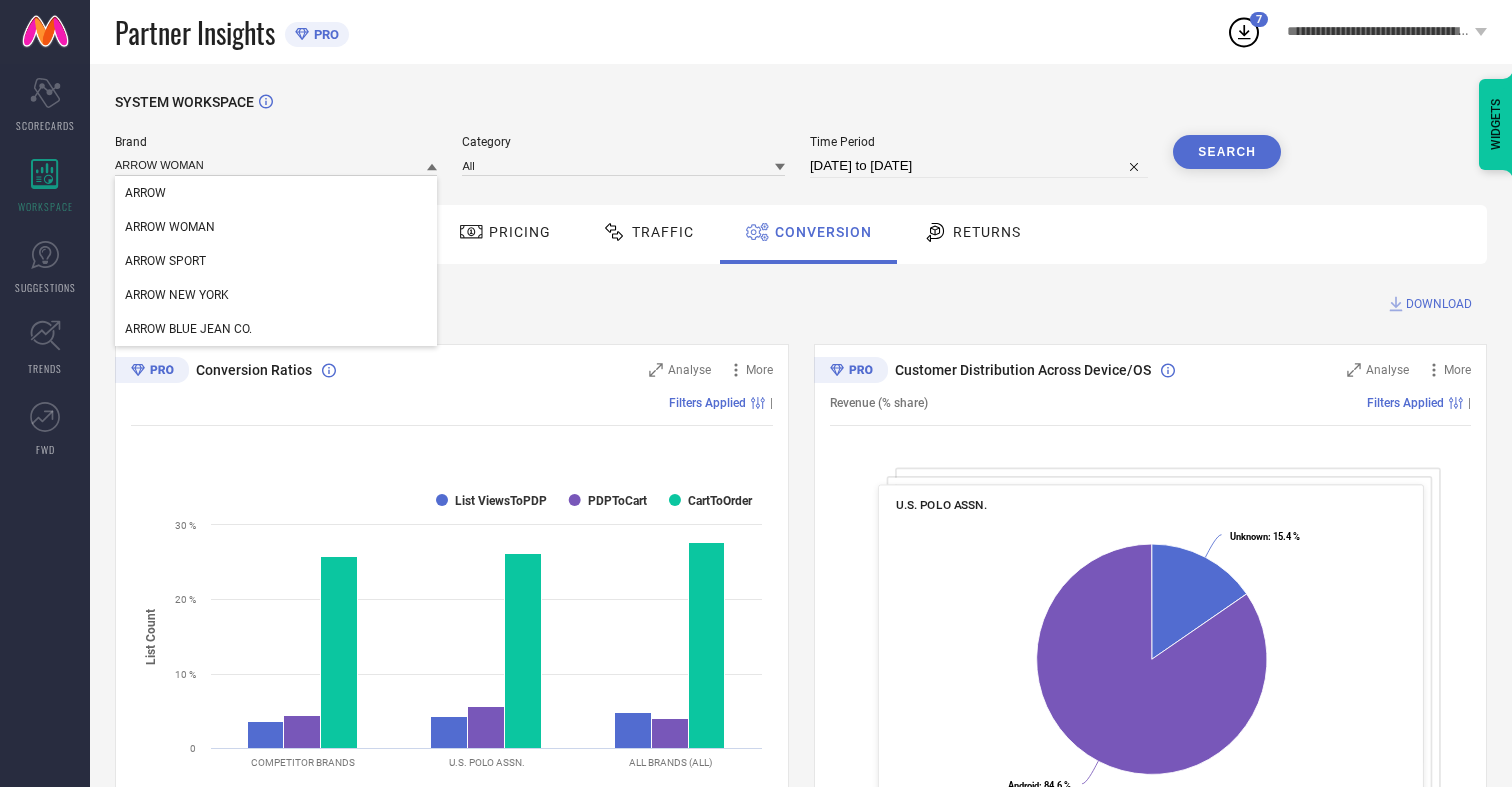 click on "ARROW WOMAN" at bounding box center [170, 227] 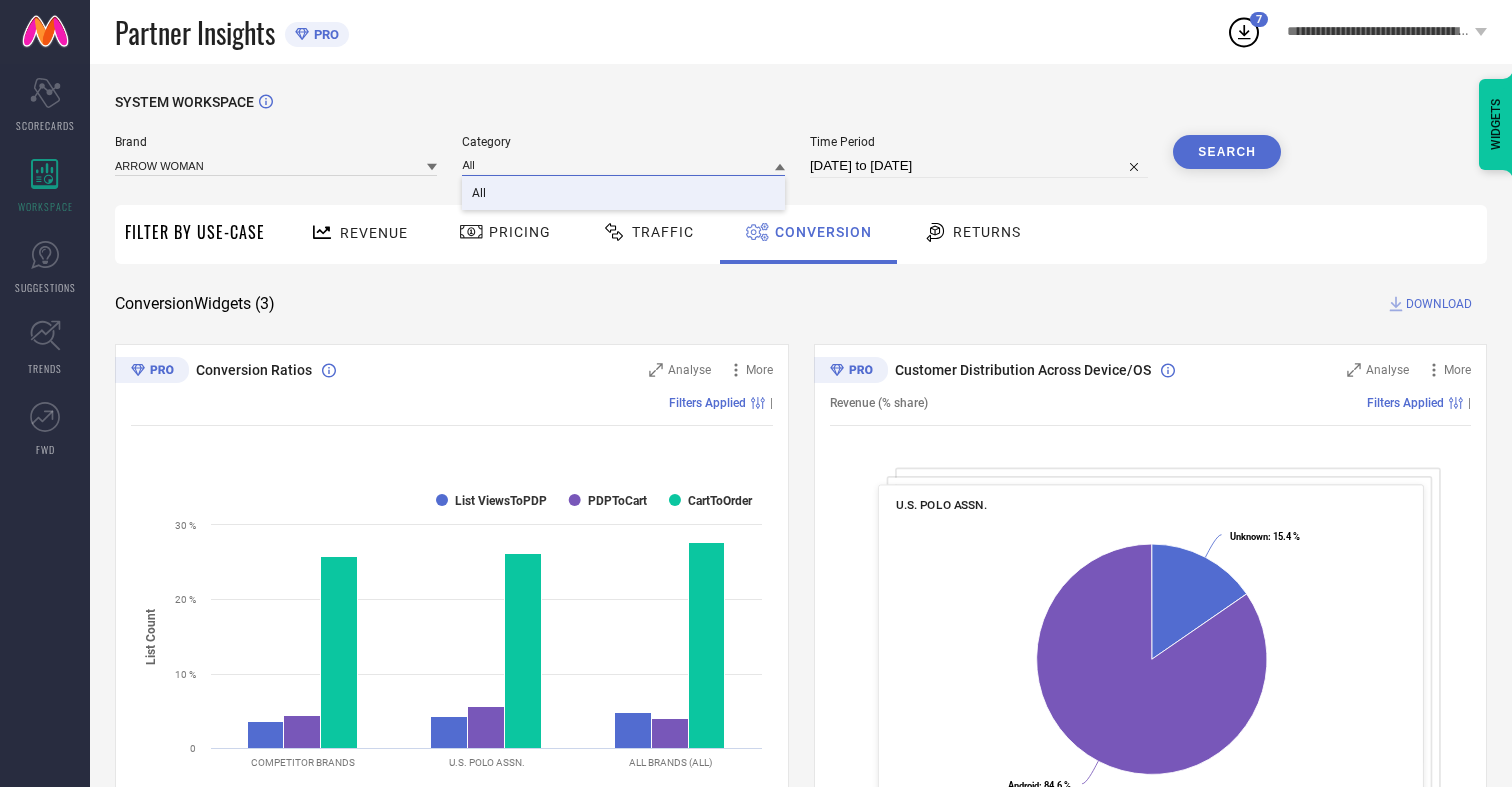 type on "All" 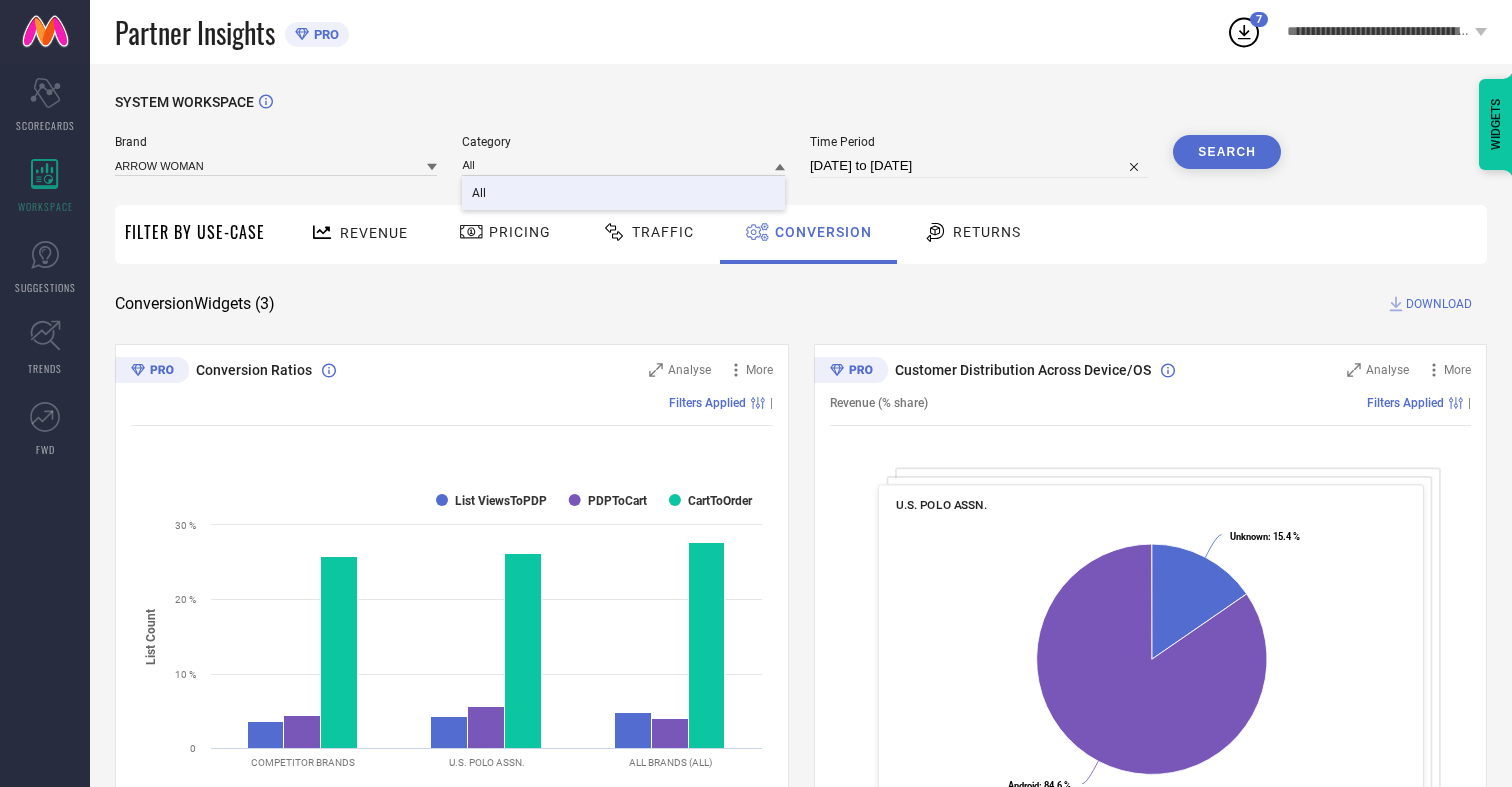 click on "All" at bounding box center (479, 193) 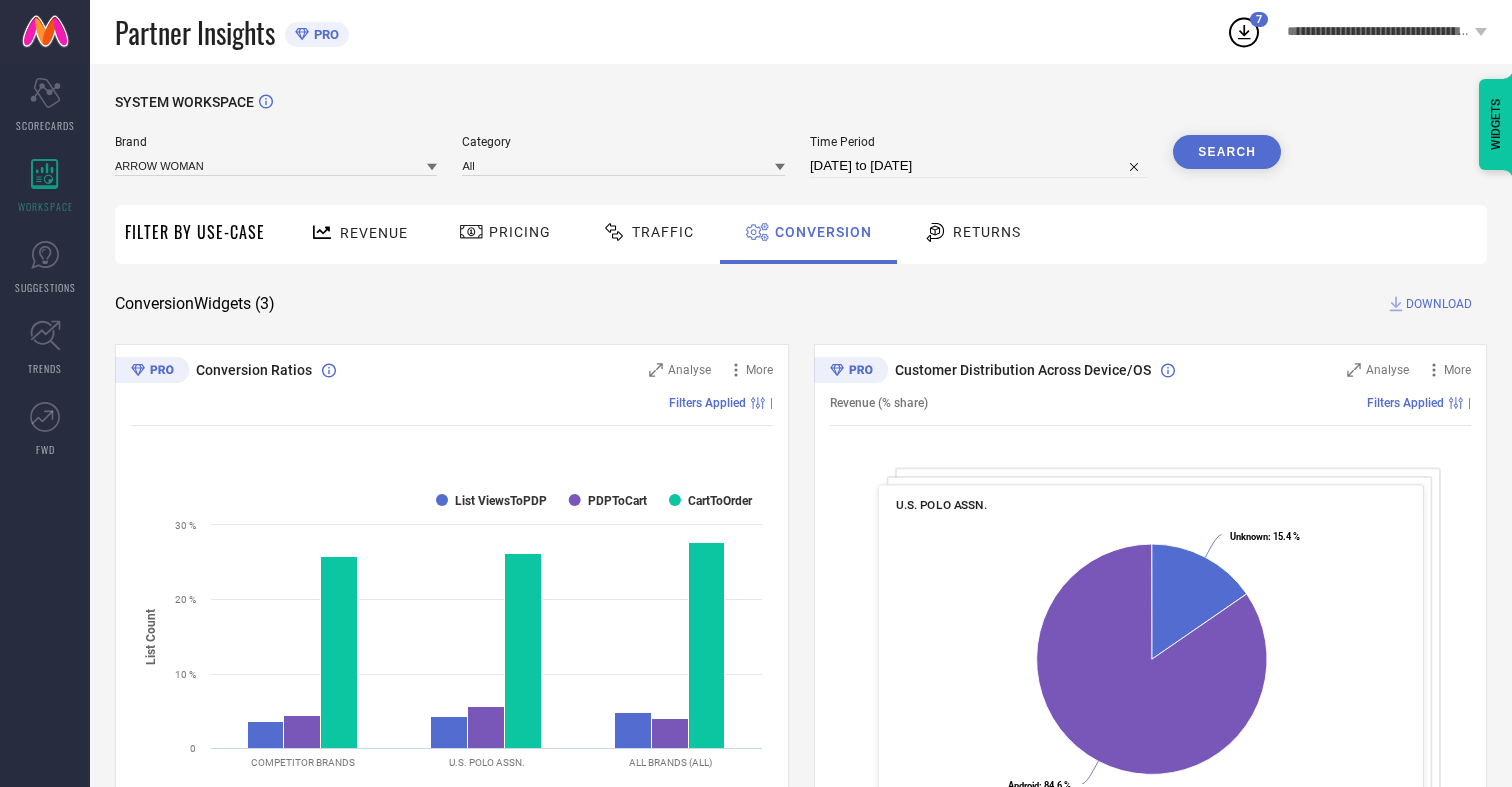click on "Search" at bounding box center [1227, 152] 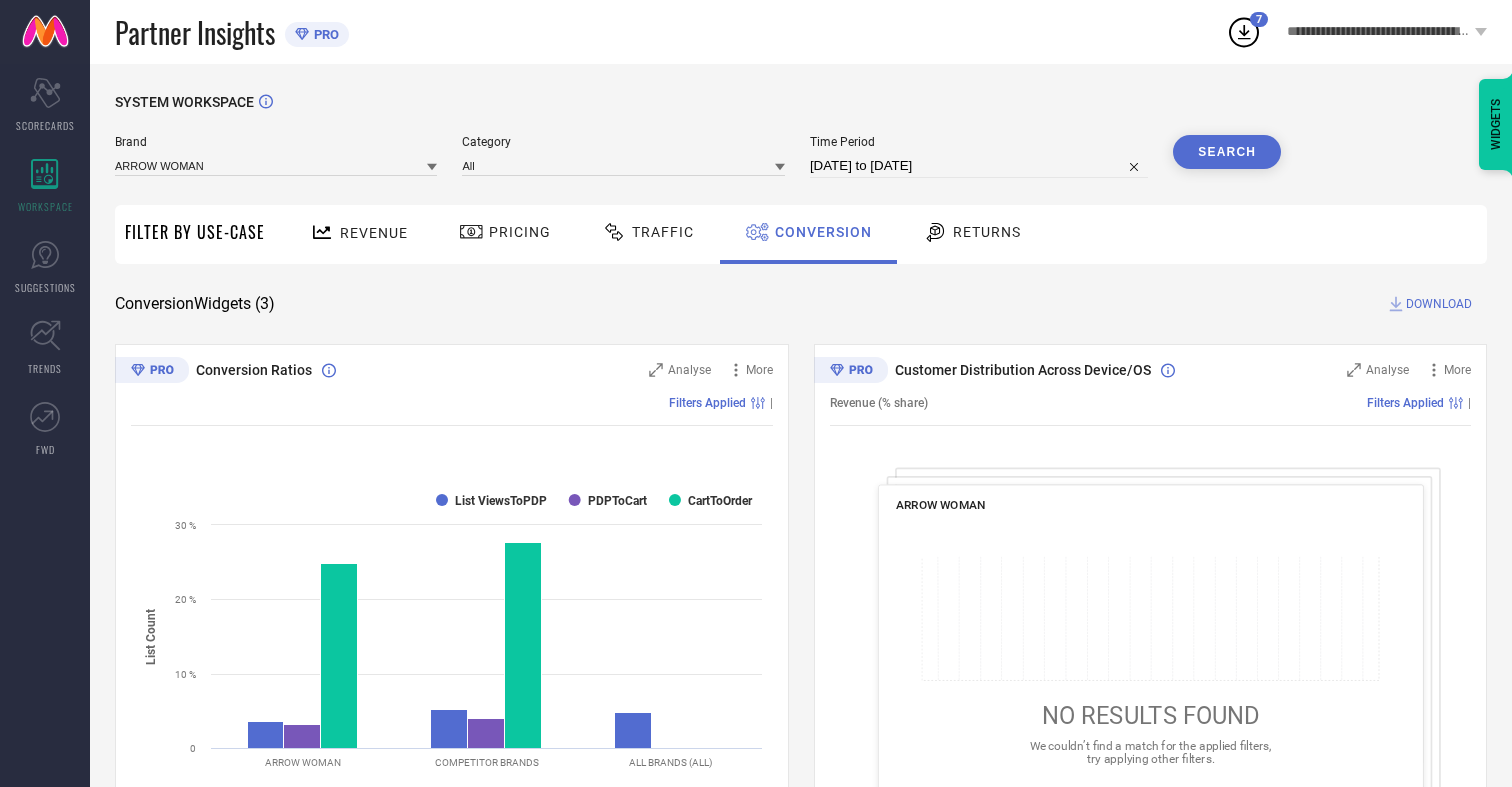 click on "DOWNLOAD" at bounding box center [1439, 304] 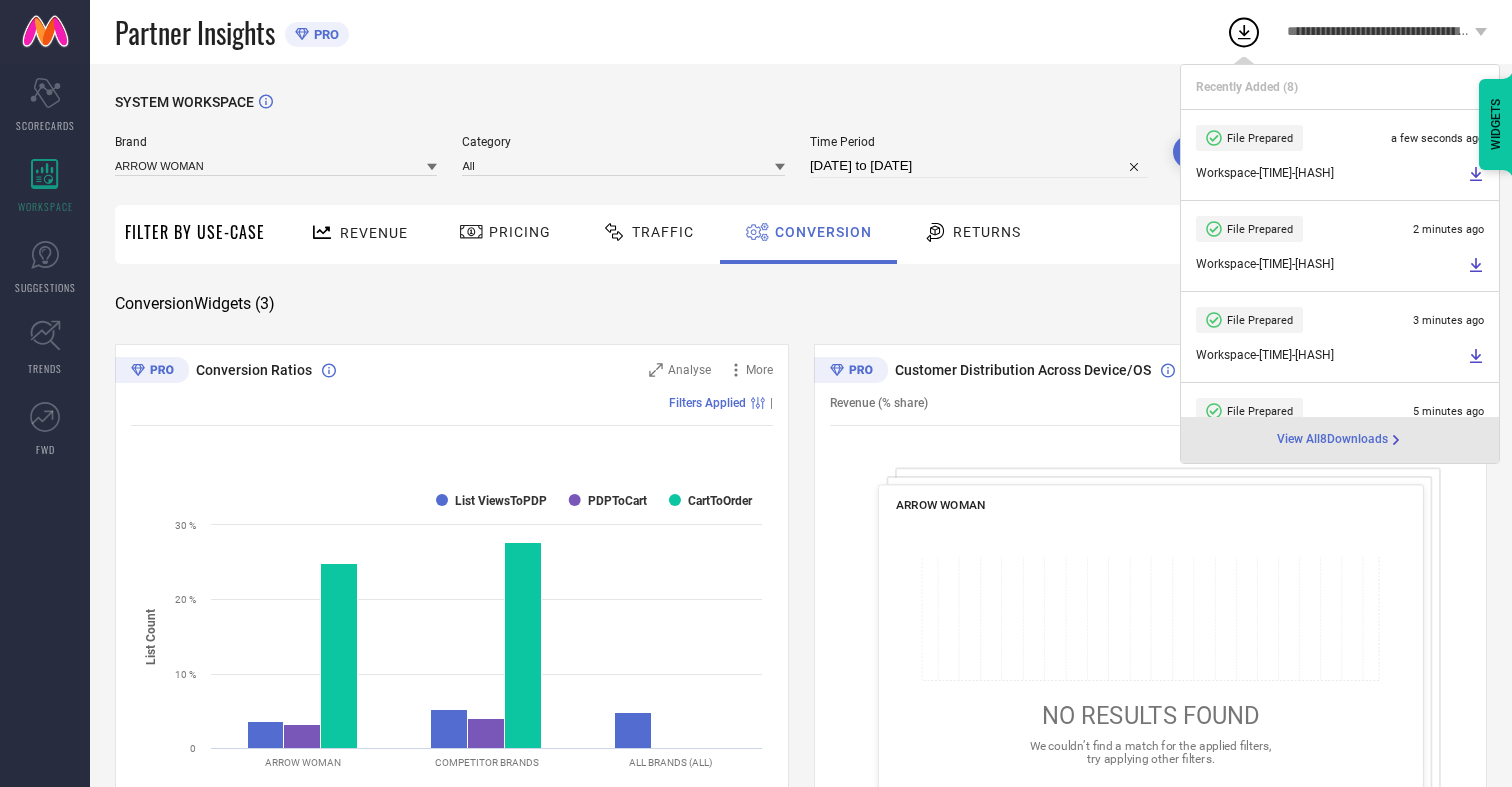 click on "Conversion" at bounding box center (823, 232) 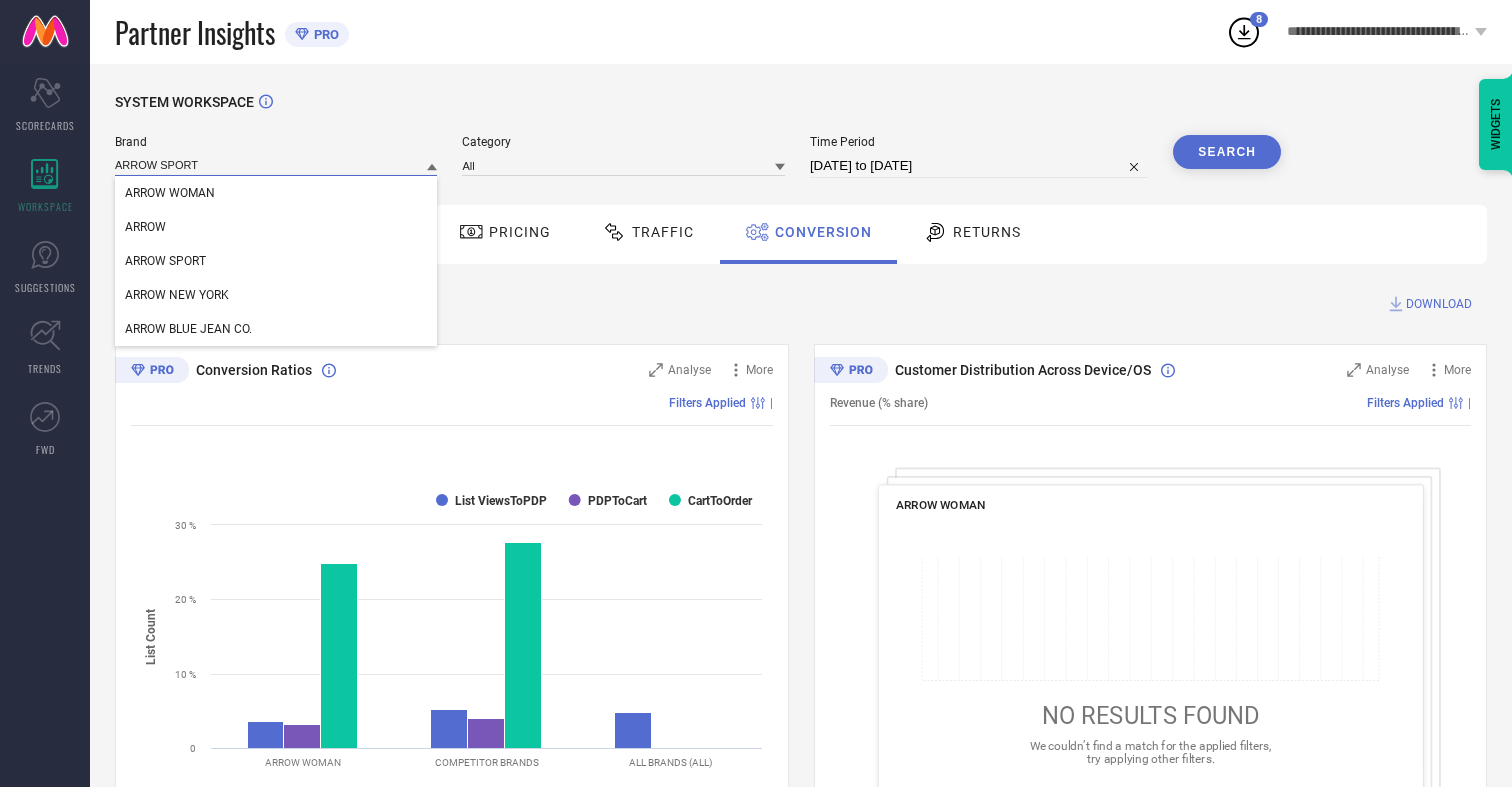 type on "ARROW SPORT" 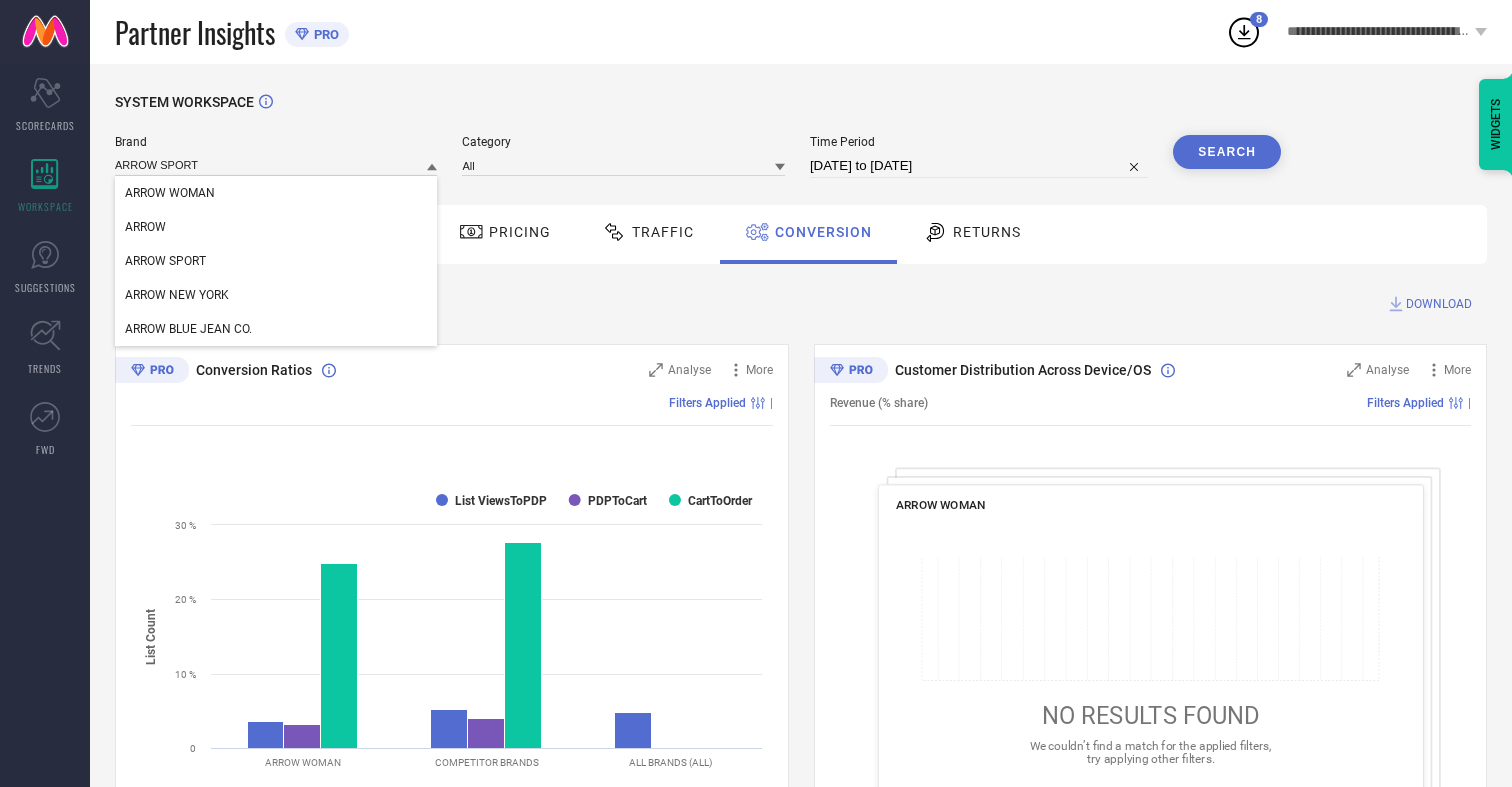 click on "ARROW SPORT" at bounding box center [165, 261] 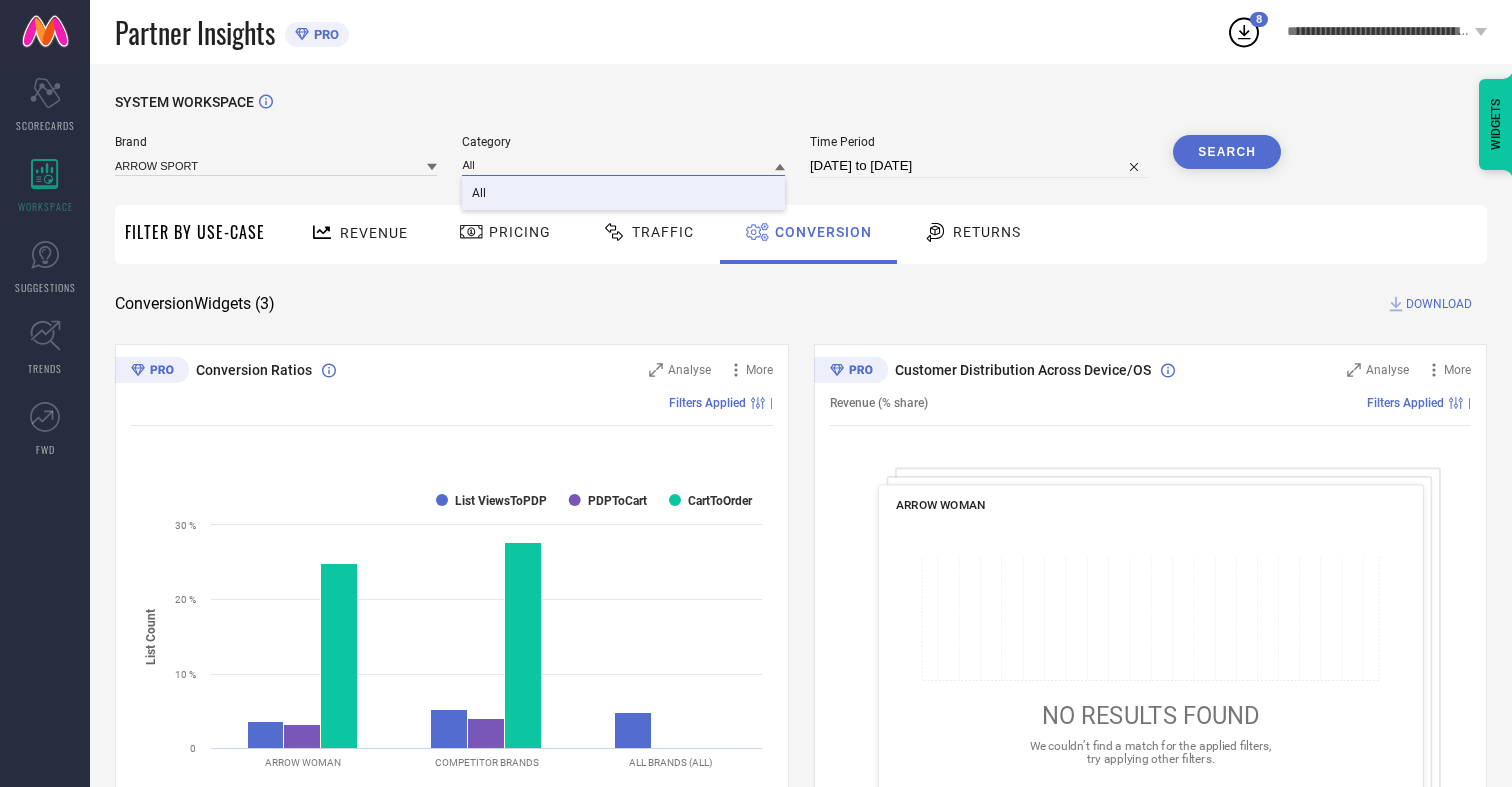 type on "All" 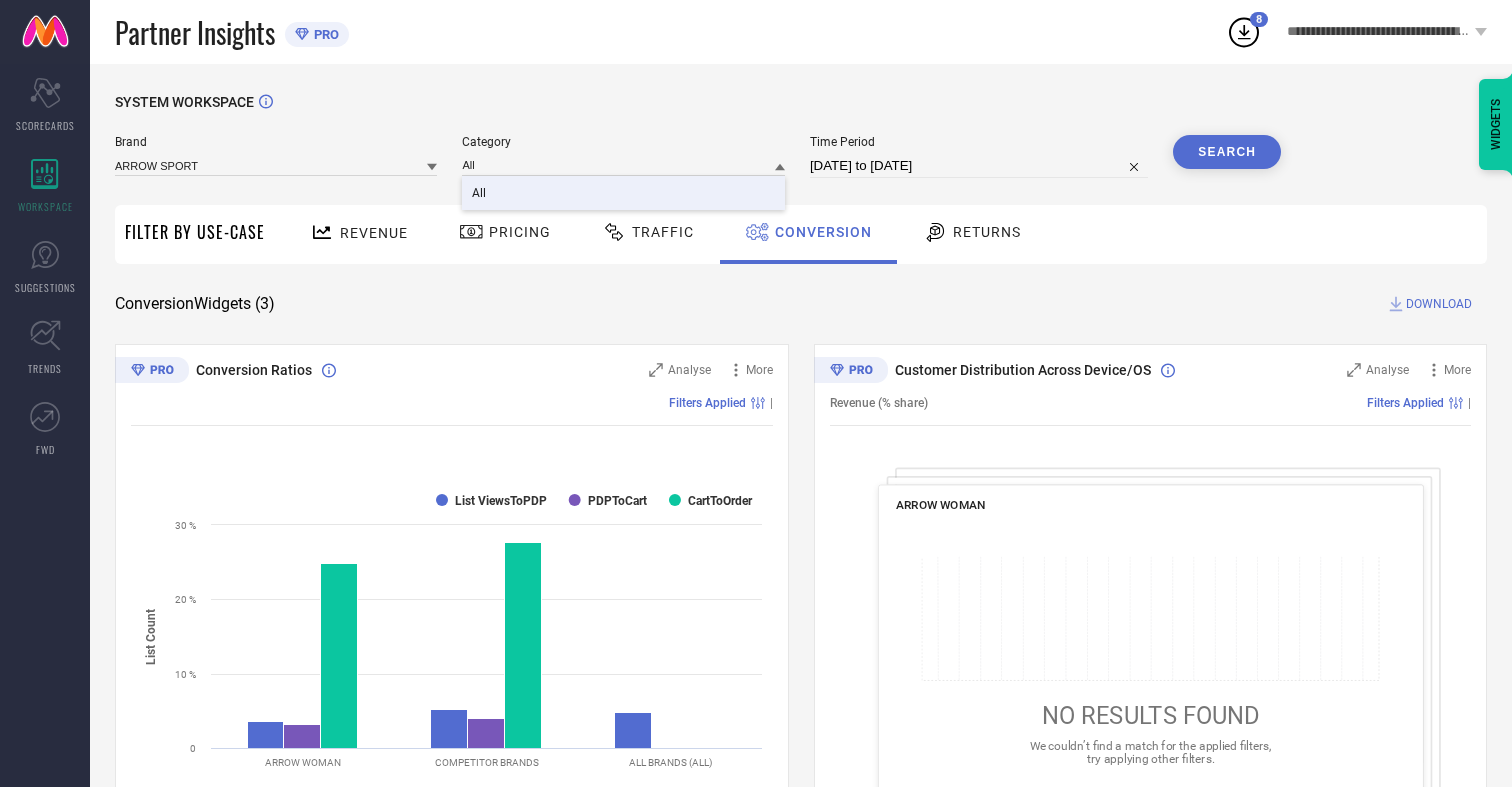 click on "All" at bounding box center (479, 193) 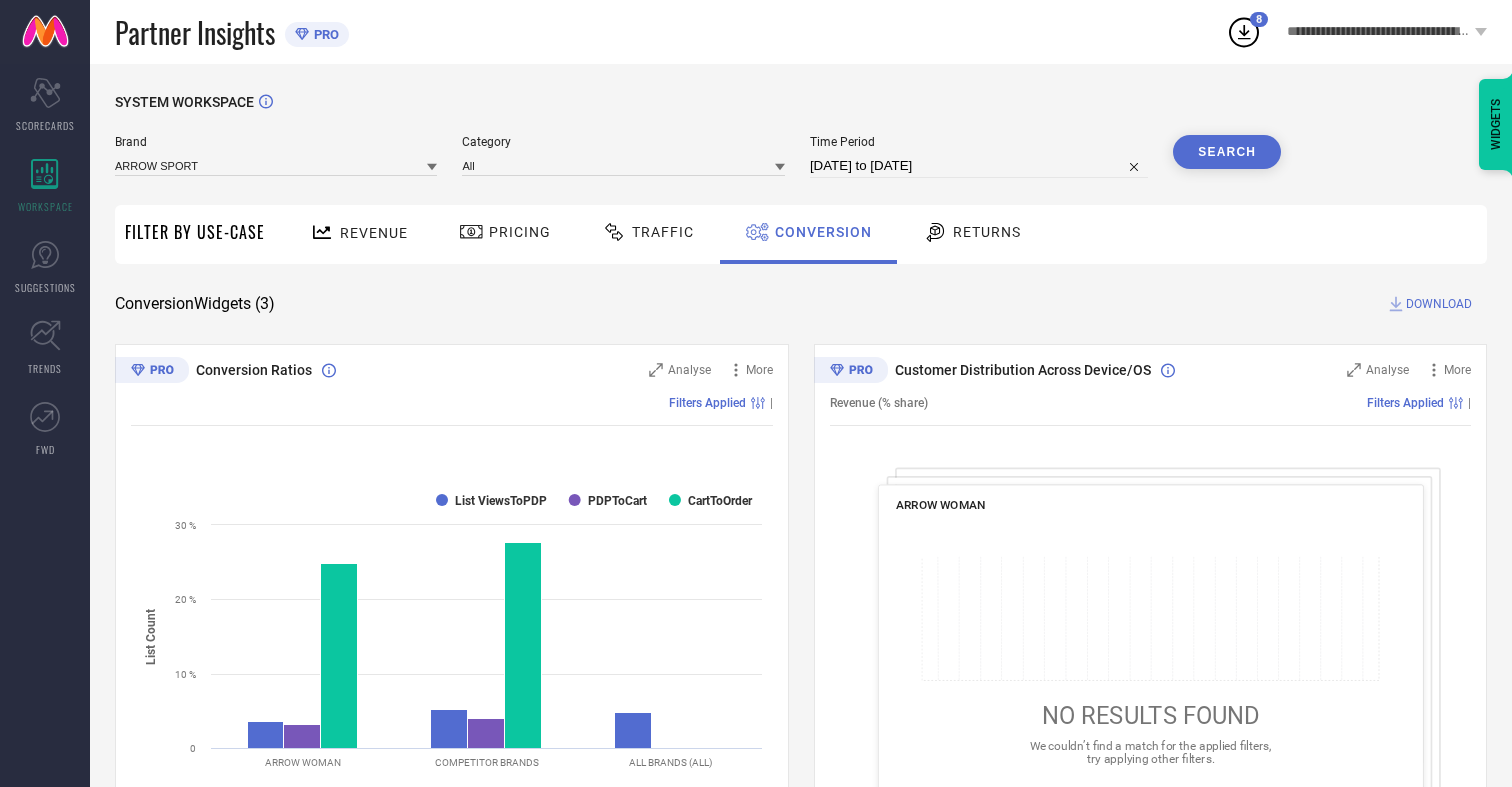 click on "Search" at bounding box center [1227, 152] 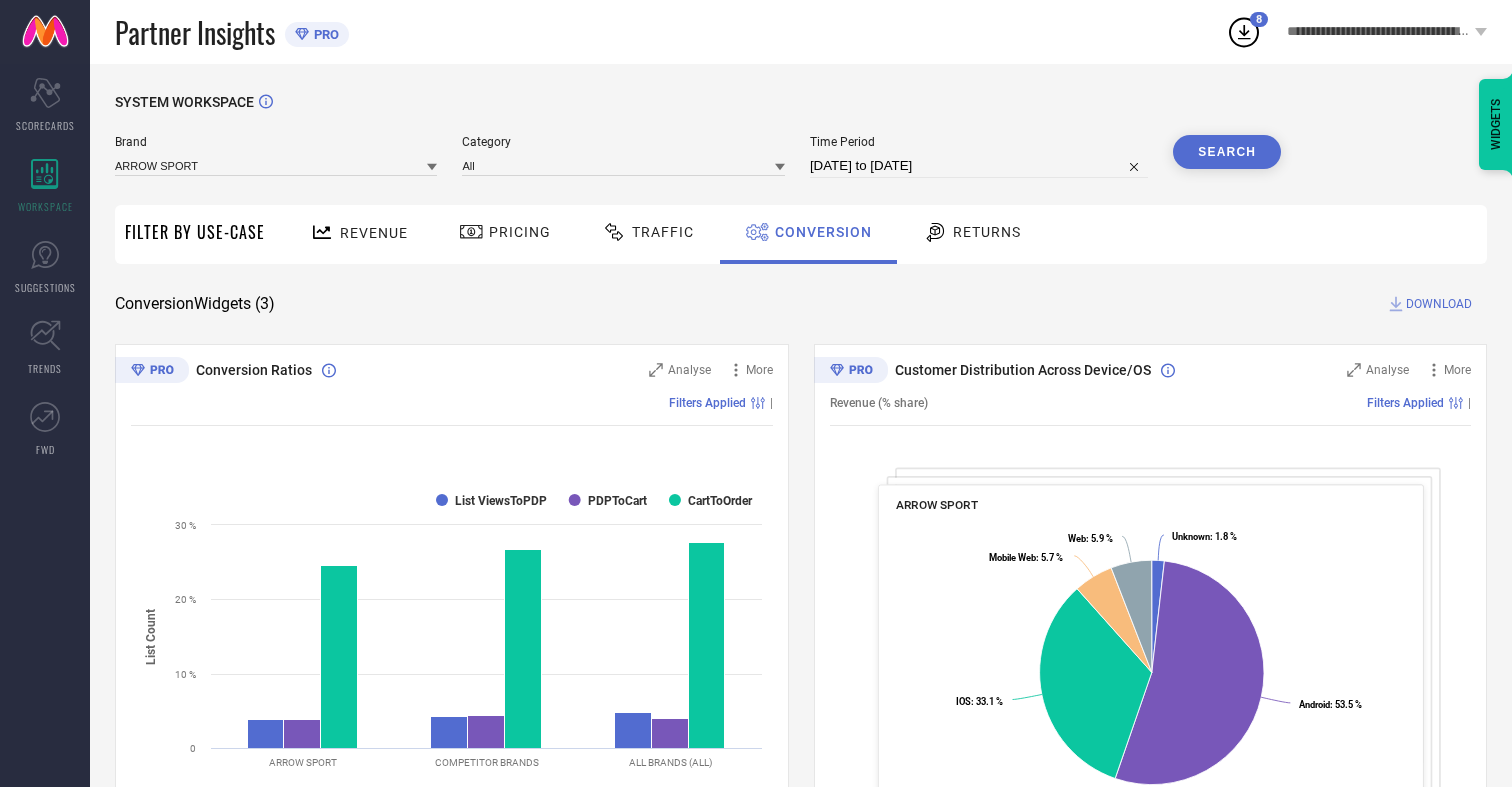 click on "DOWNLOAD" at bounding box center (1439, 304) 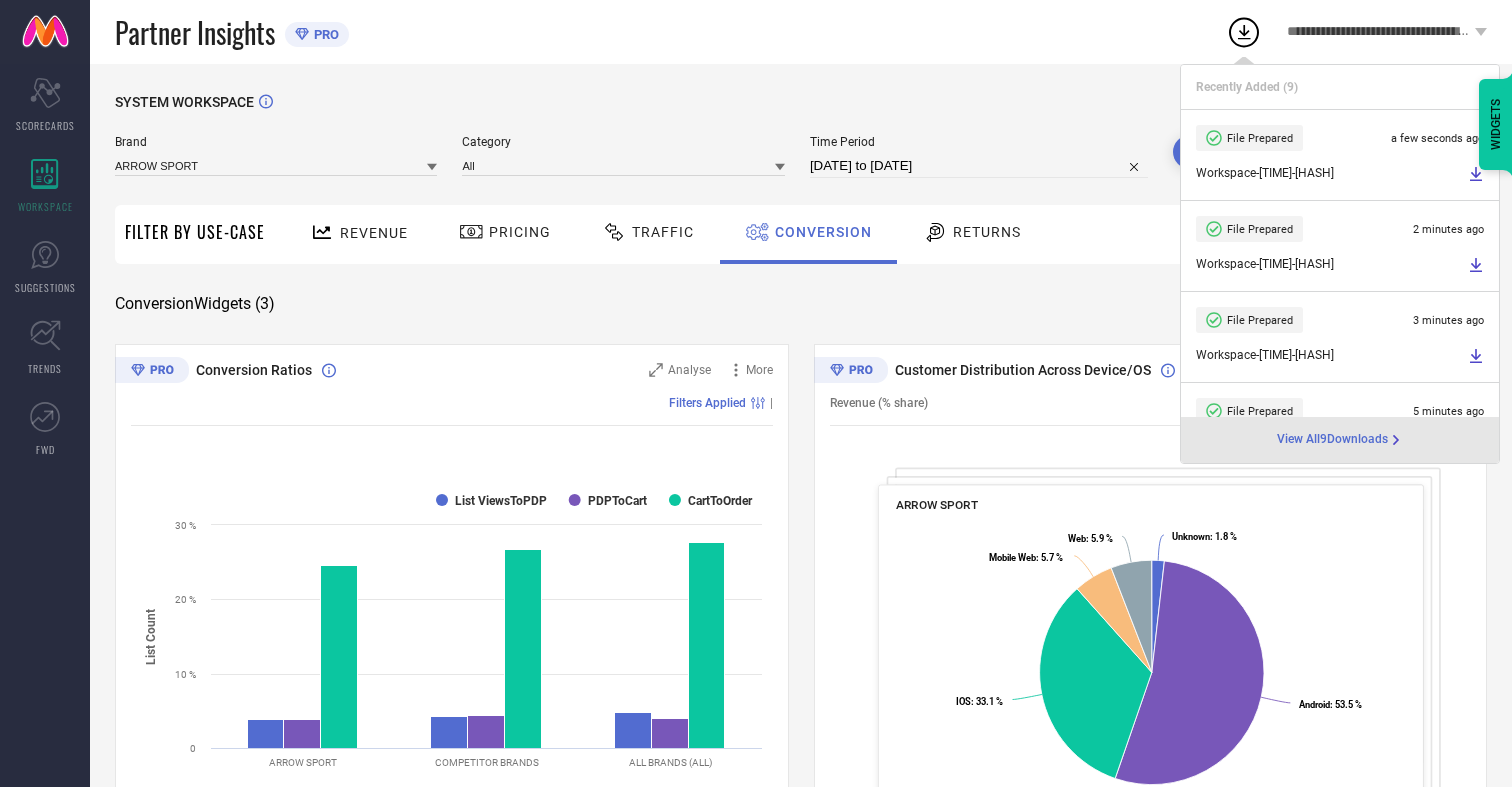 click on "Conversion" at bounding box center [823, 232] 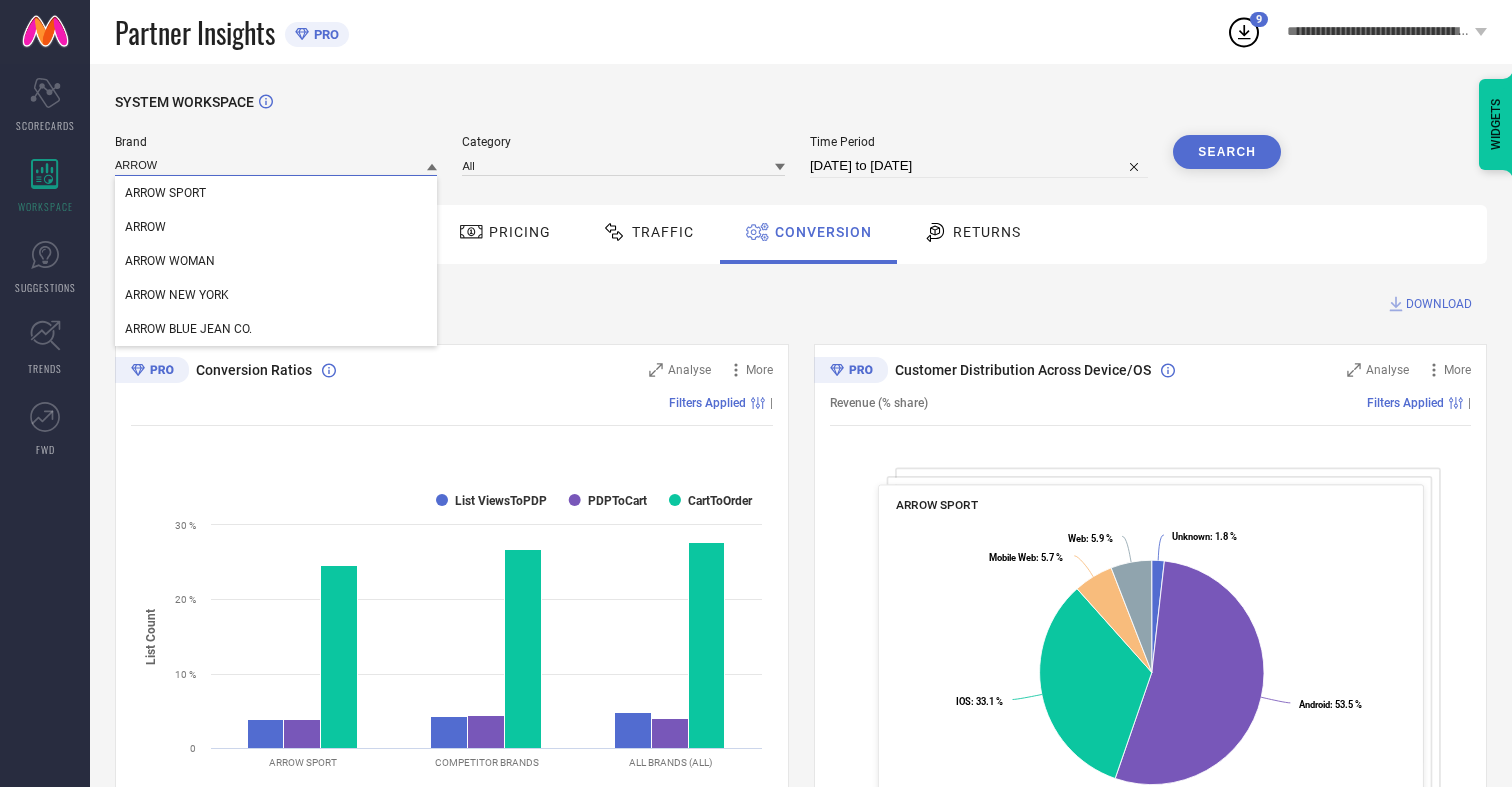 type on "ARROW" 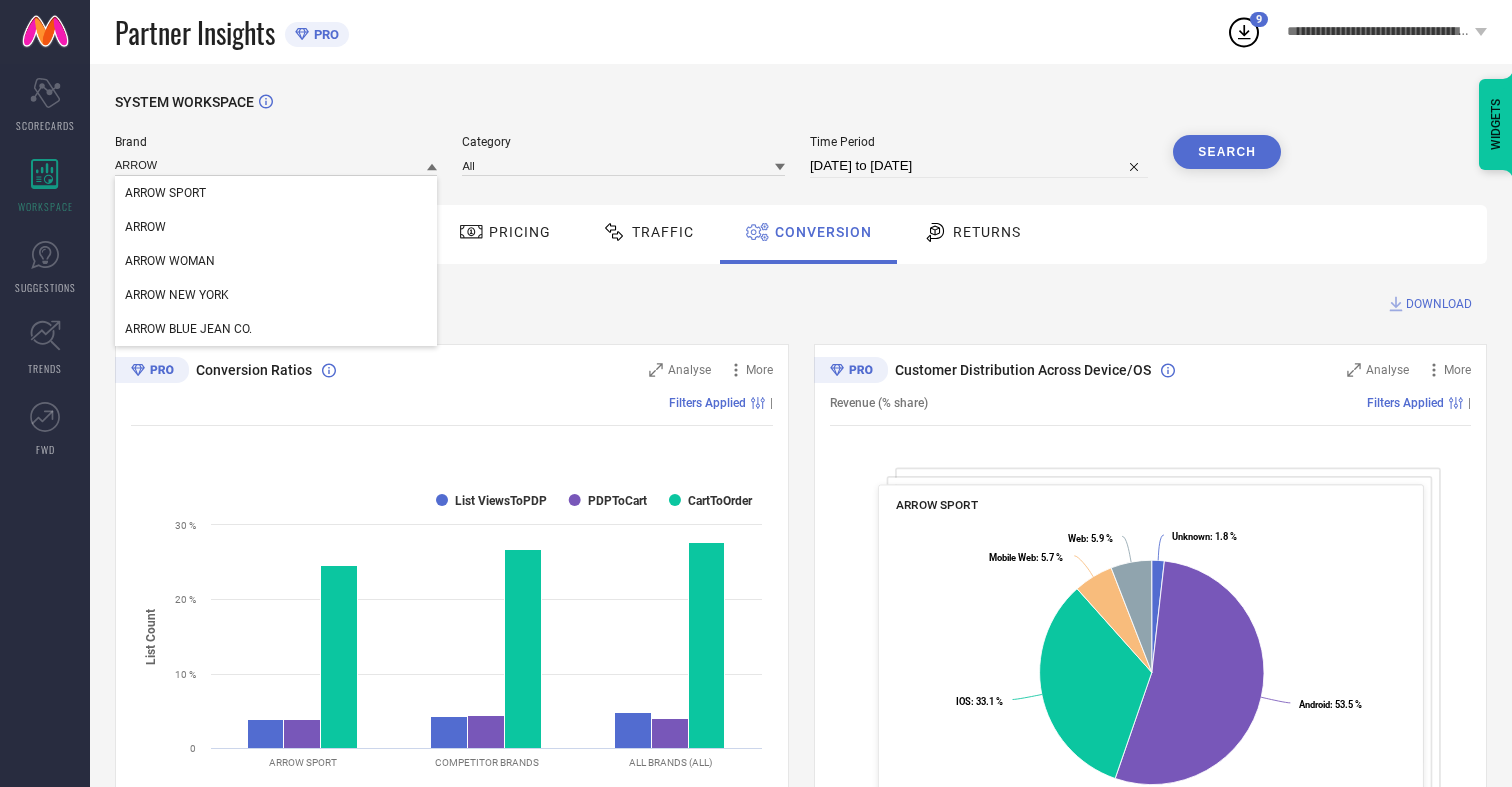 type 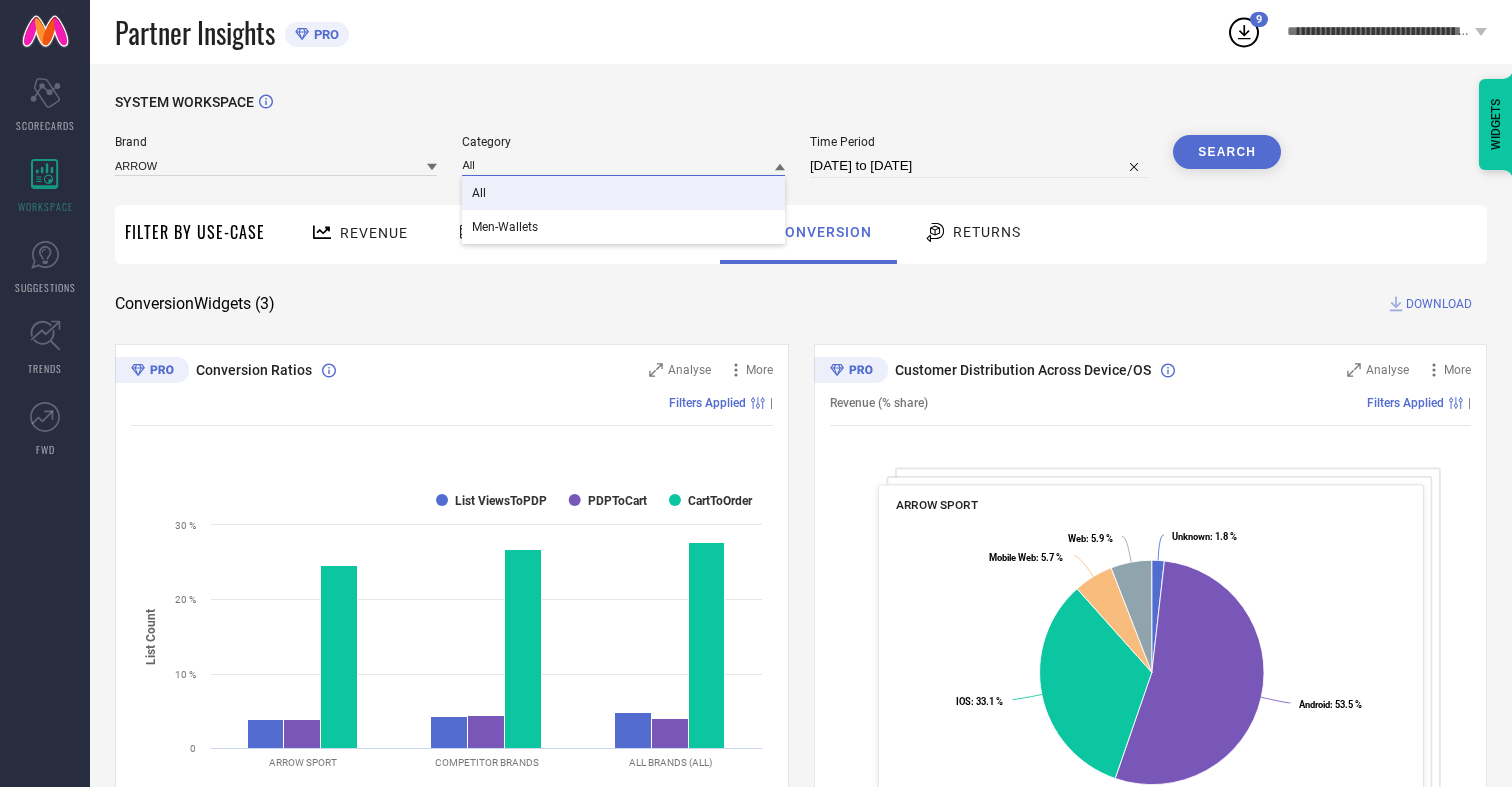 type on "All" 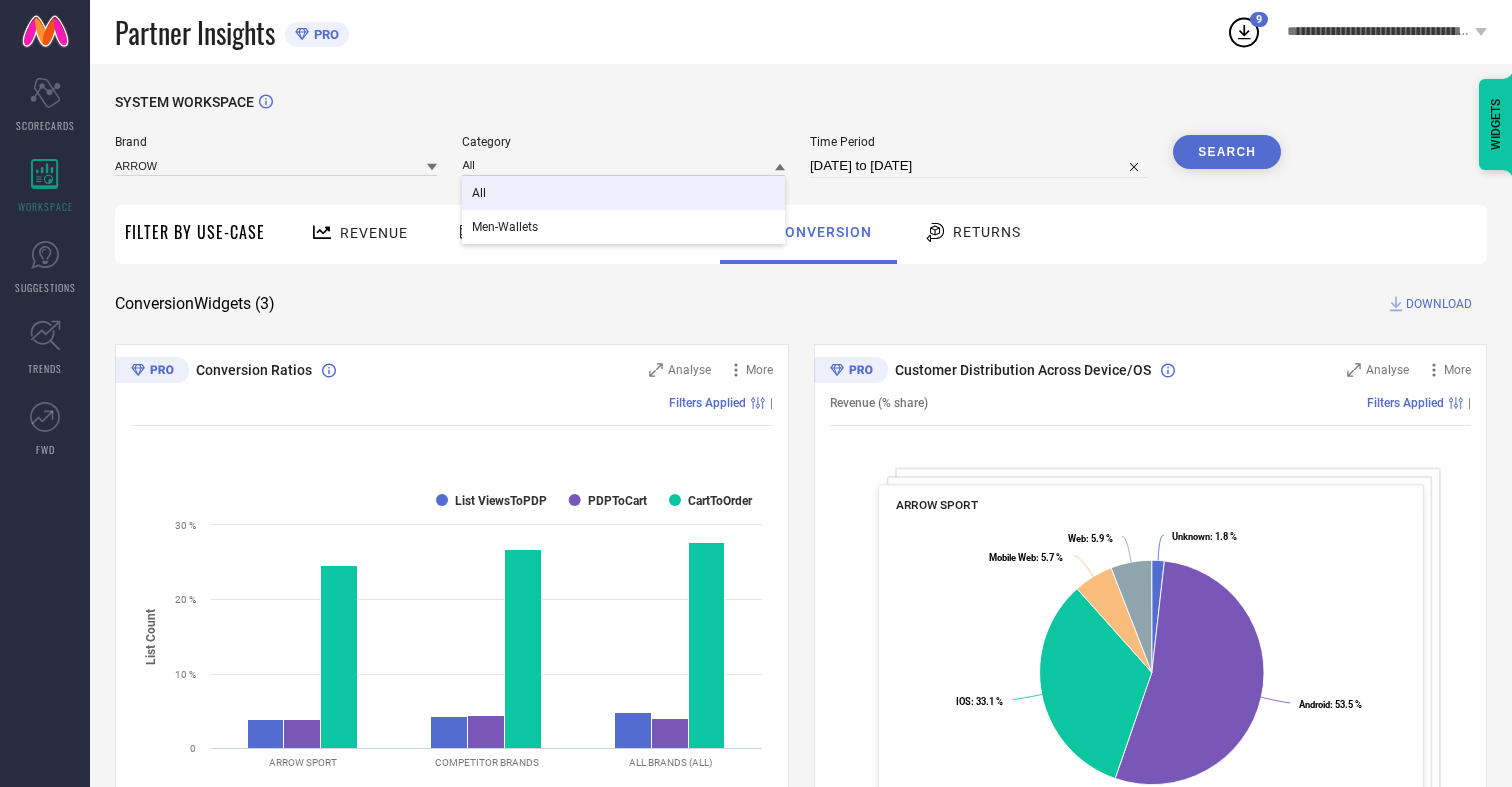 click on "All" at bounding box center (479, 193) 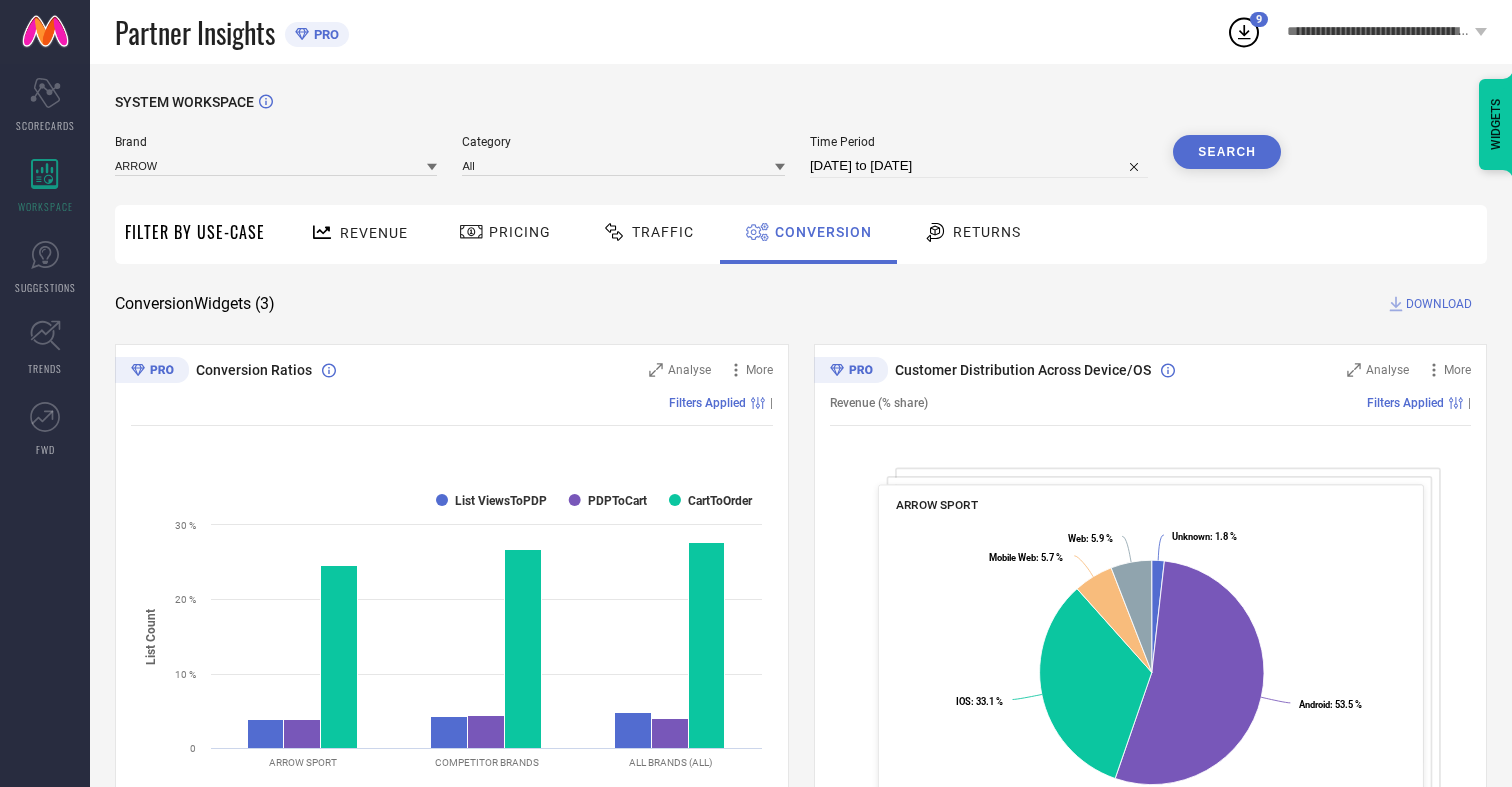 click on "Search" at bounding box center [1227, 152] 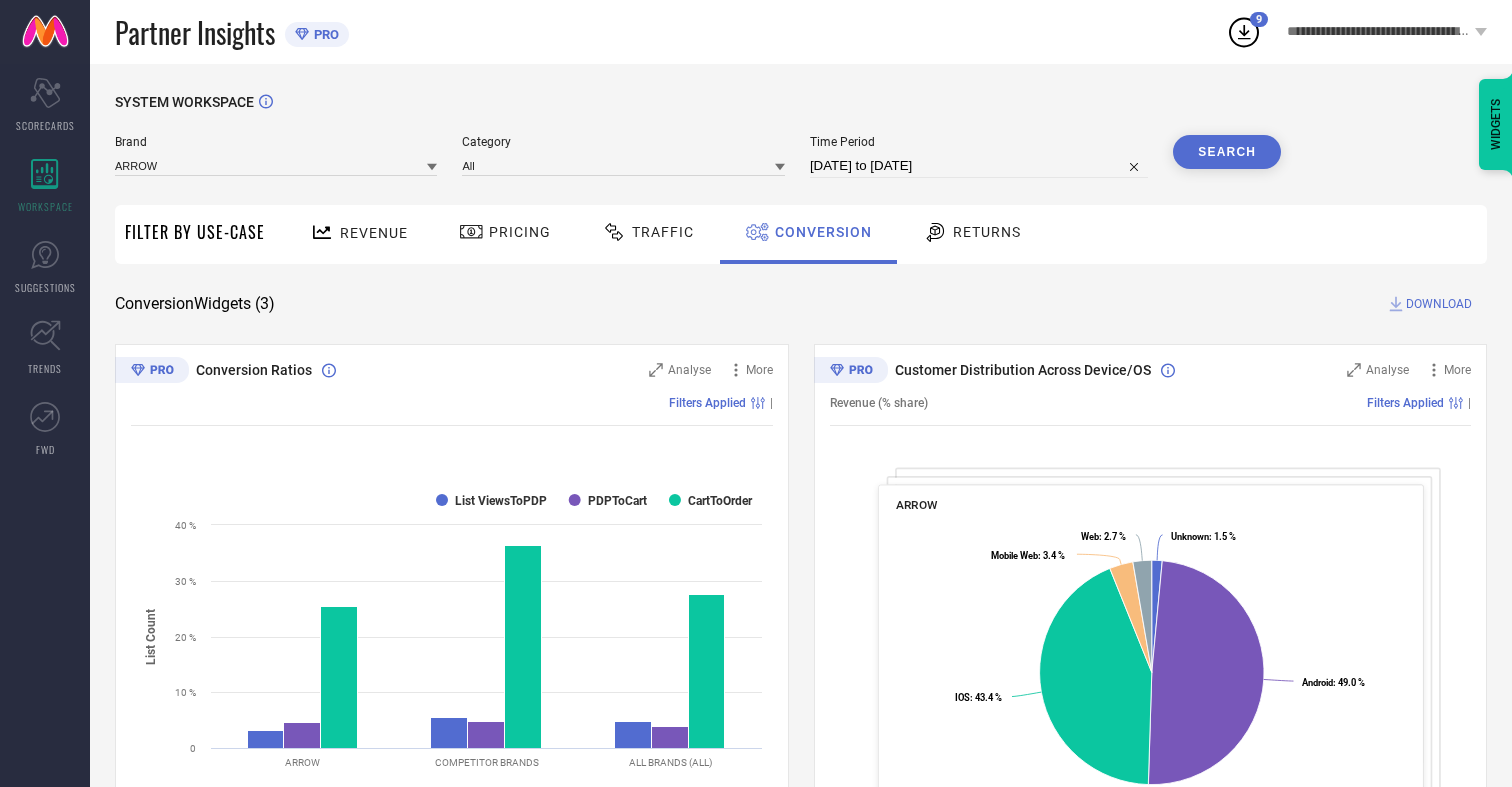 click on "DOWNLOAD" at bounding box center [1439, 304] 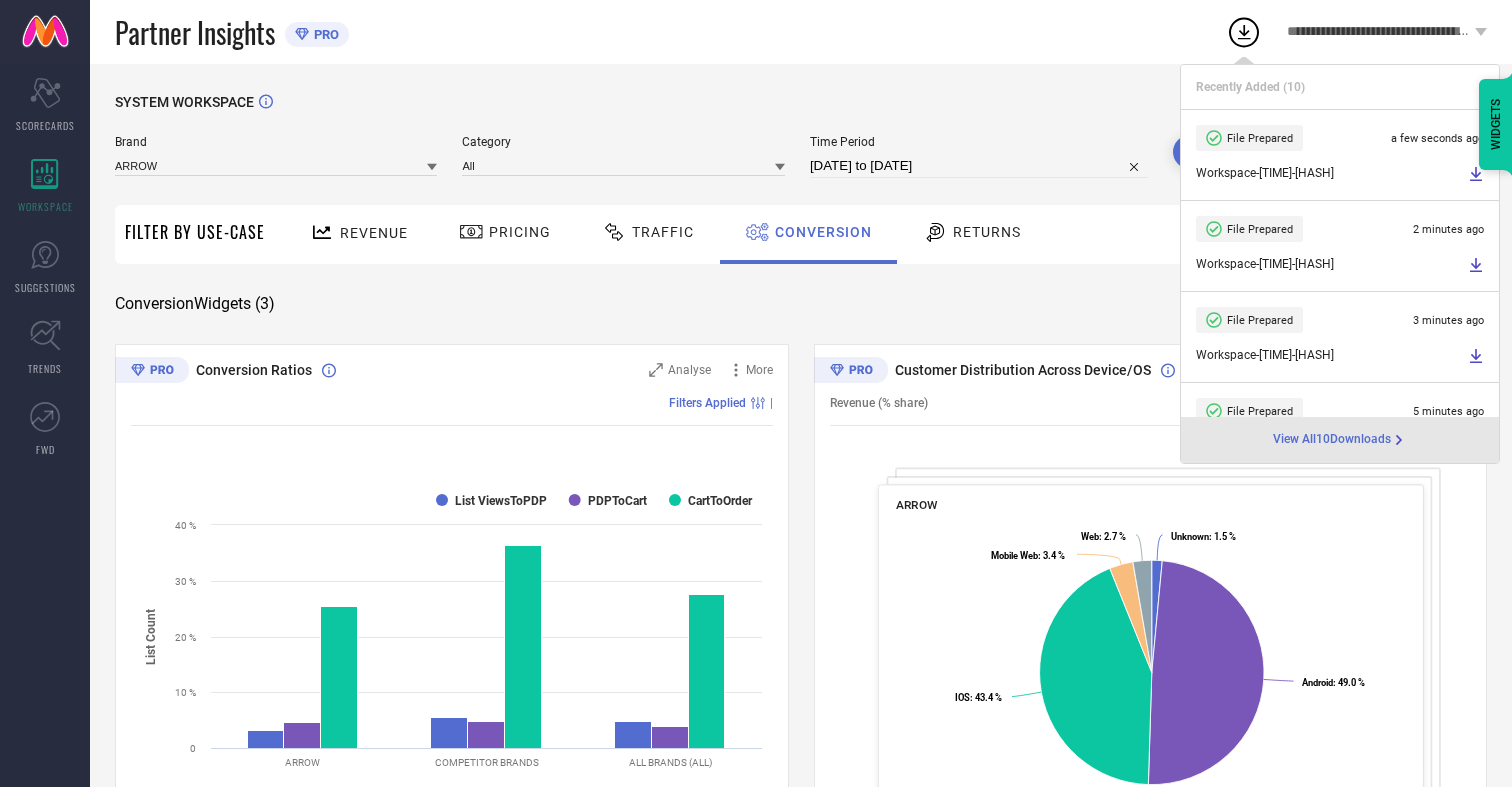 click on "Conversion" at bounding box center [823, 232] 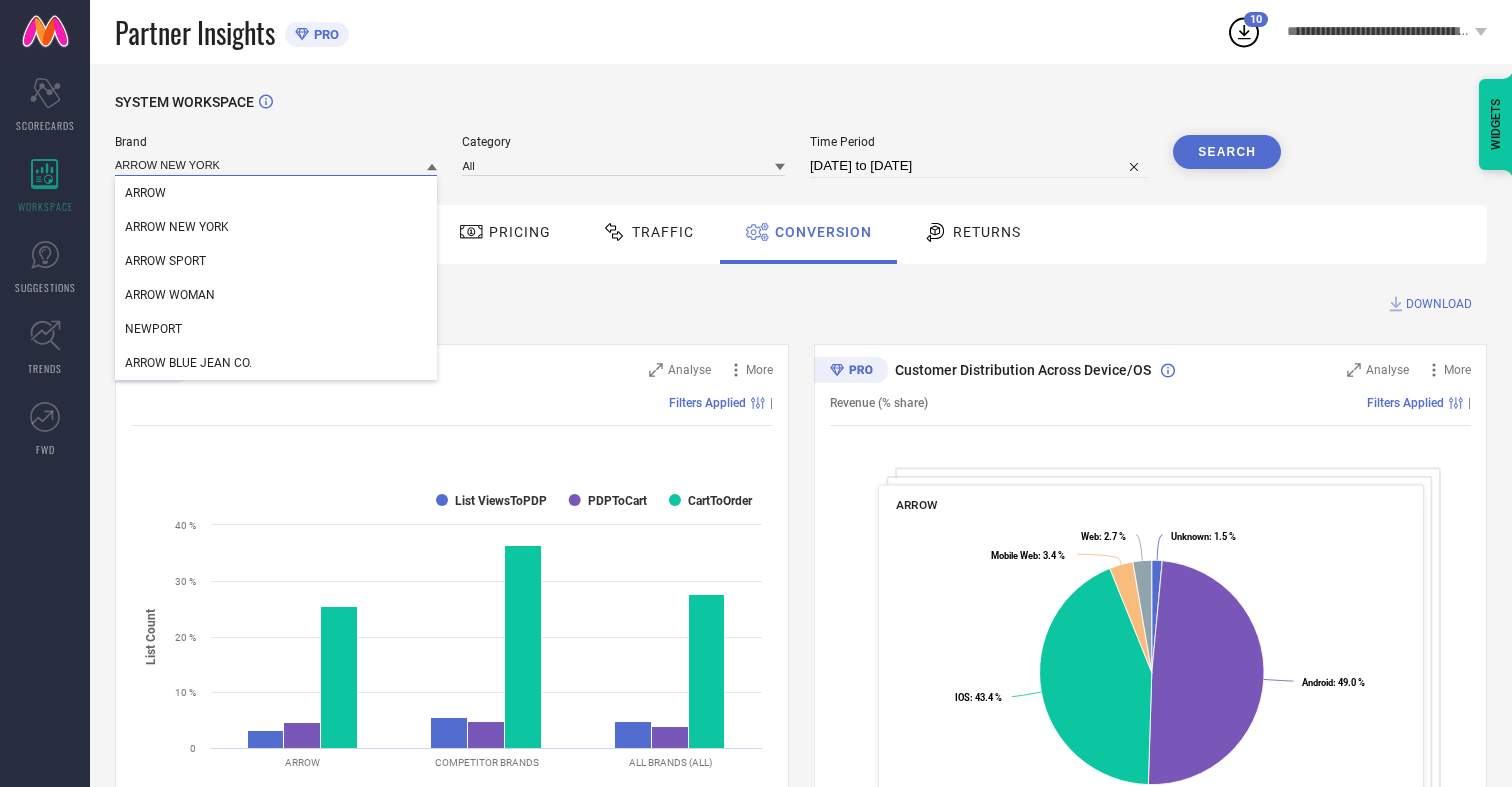type on "ARROW NEW YORK" 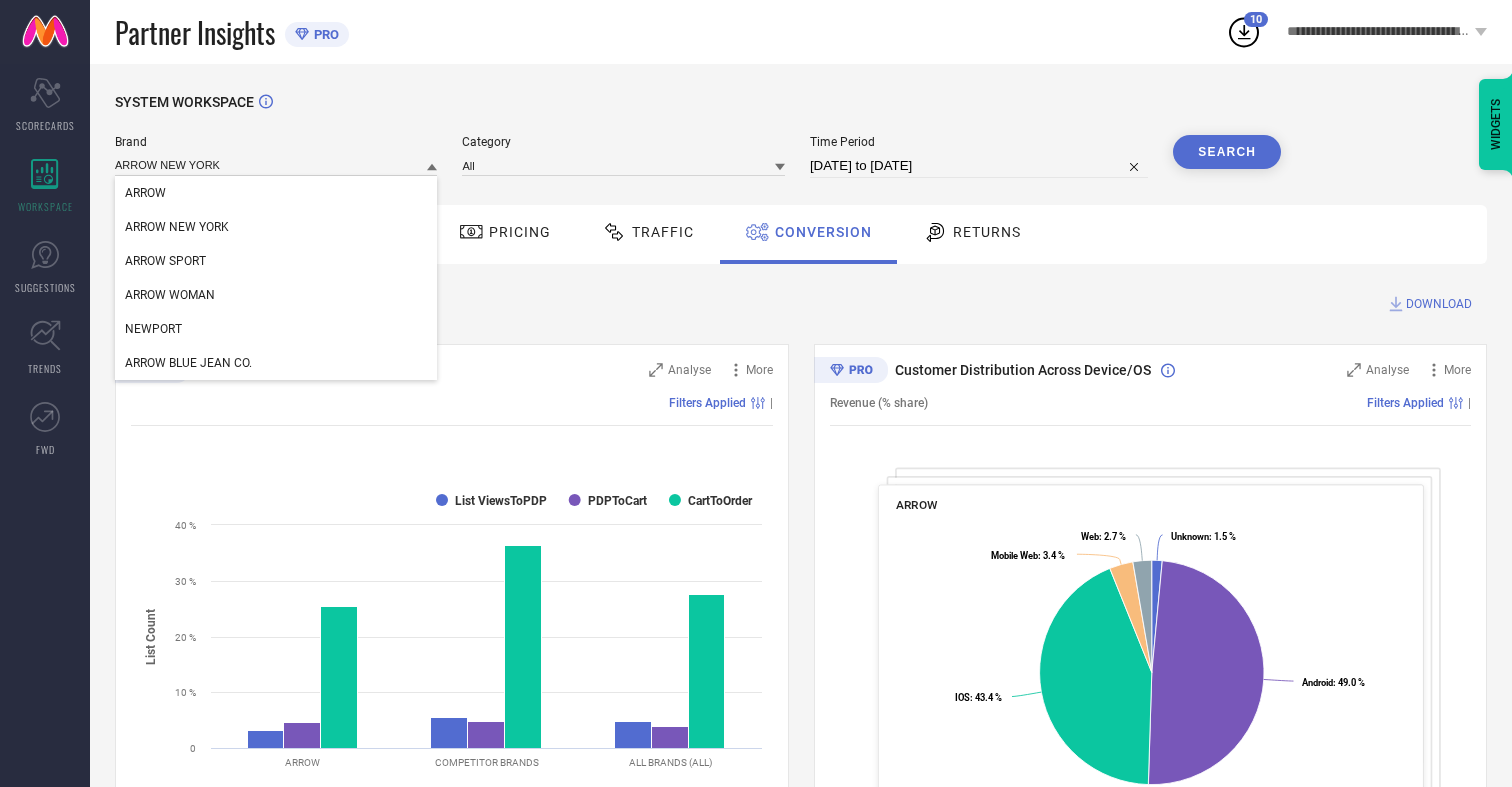 click on "ARROW NEW YORK" at bounding box center [177, 227] 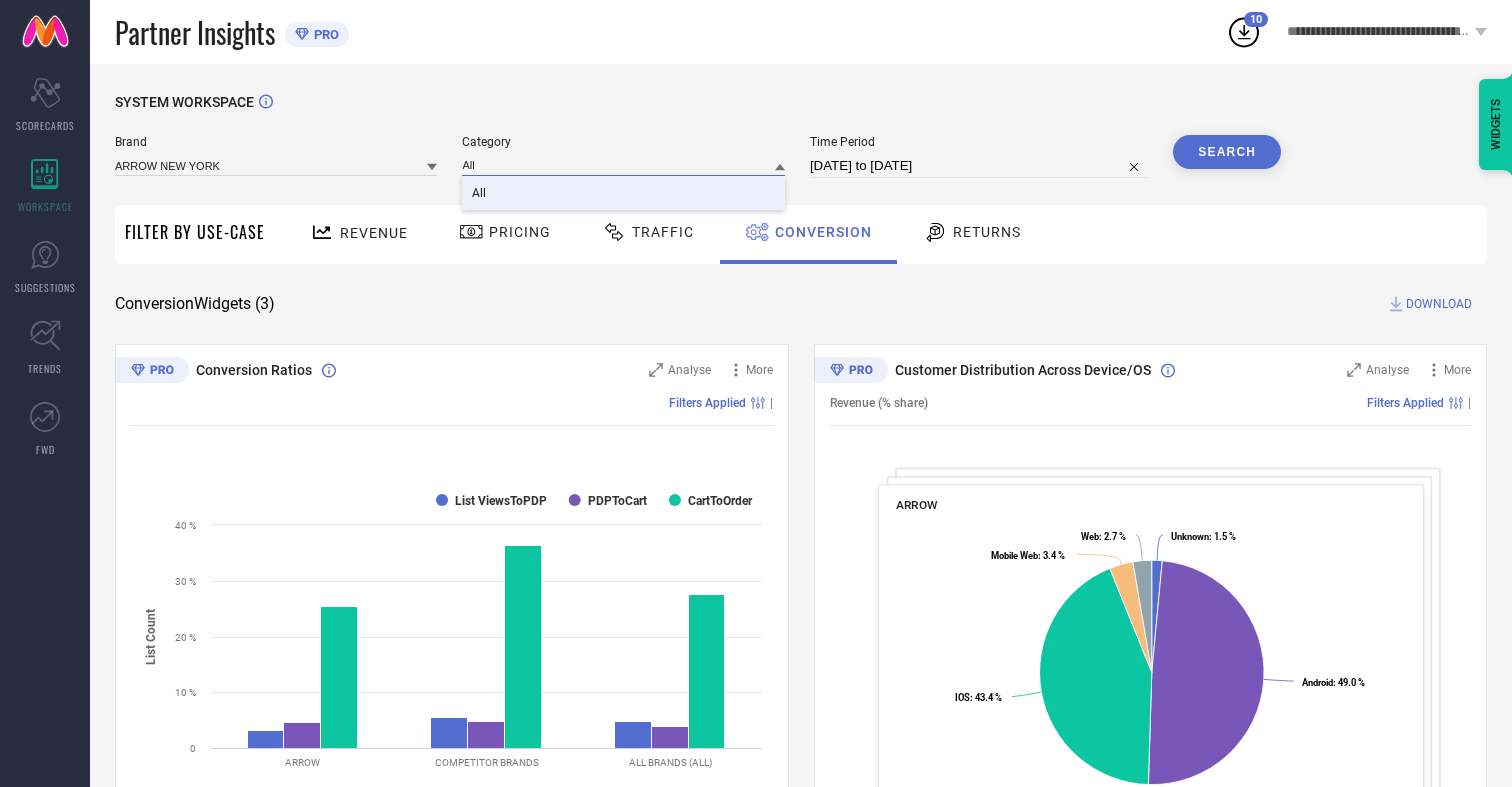 type on "All" 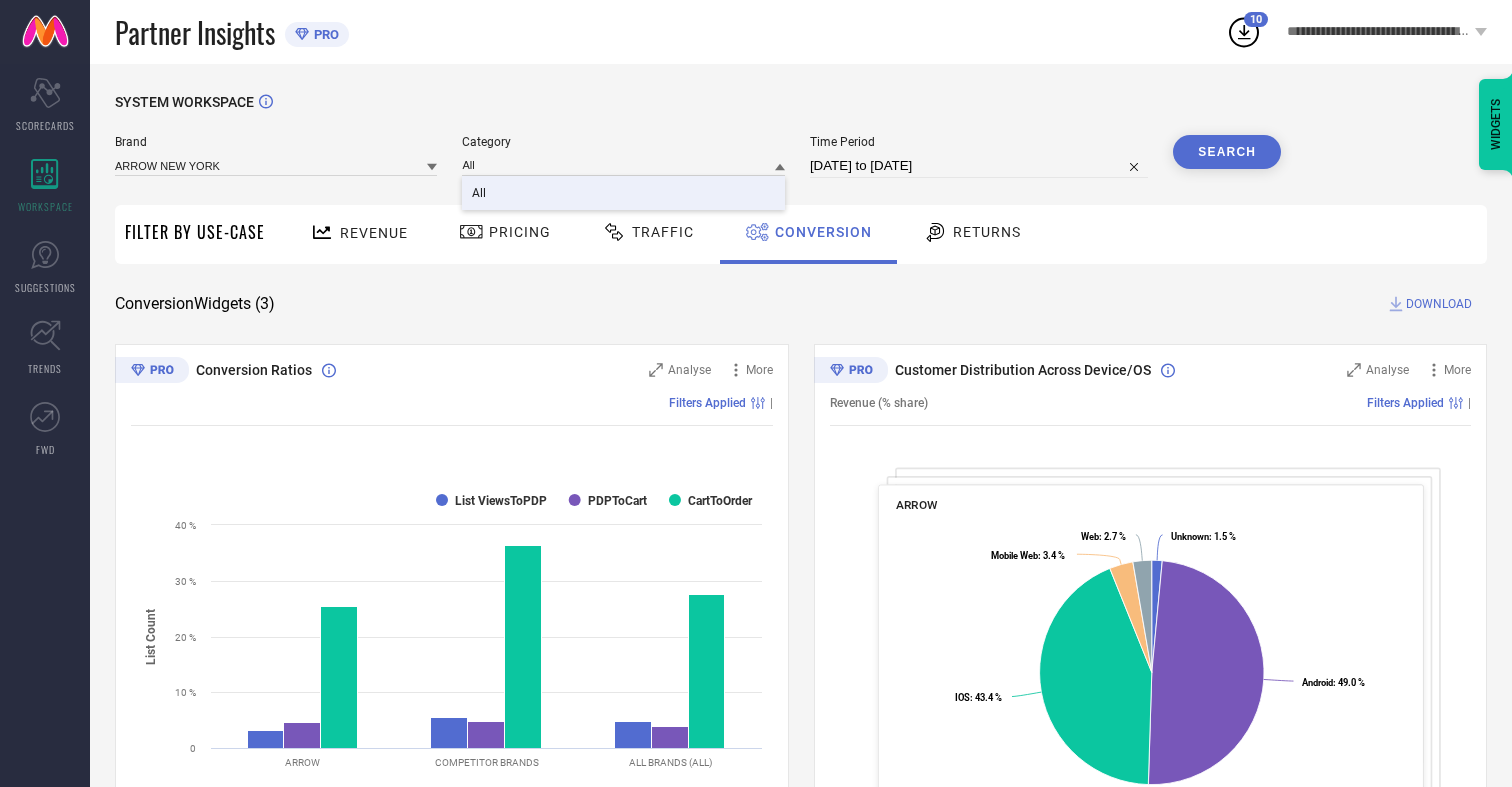 type 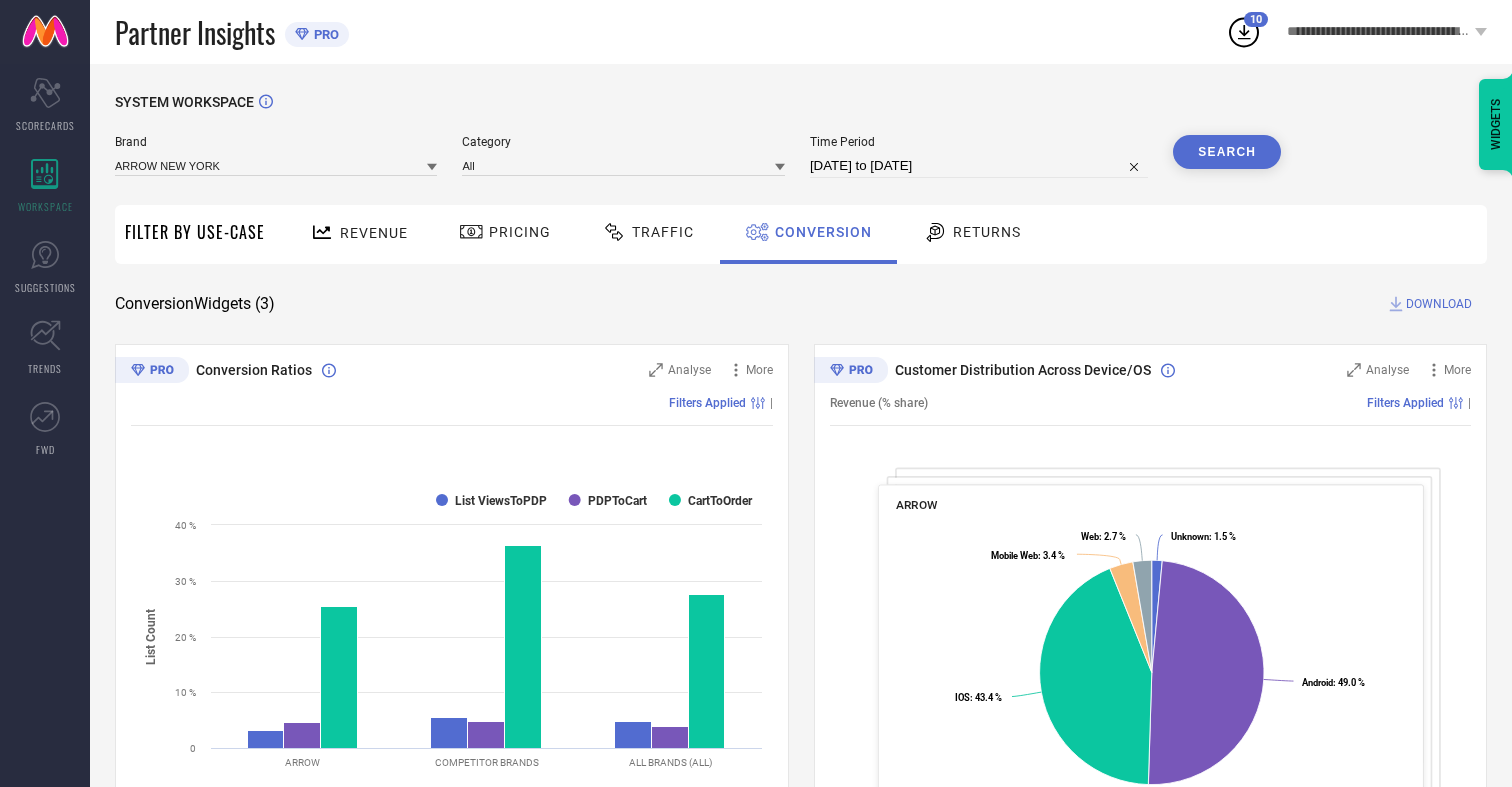 click on "Search" at bounding box center (1227, 152) 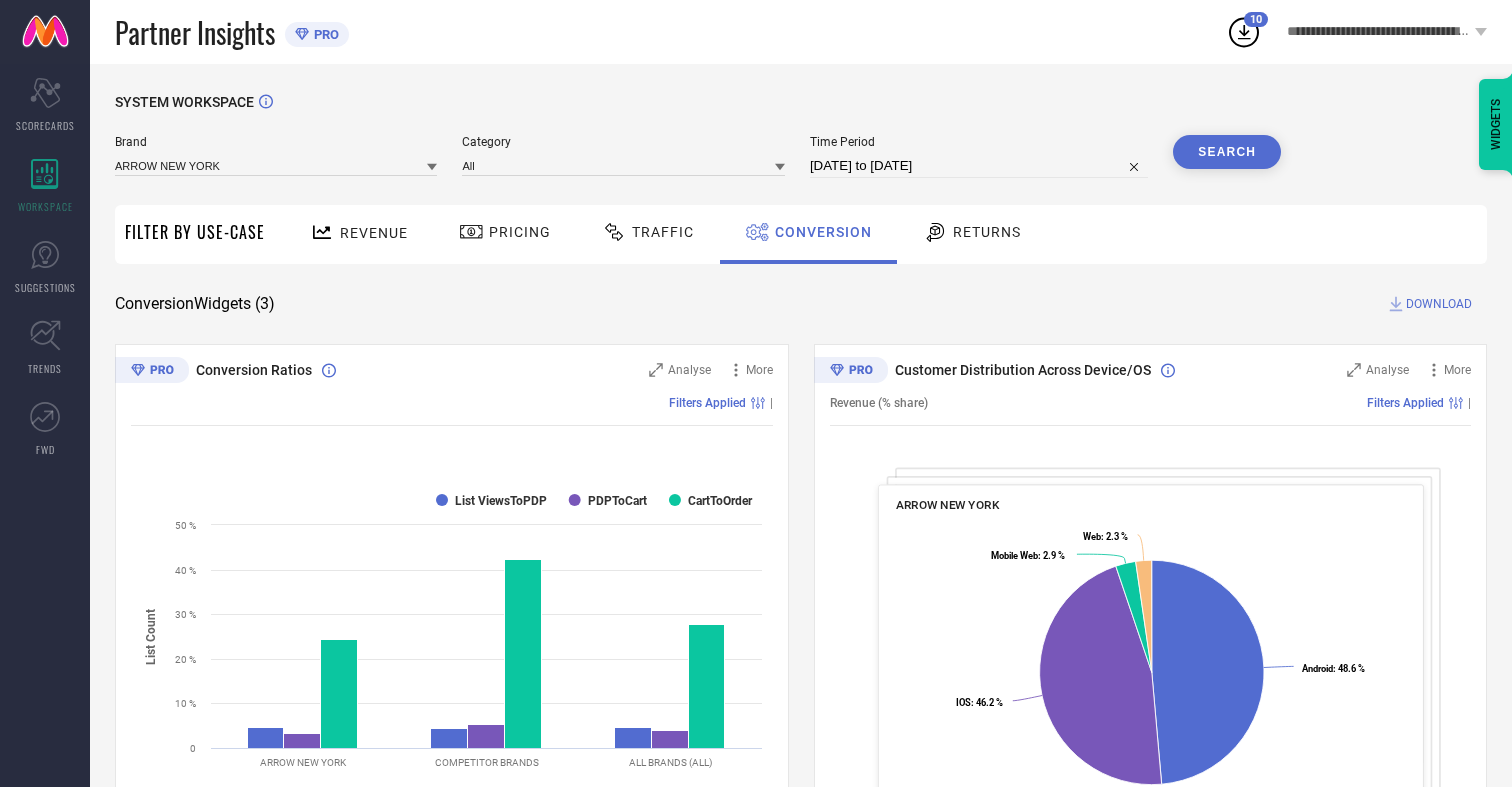 click on "DOWNLOAD" at bounding box center (1439, 304) 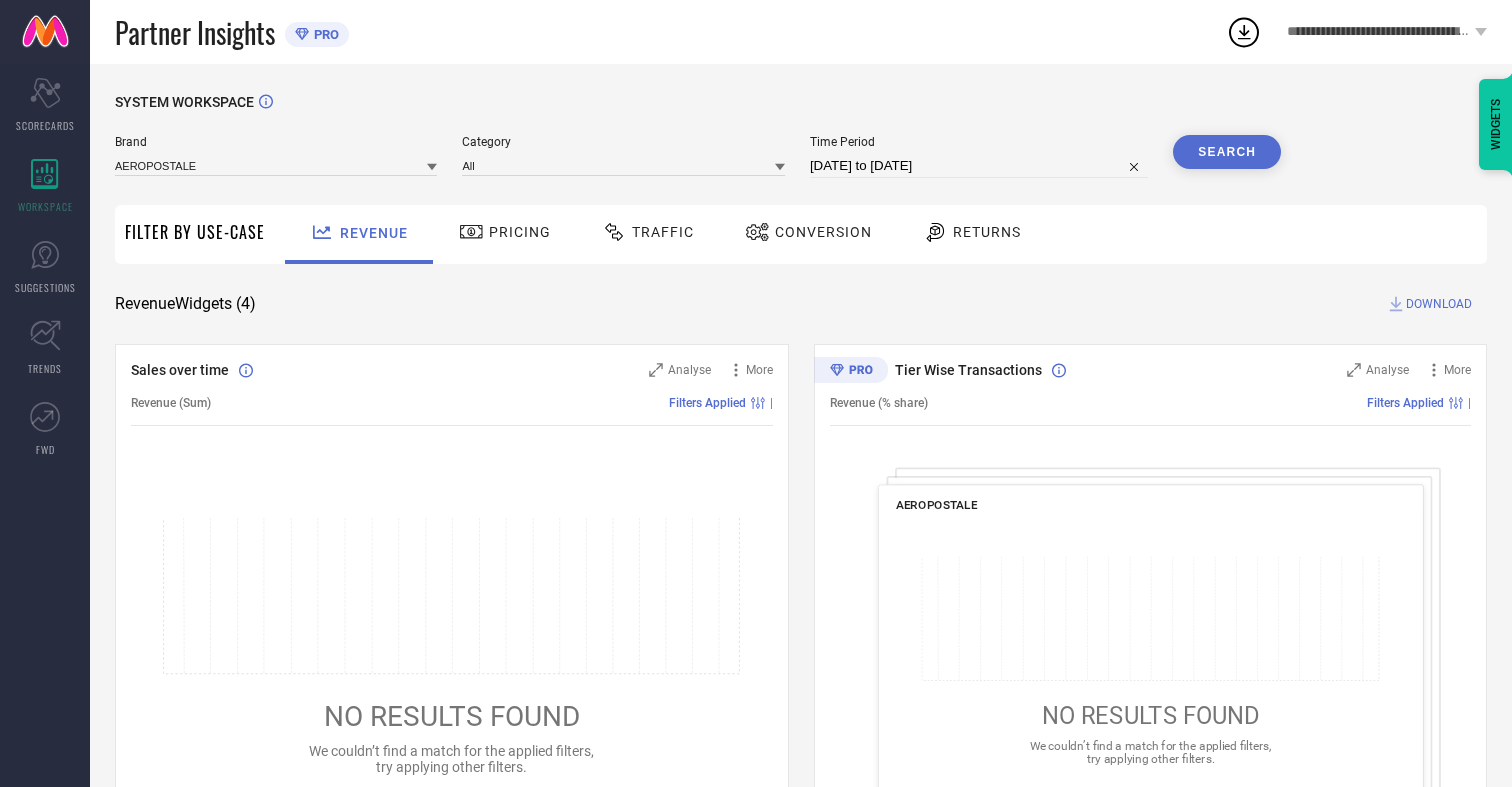 scroll, scrollTop: 0, scrollLeft: 0, axis: both 